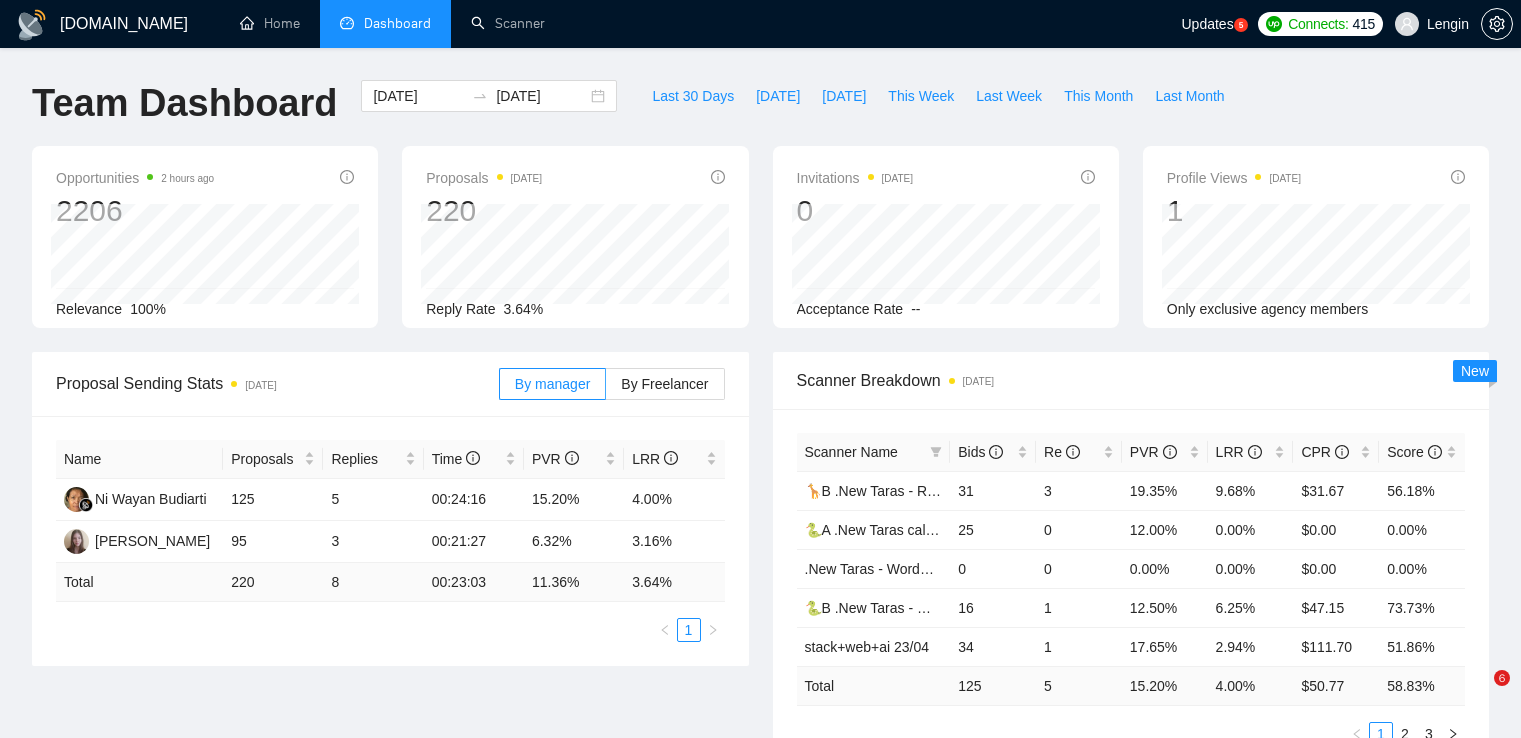 scroll, scrollTop: 0, scrollLeft: 0, axis: both 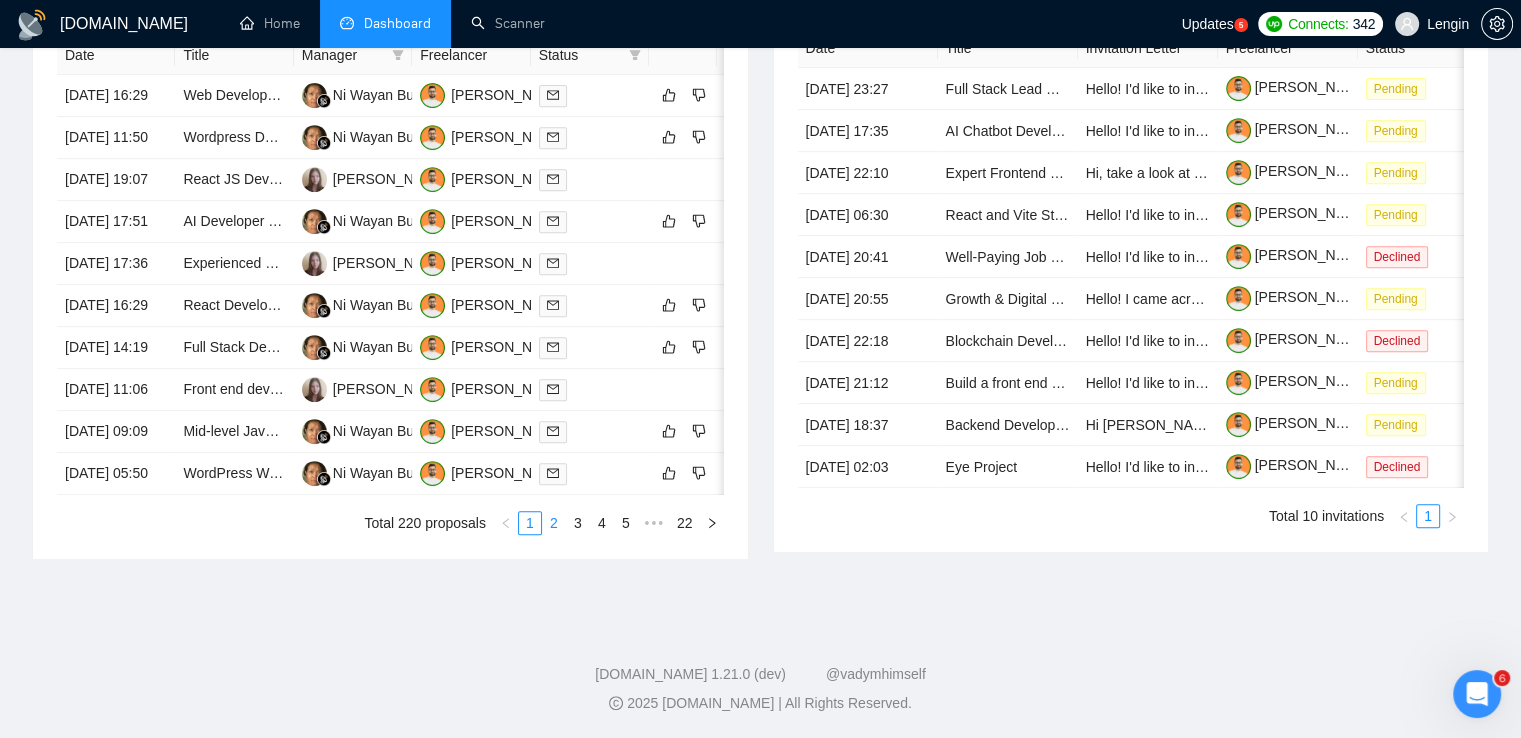 click on "2" at bounding box center [554, 523] 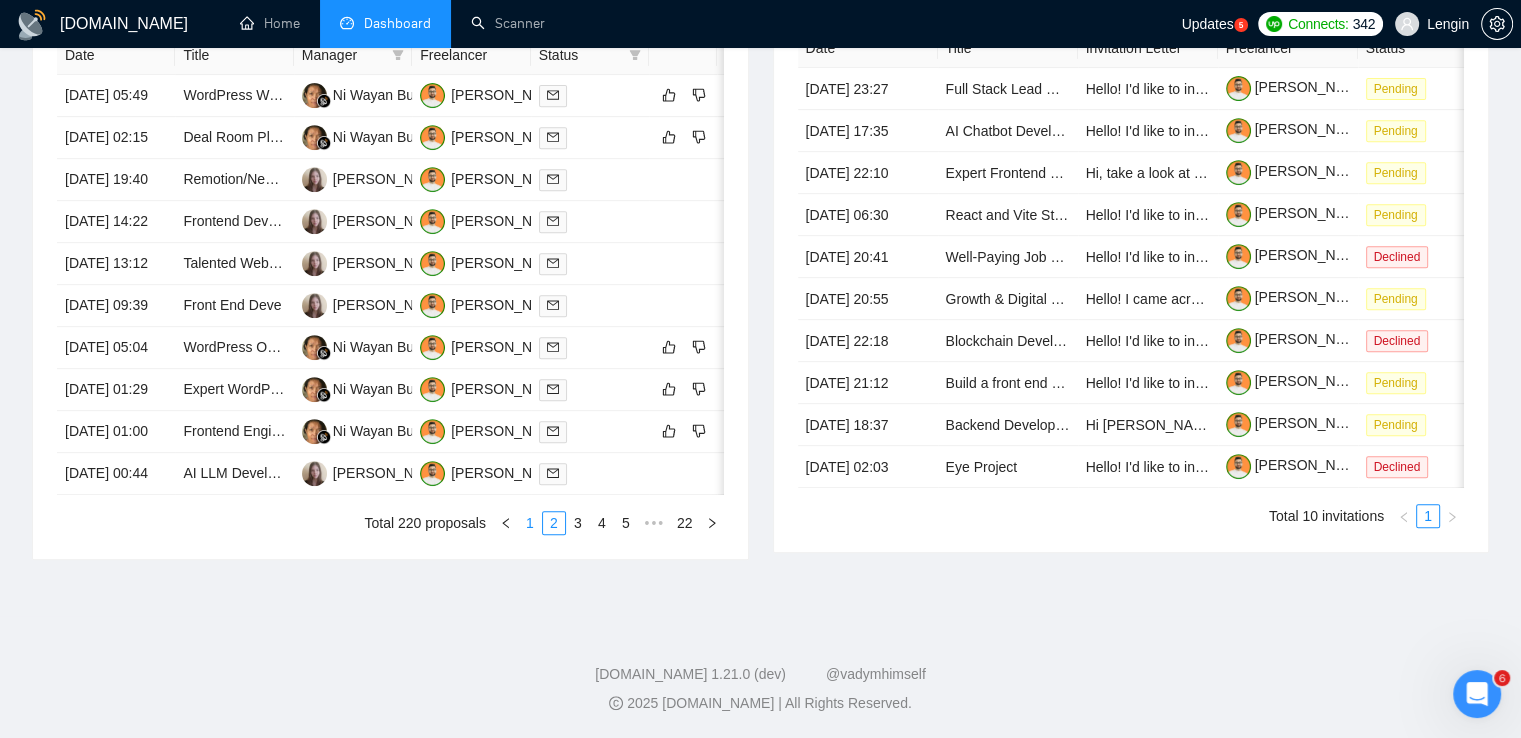 click on "1" at bounding box center [530, 523] 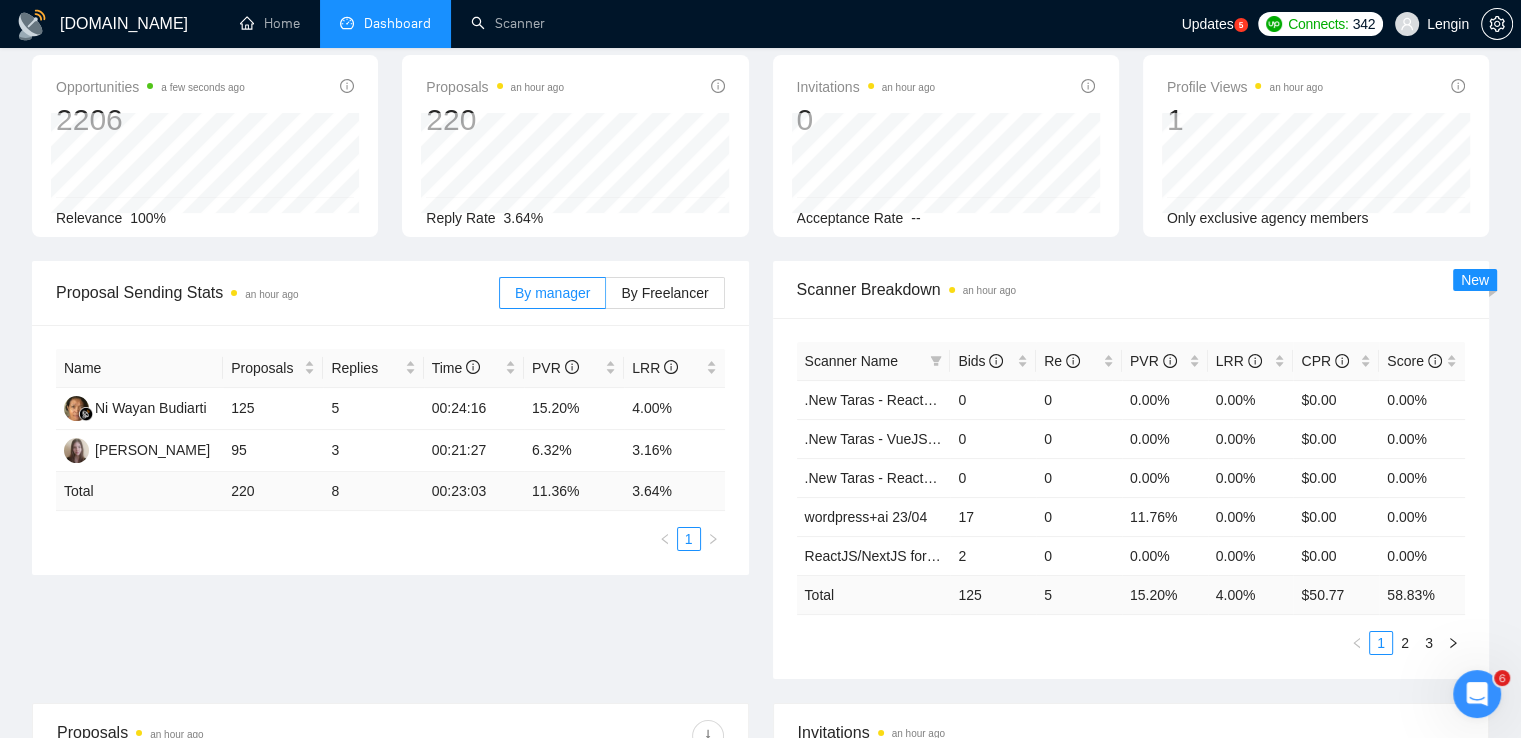 scroll, scrollTop: 0, scrollLeft: 0, axis: both 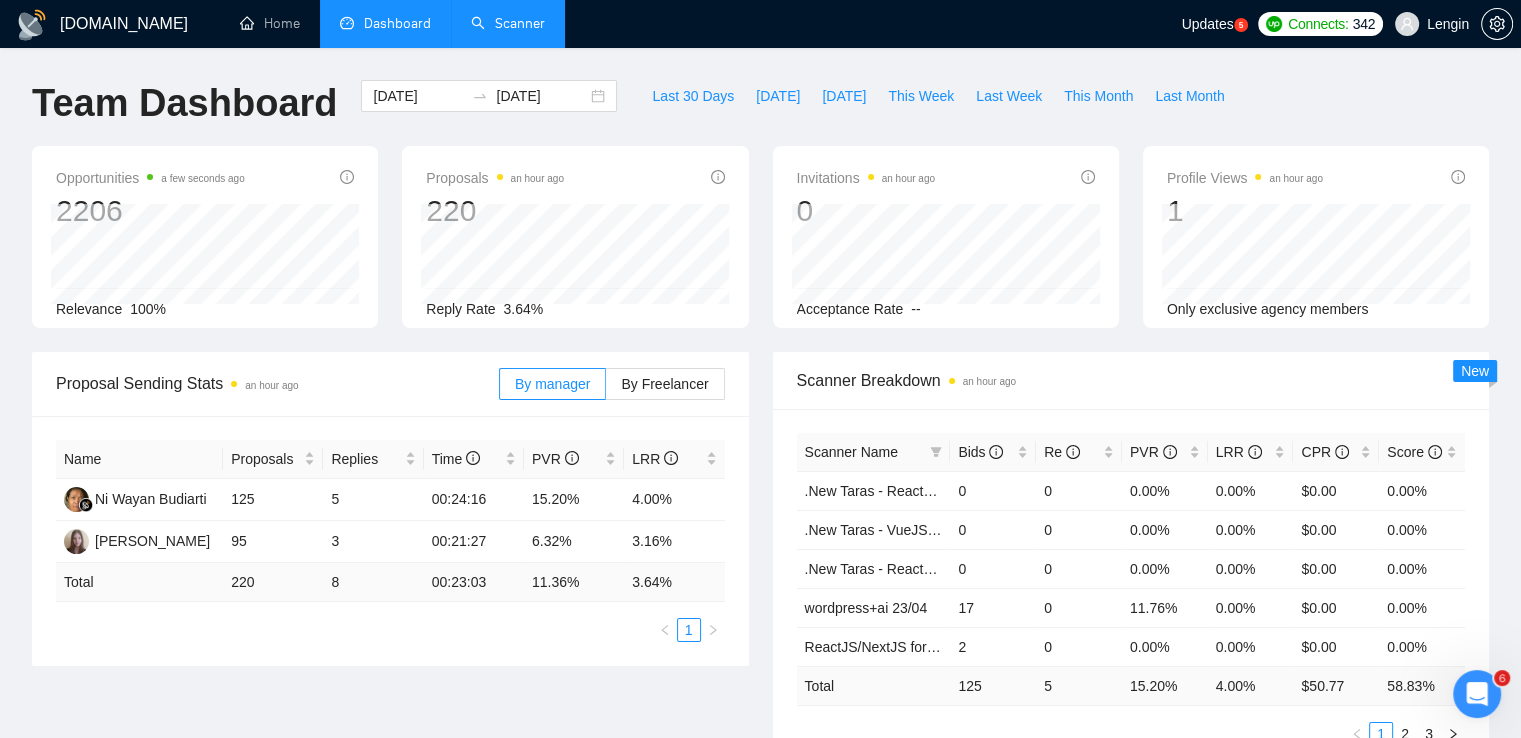 click on "Scanner" at bounding box center (508, 23) 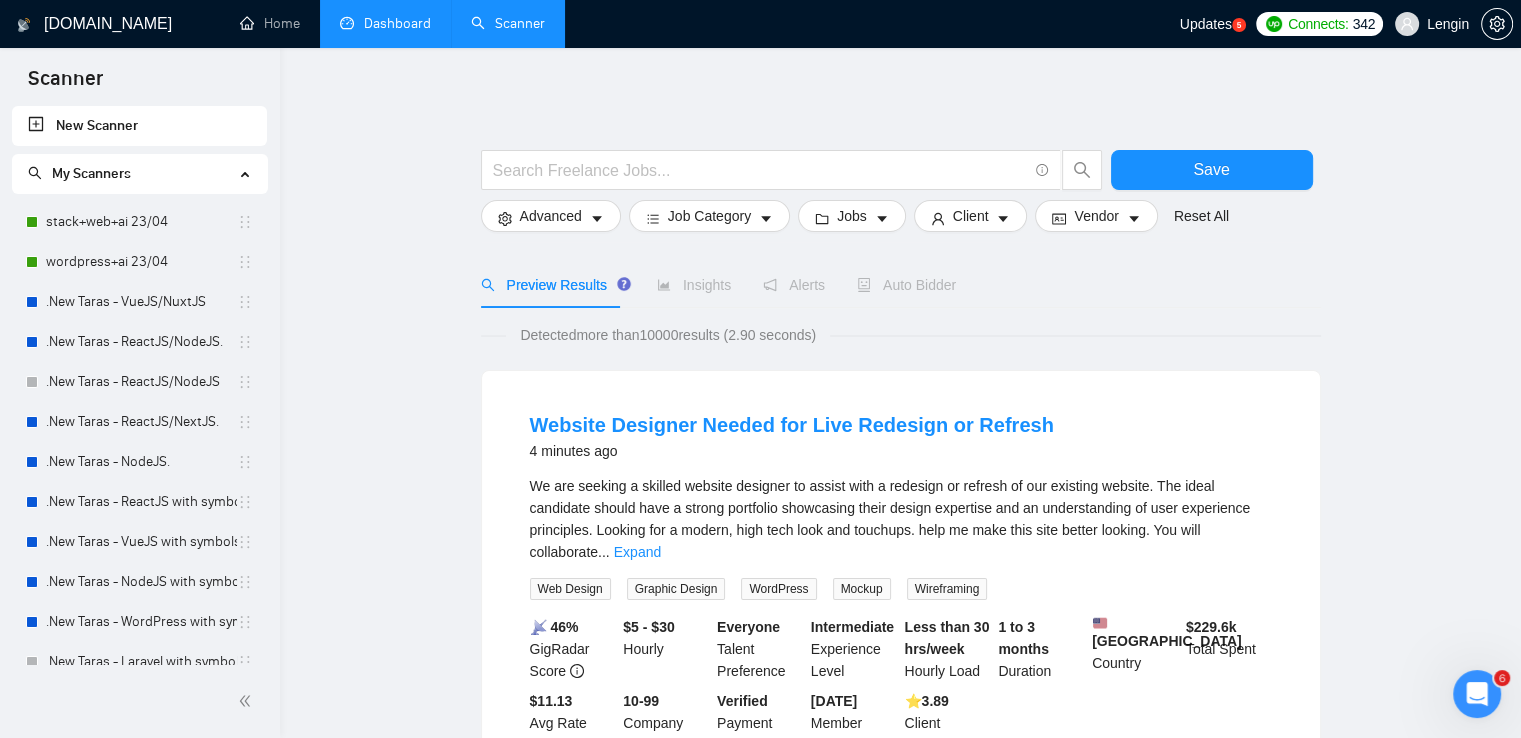 click on "Dashboard" at bounding box center [385, 23] 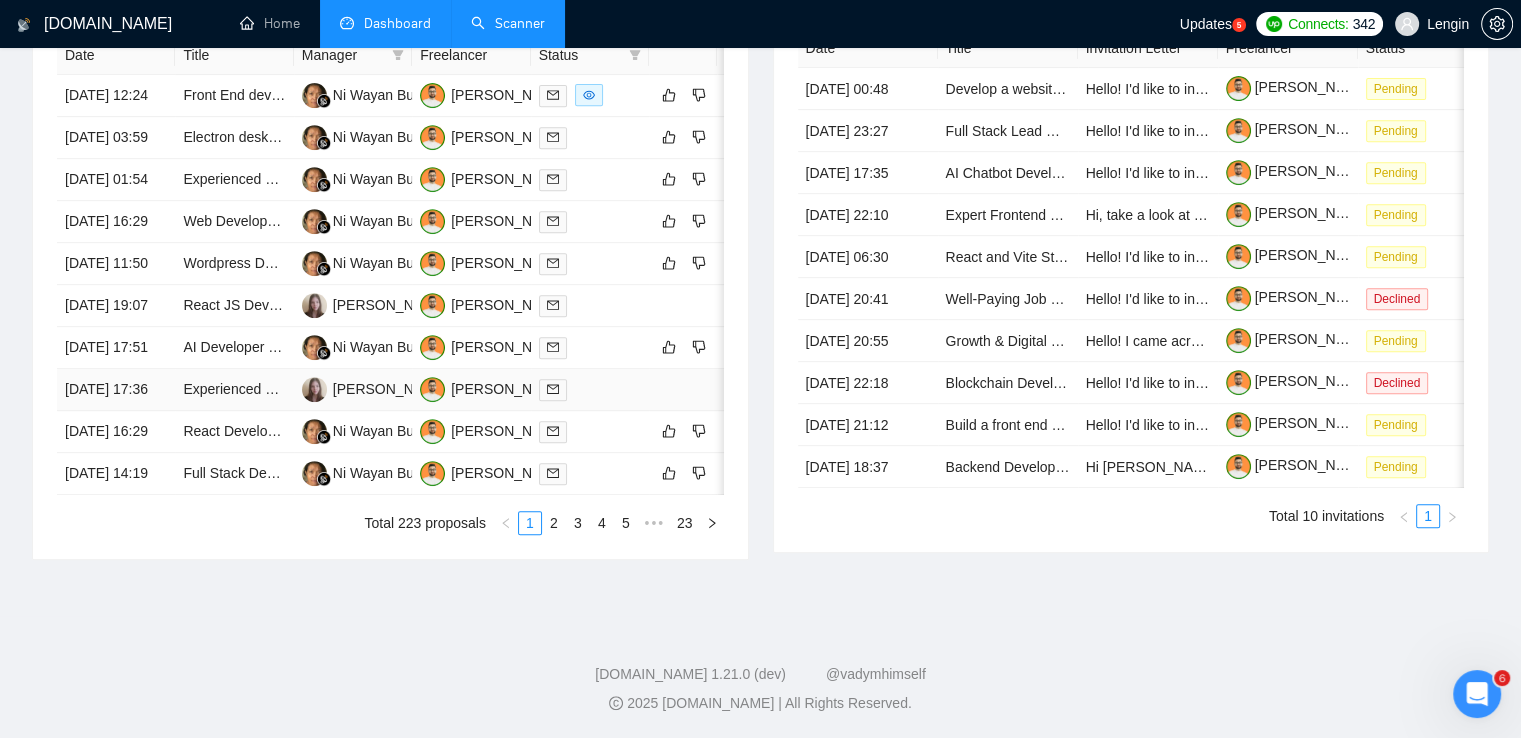 scroll, scrollTop: 894, scrollLeft: 0, axis: vertical 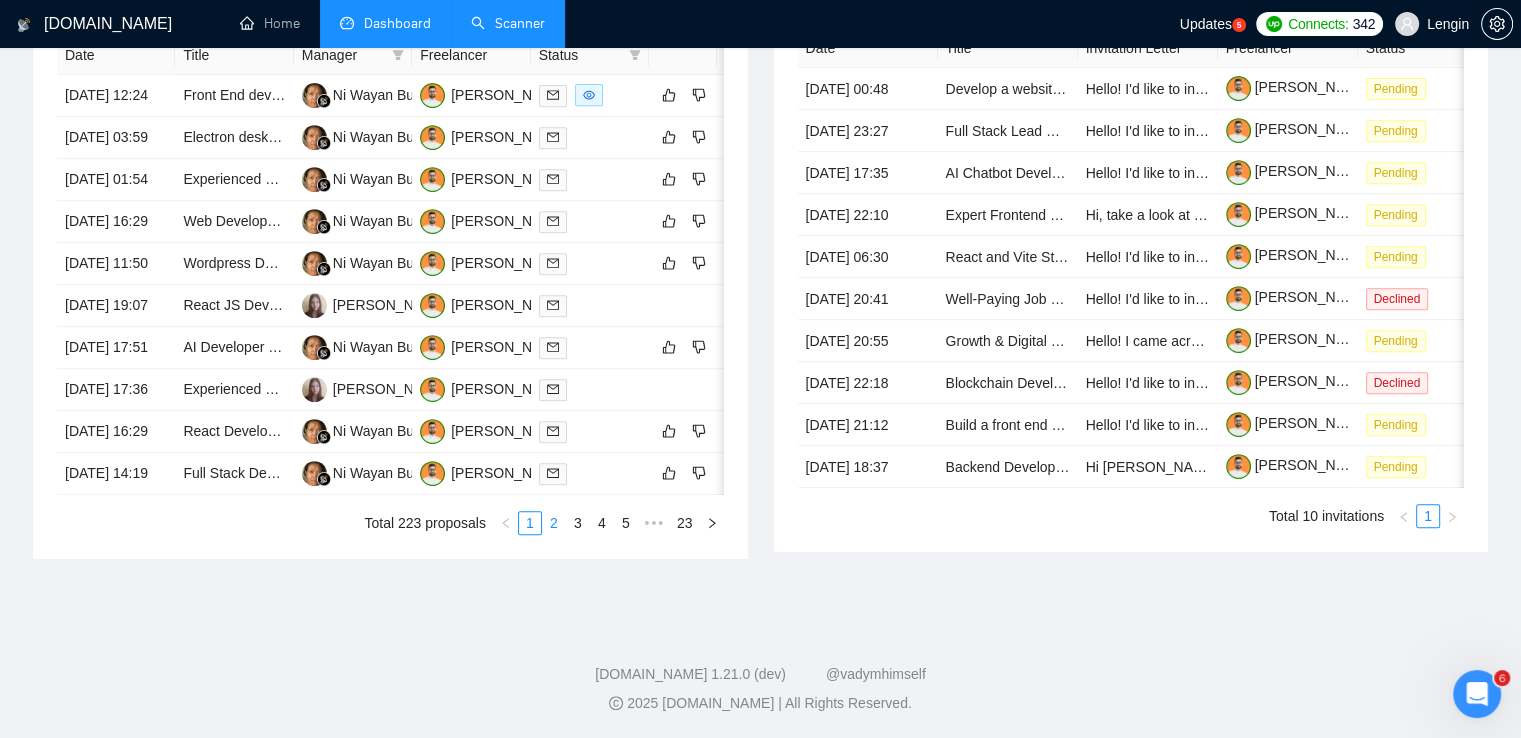 click on "2" at bounding box center [554, 523] 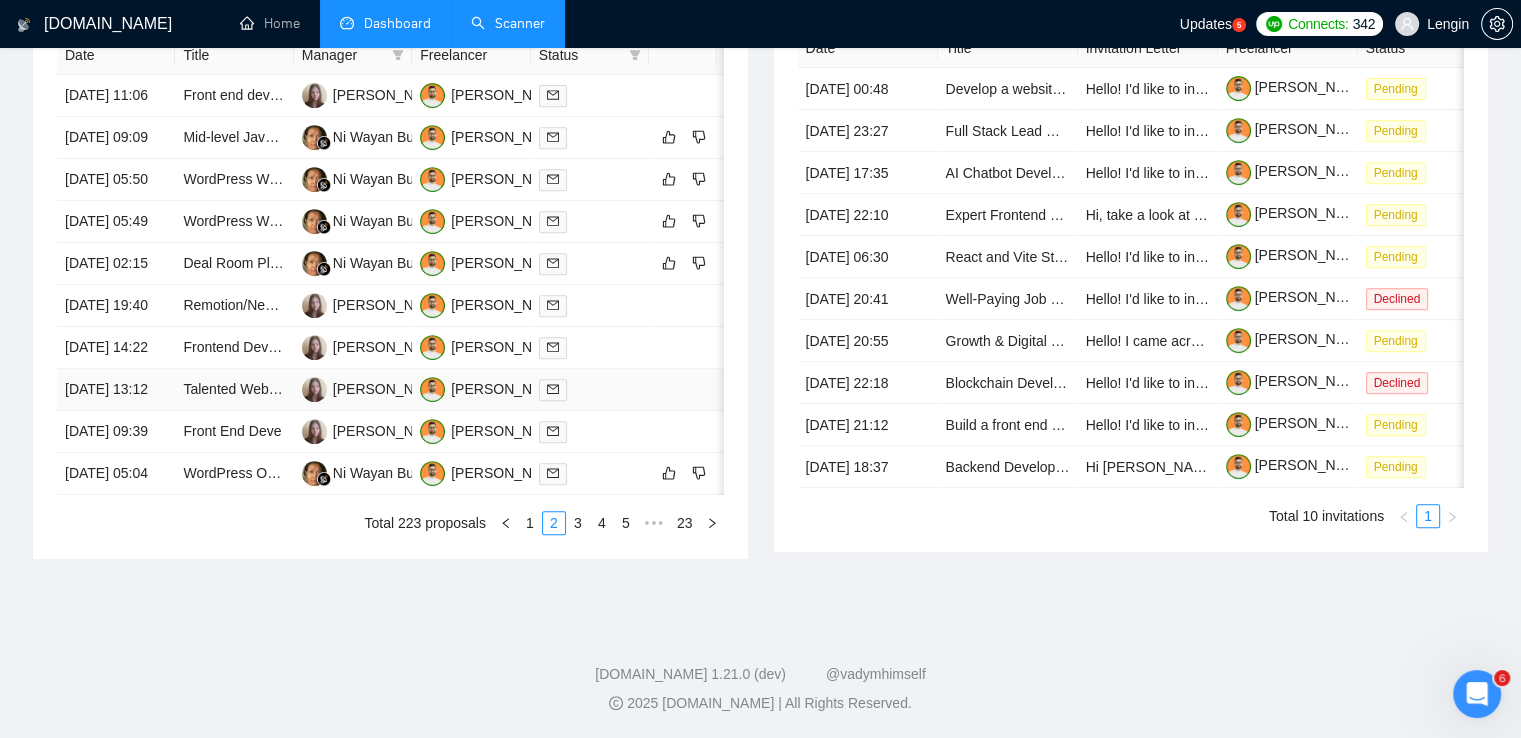 scroll, scrollTop: 958, scrollLeft: 0, axis: vertical 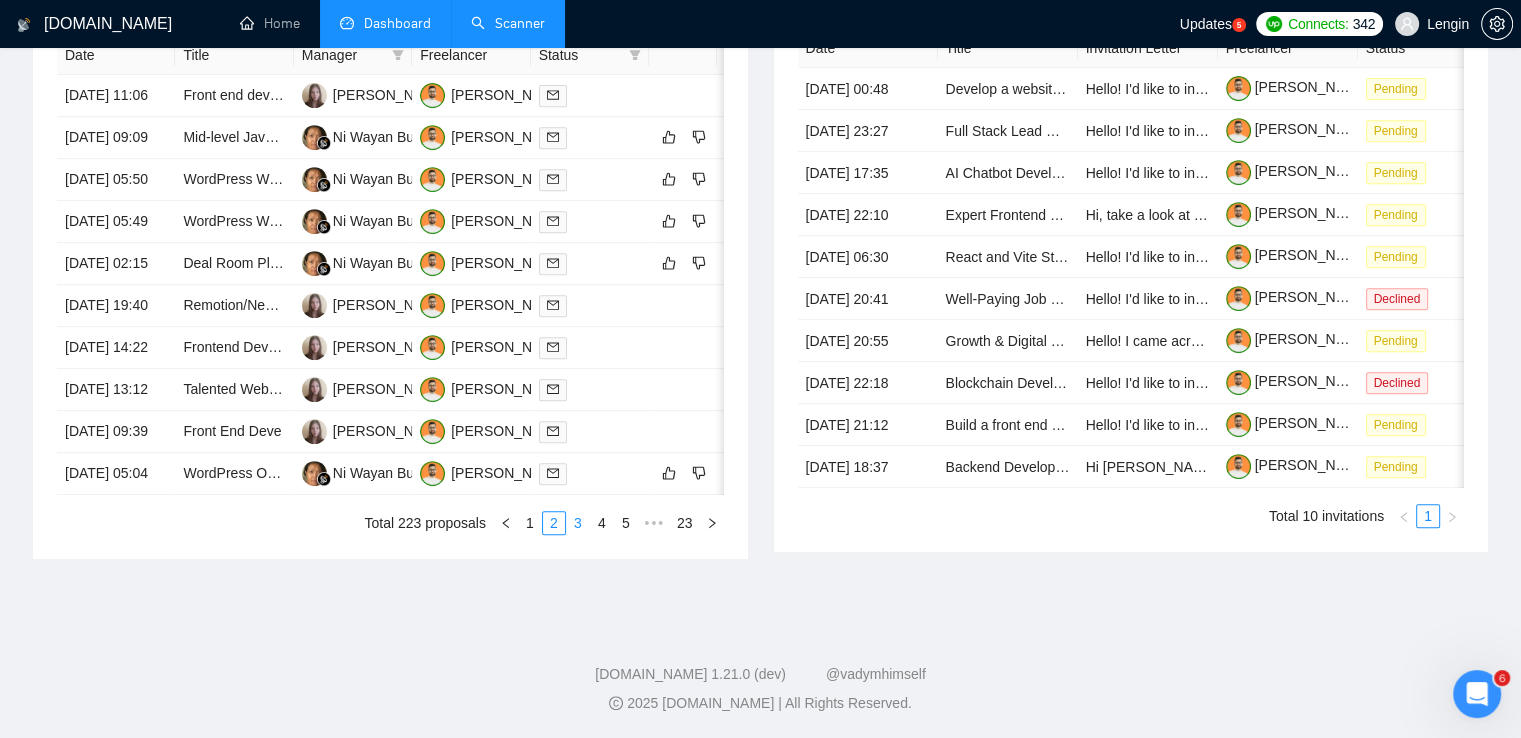 click on "3" at bounding box center (578, 523) 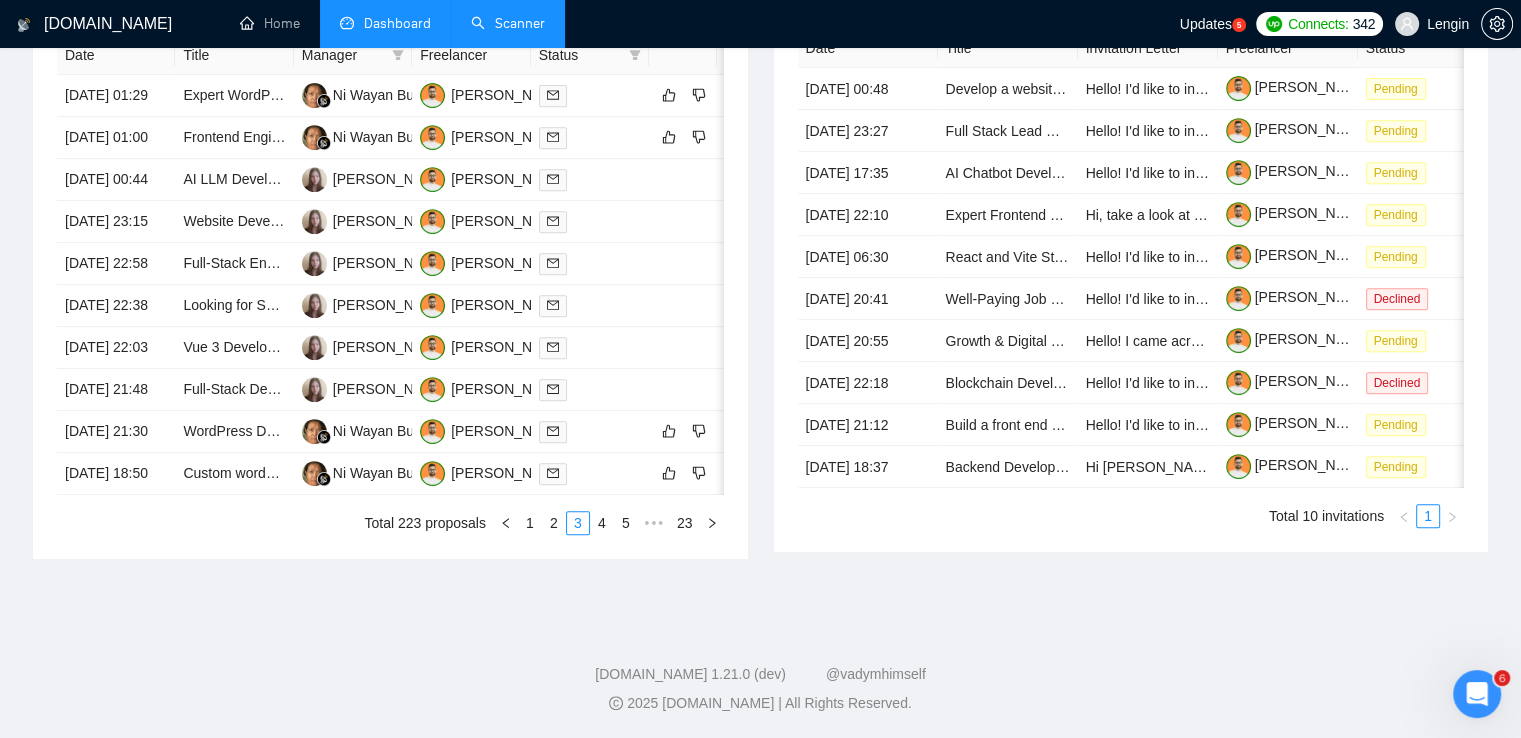 scroll, scrollTop: 903, scrollLeft: 0, axis: vertical 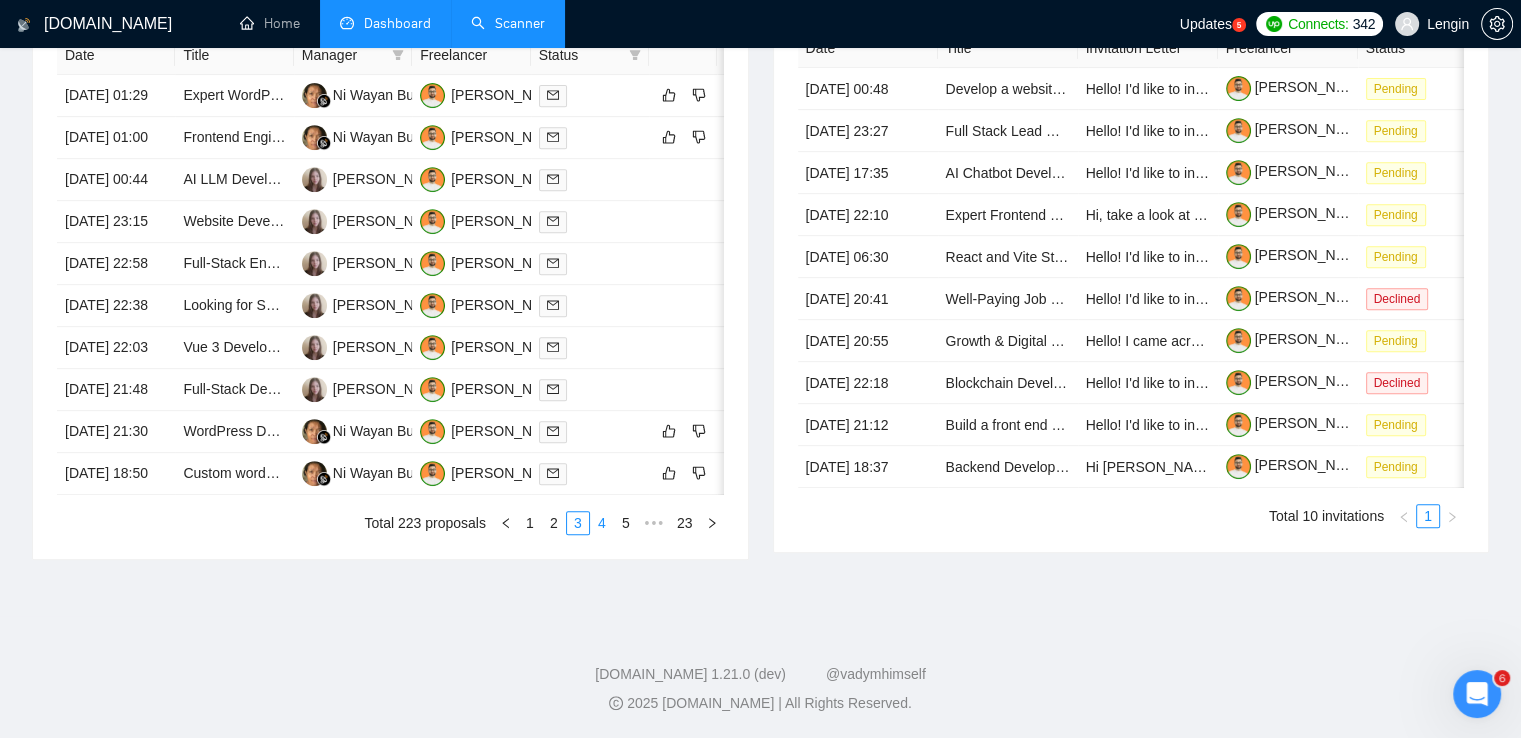 click on "4" at bounding box center [602, 523] 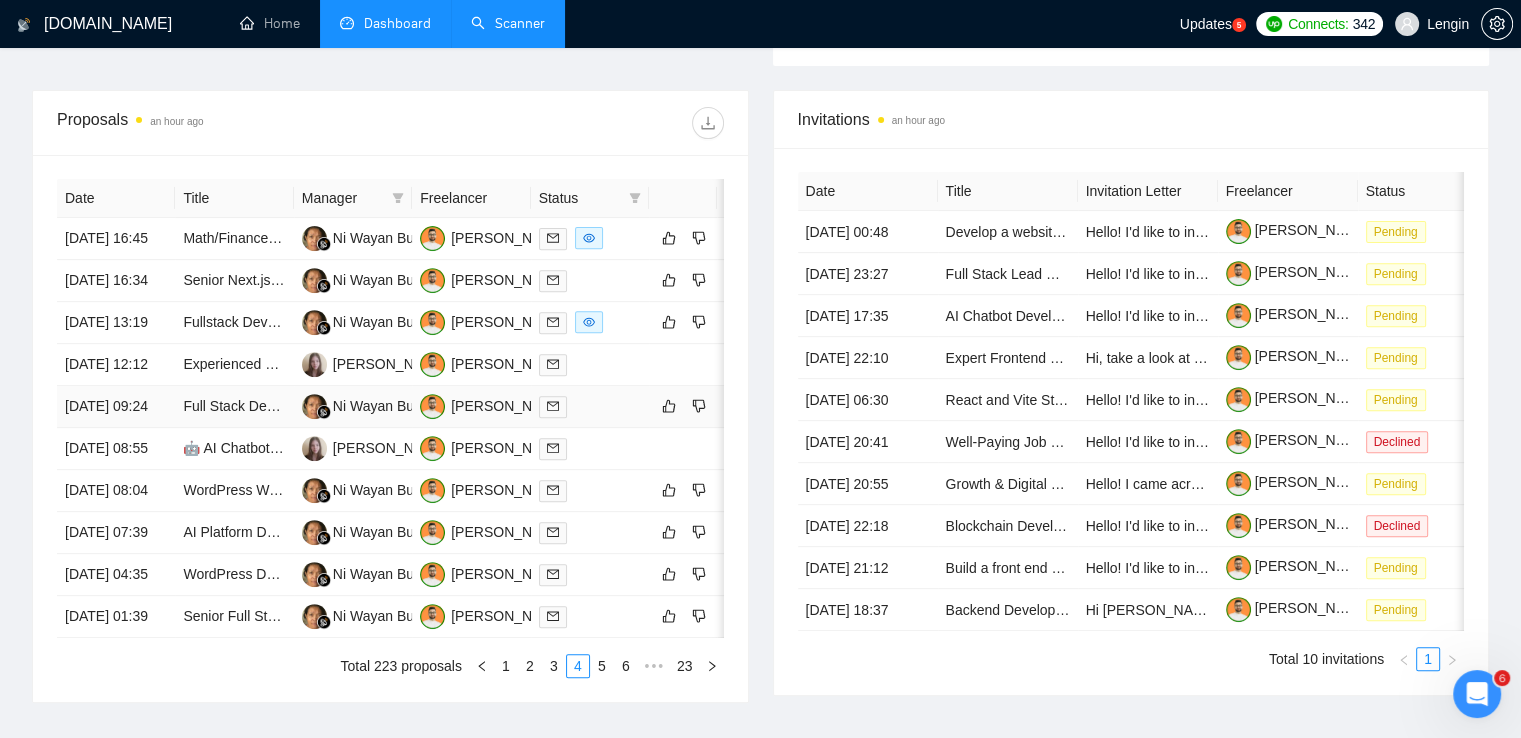 scroll, scrollTop: 0, scrollLeft: 0, axis: both 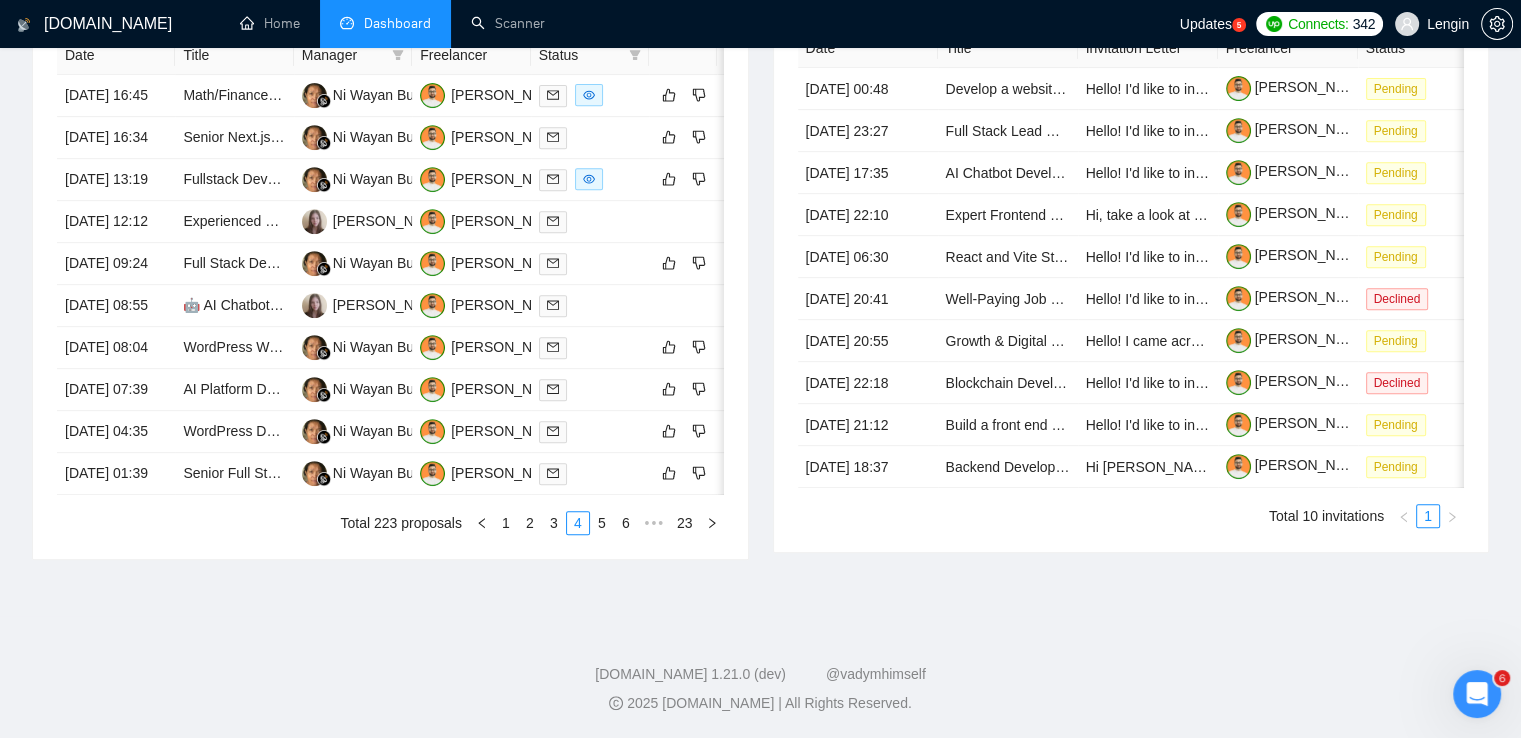 click on "Total 223 proposals 1 2 3 4 5 6 ••• 23" at bounding box center [390, 523] 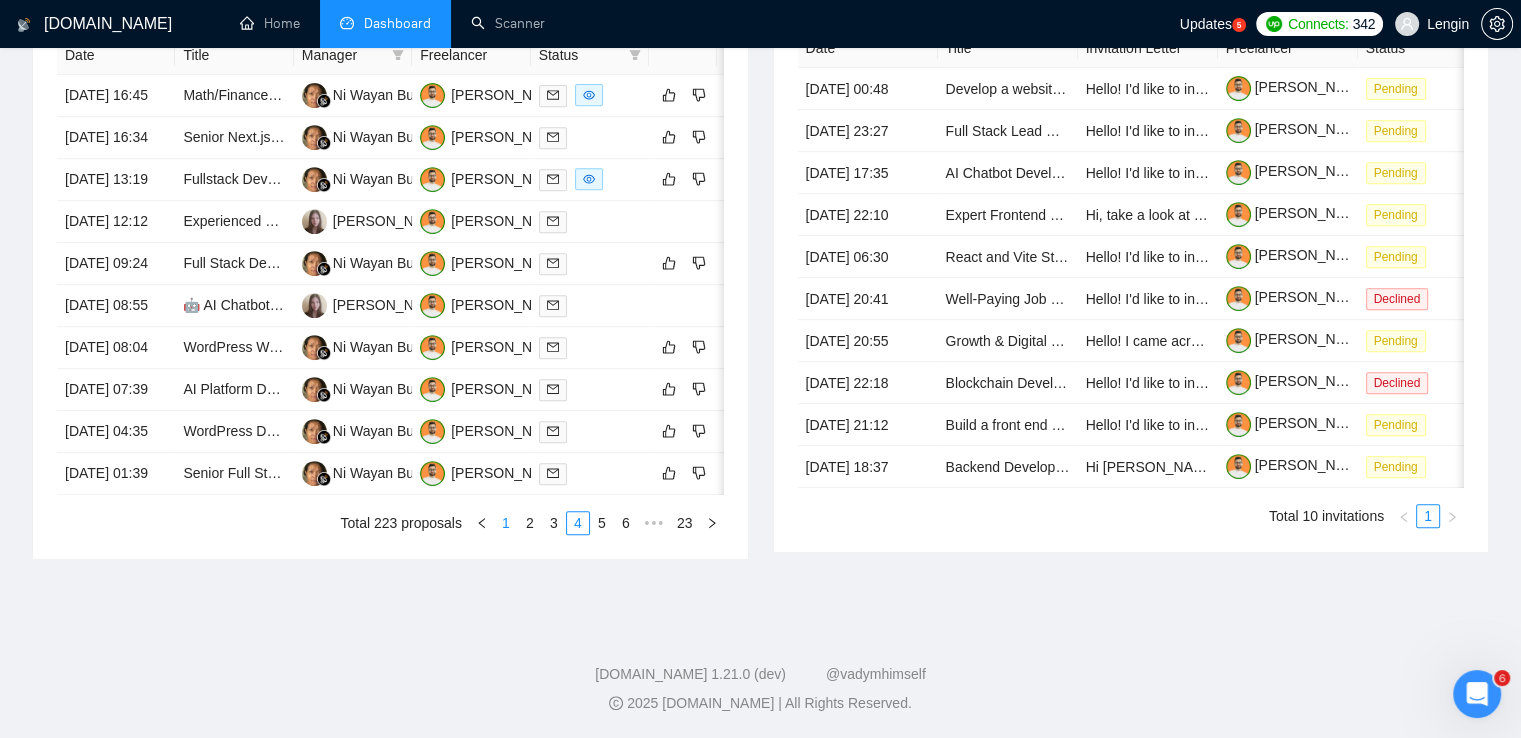 click on "1" at bounding box center (506, 523) 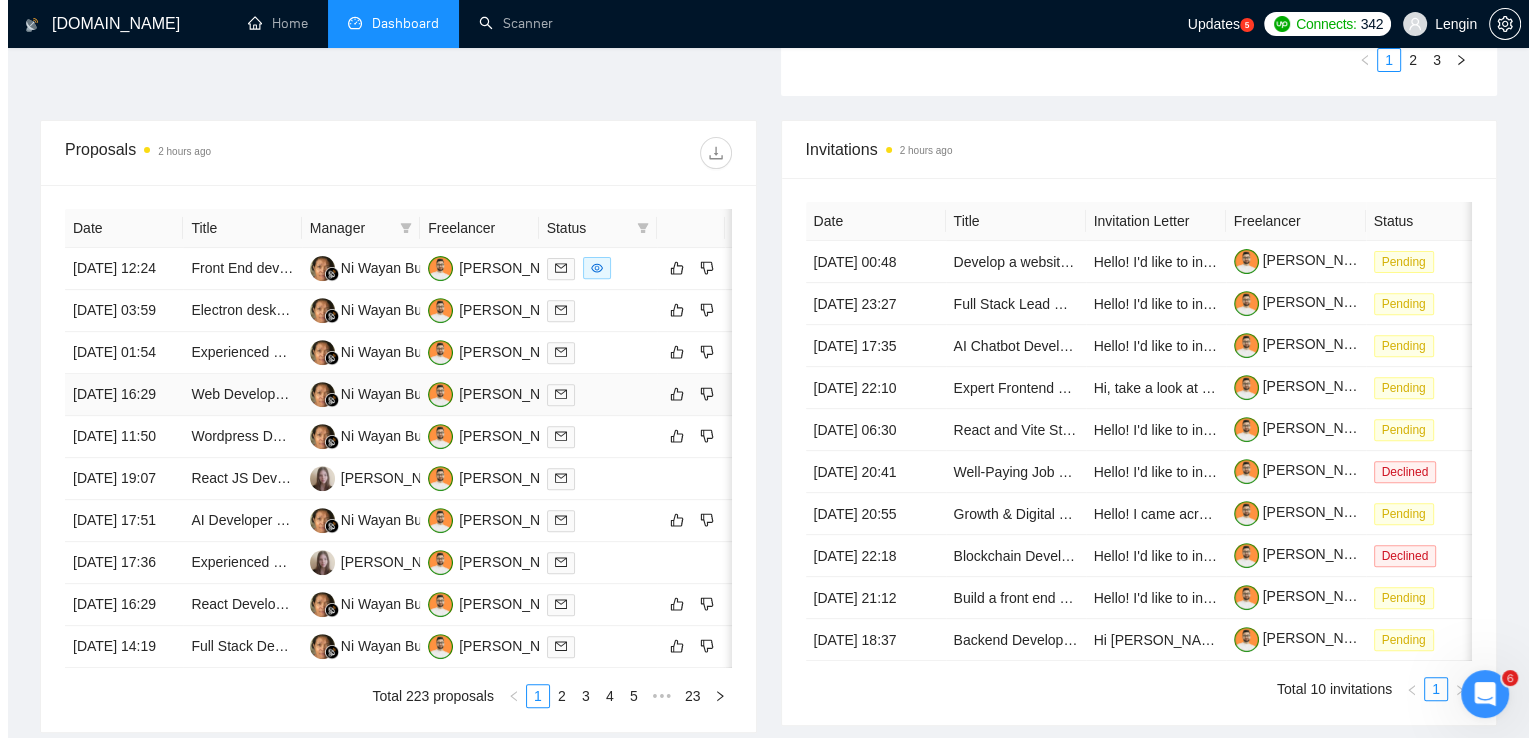 scroll, scrollTop: 618, scrollLeft: 0, axis: vertical 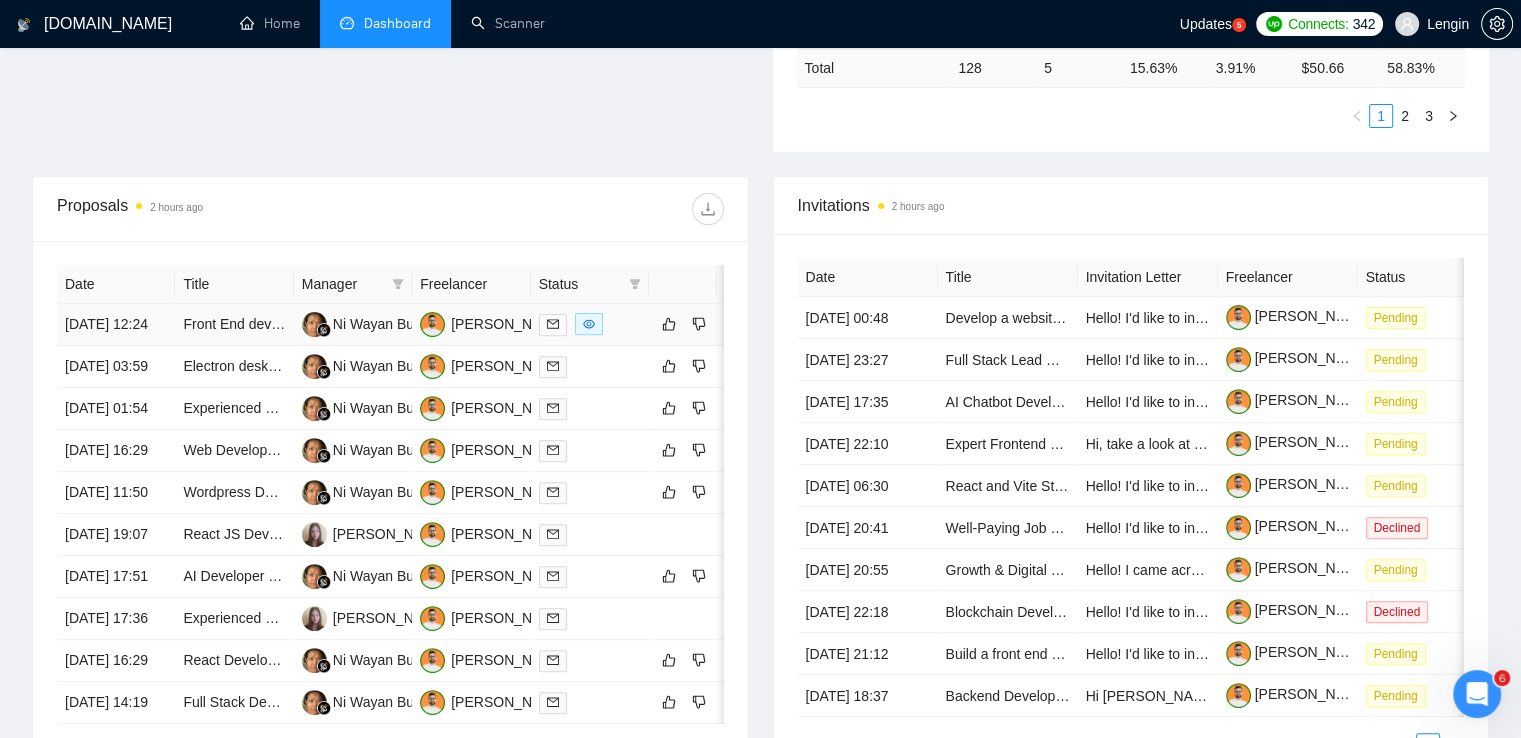 click on "Front End dev needed for PIXEL PERFECT figma to react" at bounding box center (234, 325) 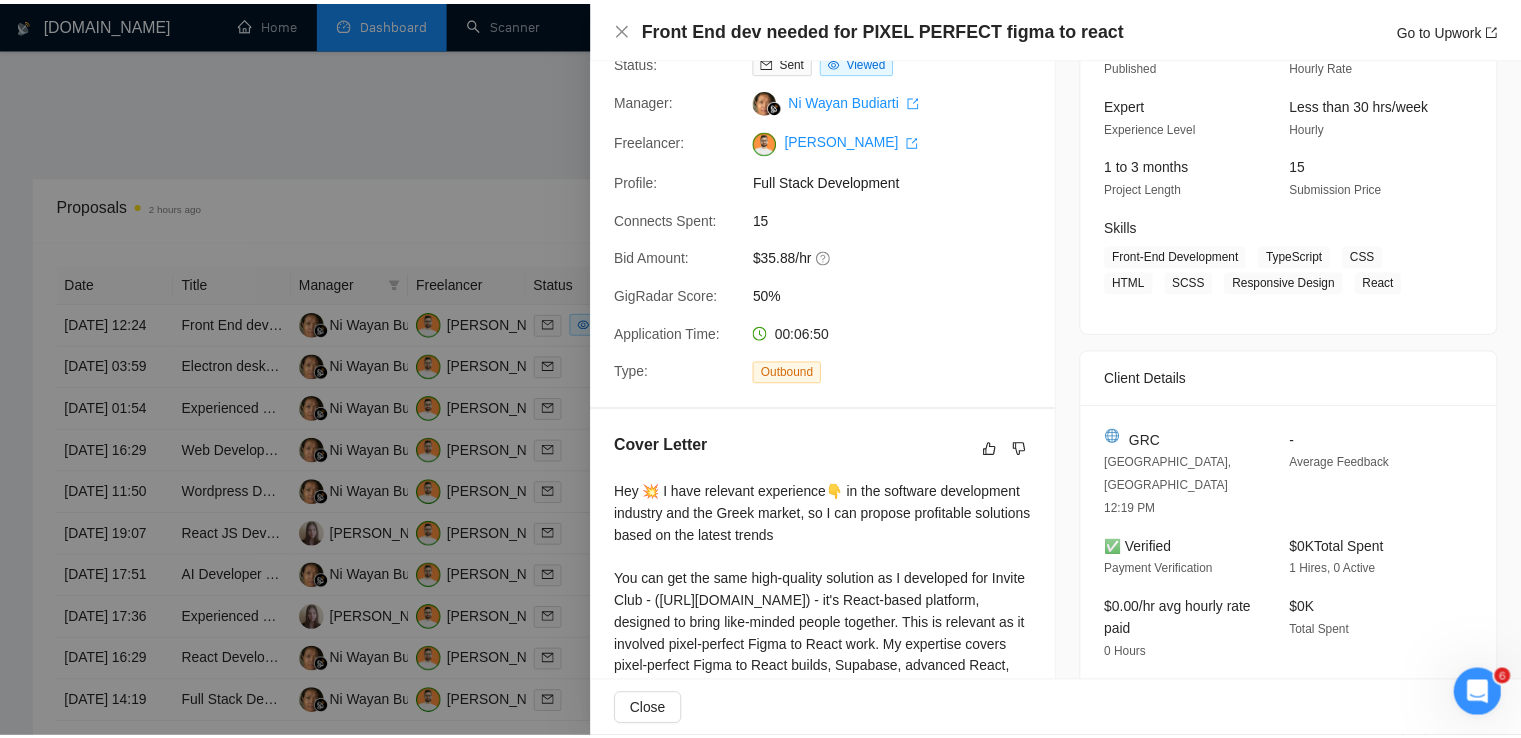 scroll, scrollTop: 171, scrollLeft: 0, axis: vertical 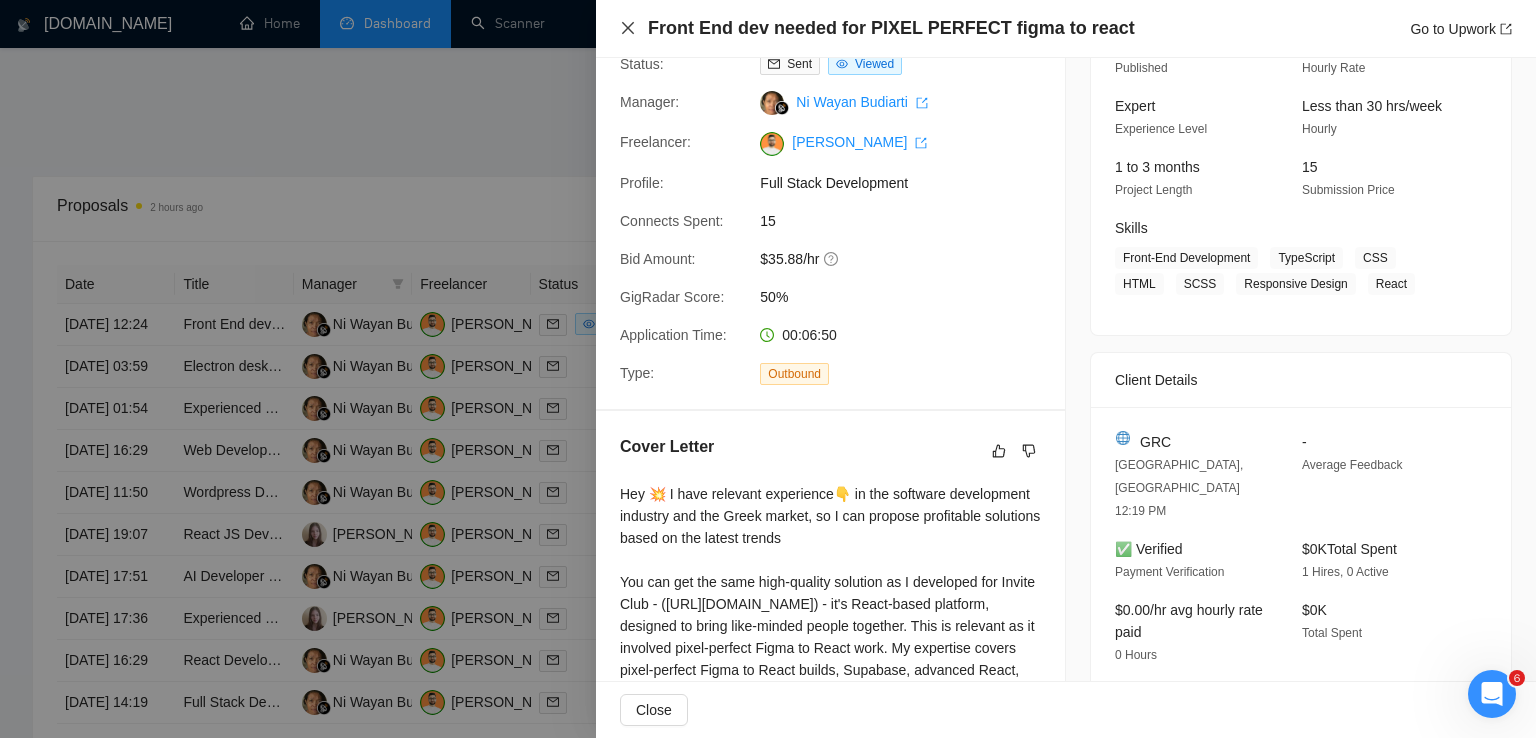 click 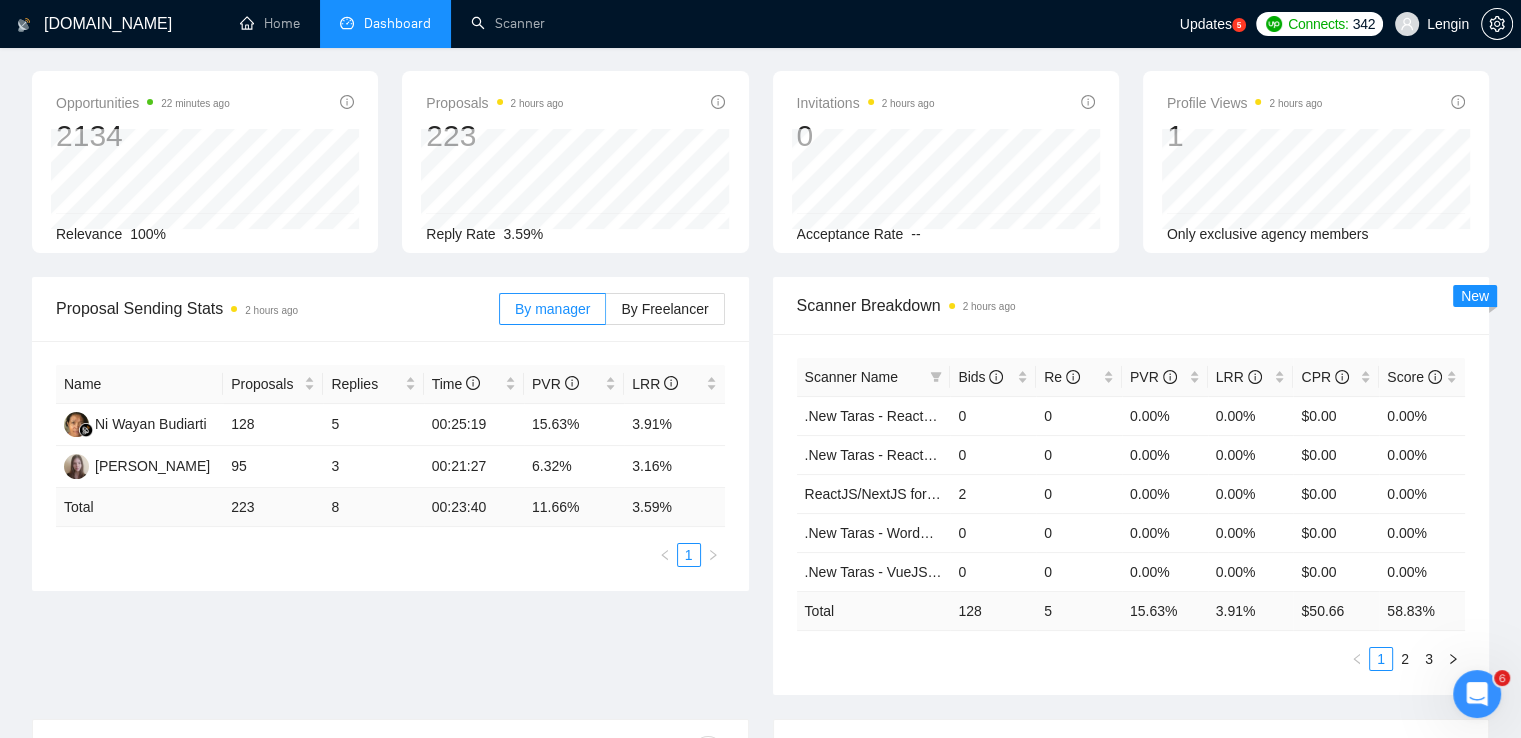 scroll, scrollTop: 70, scrollLeft: 0, axis: vertical 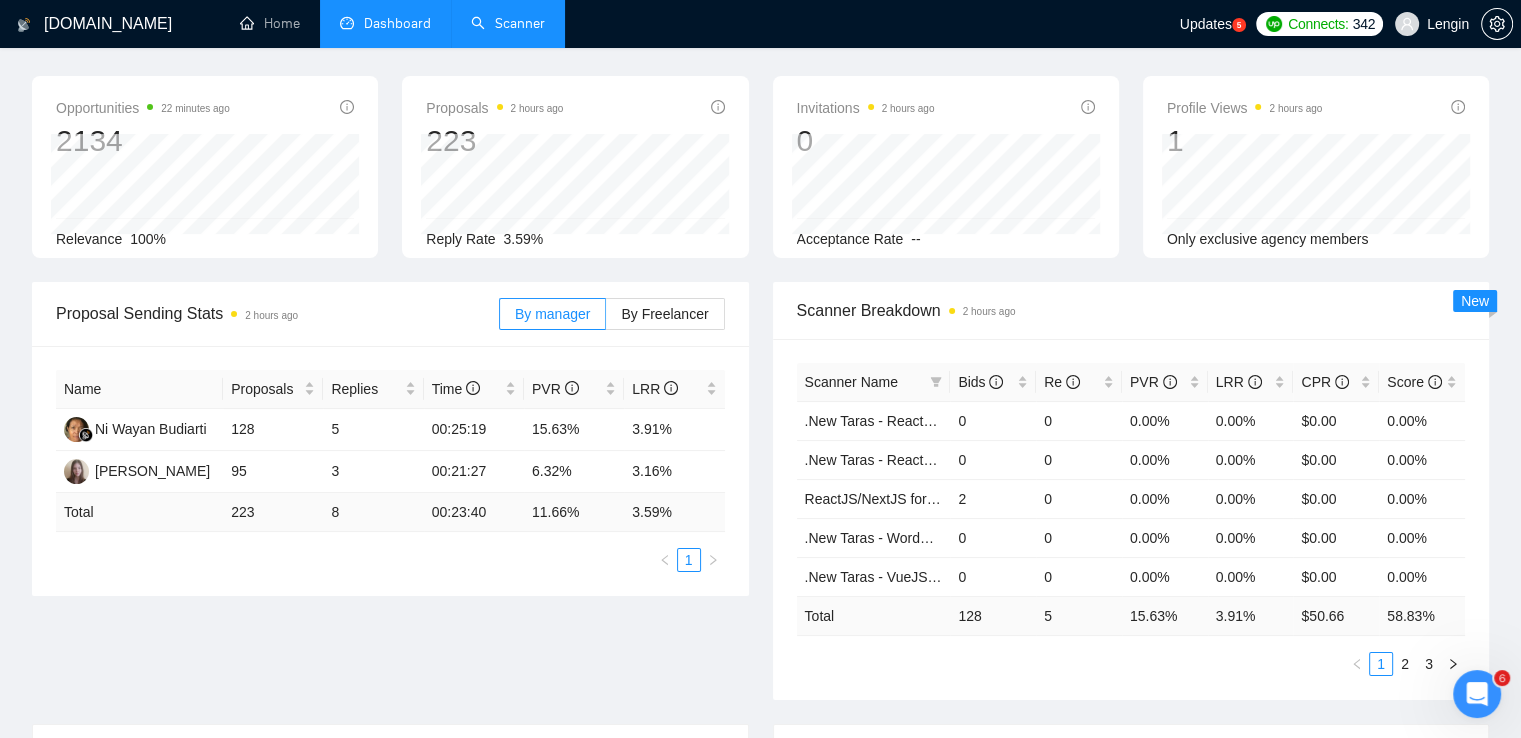 click on "Scanner" at bounding box center (508, 23) 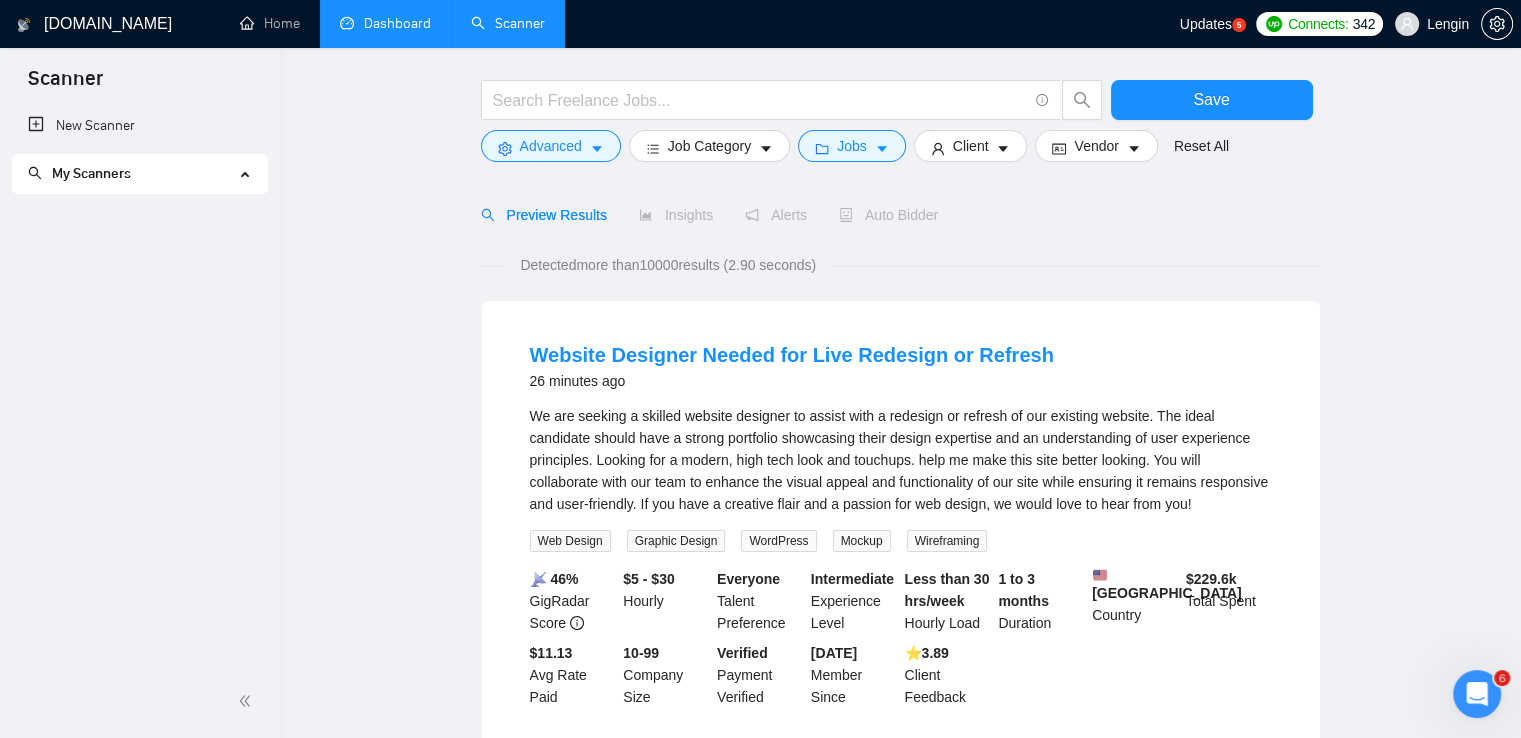 scroll, scrollTop: 0, scrollLeft: 0, axis: both 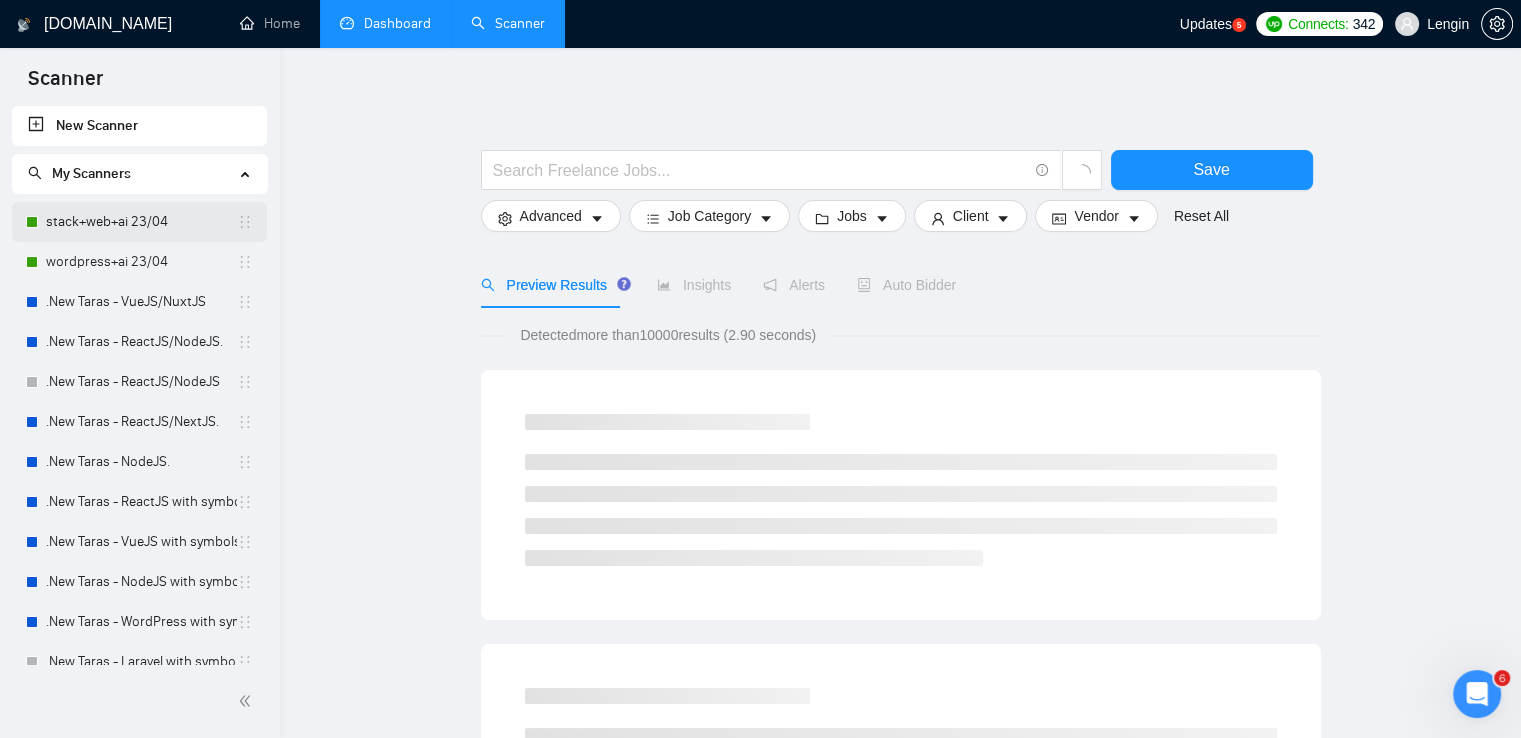 click on "stack+web+ai 23/04" at bounding box center (141, 222) 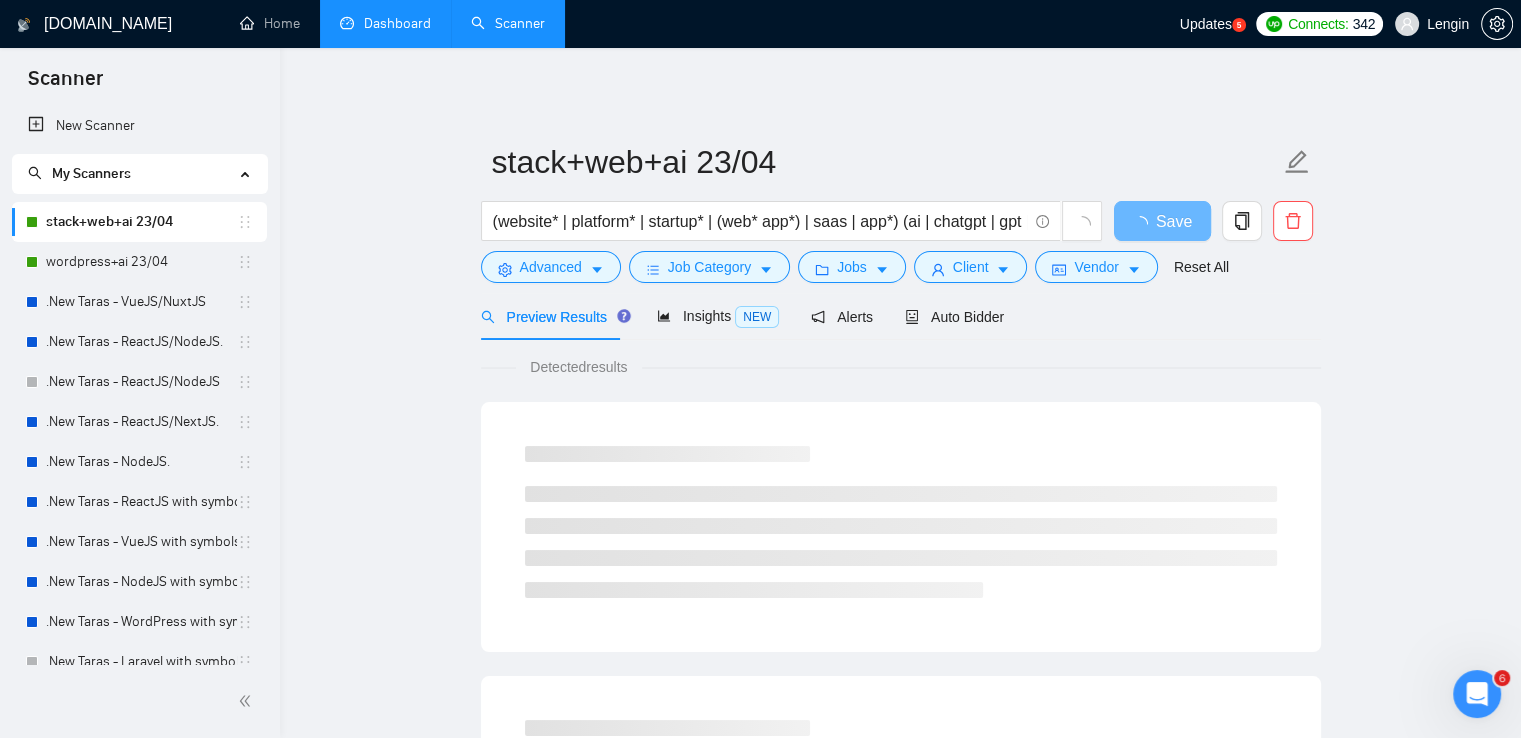click on "Dashboard" at bounding box center (385, 23) 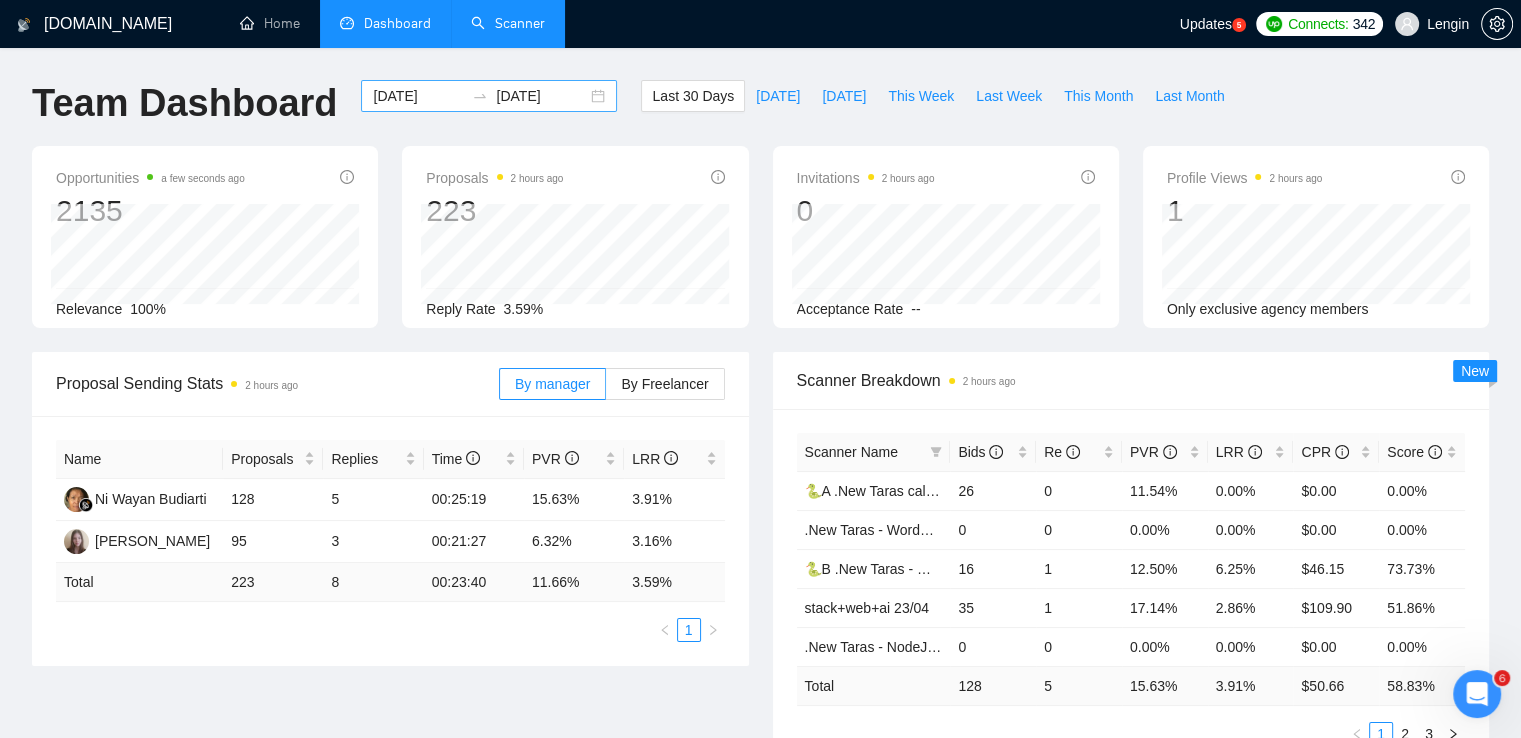 click on "2025-06-06 2025-07-06" at bounding box center [489, 96] 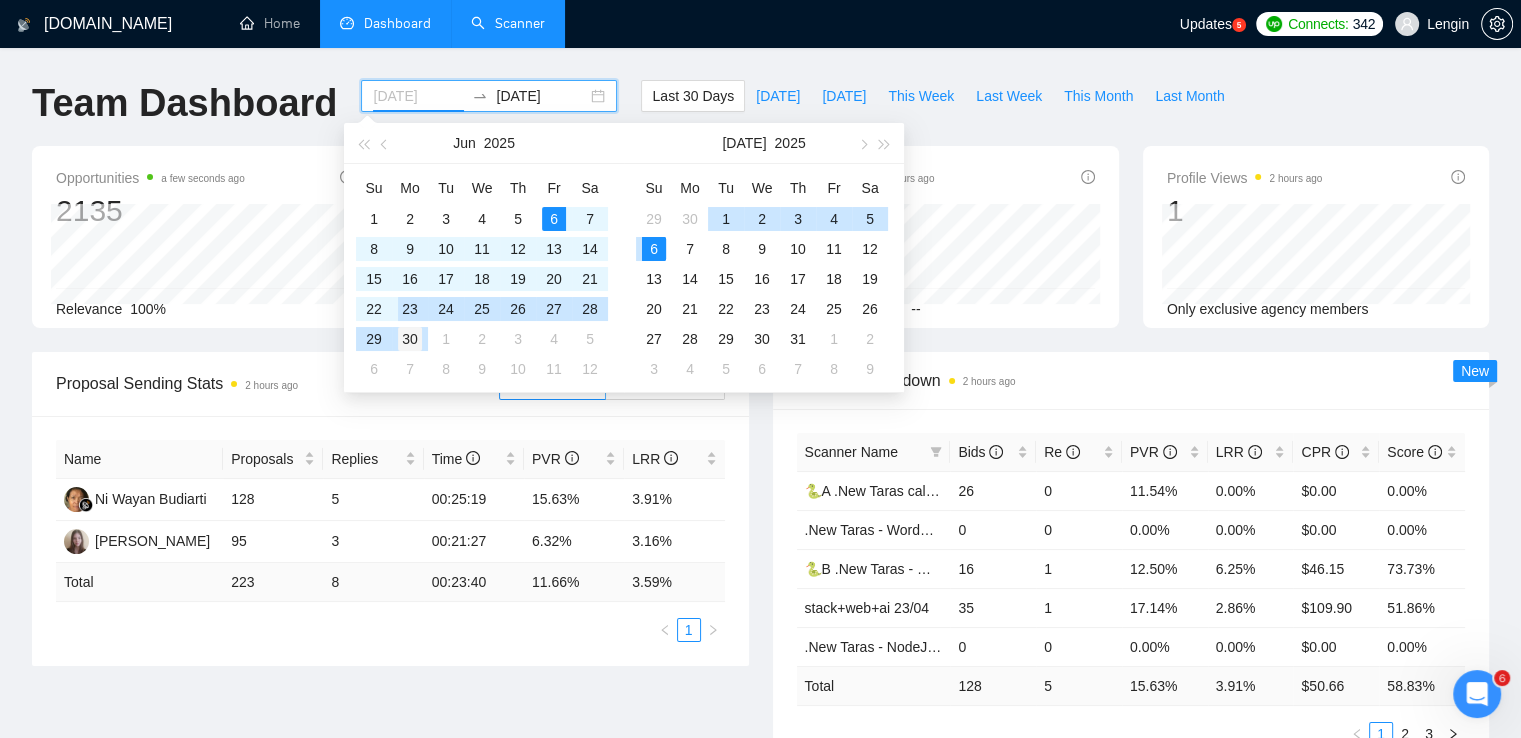 type on "2025-06-30" 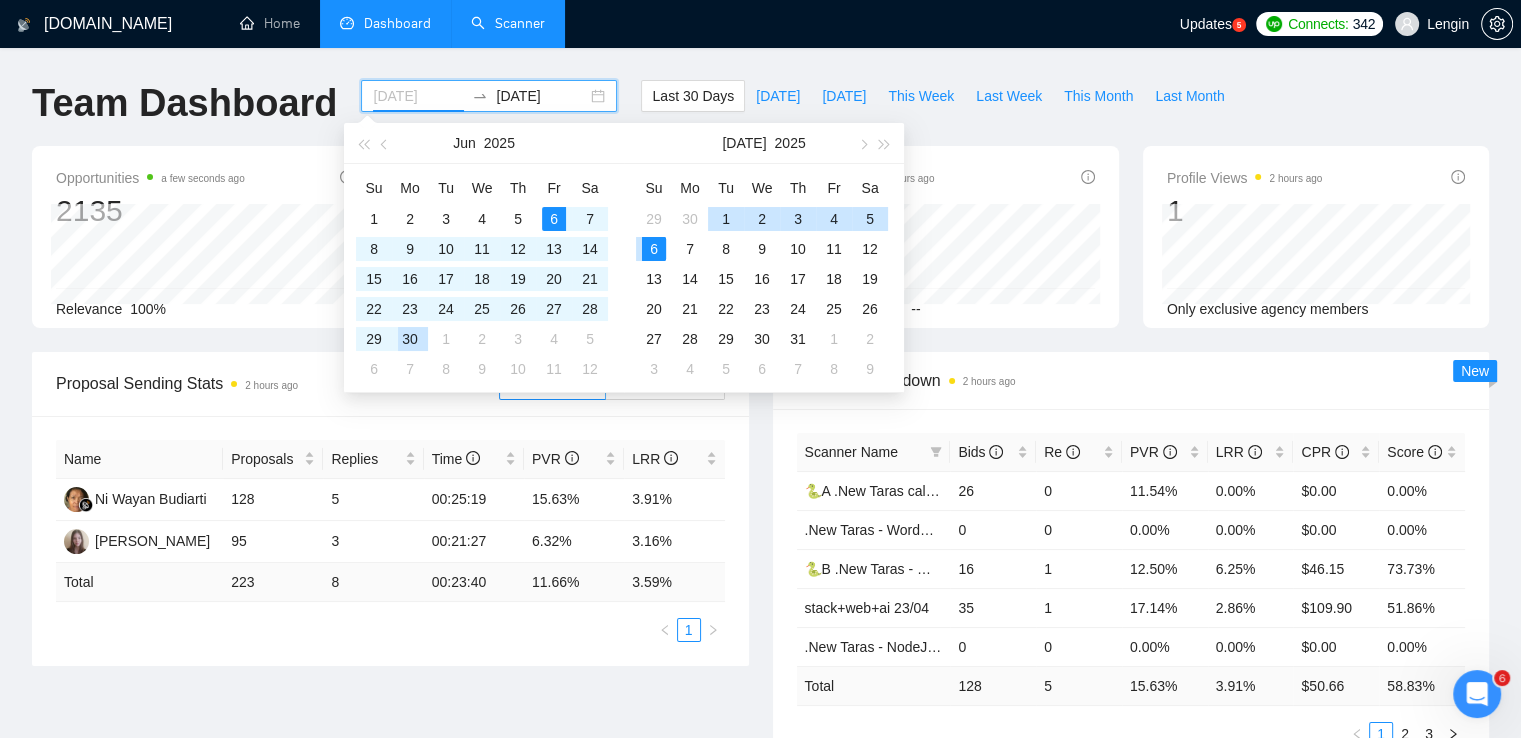 click on "30" at bounding box center [410, 339] 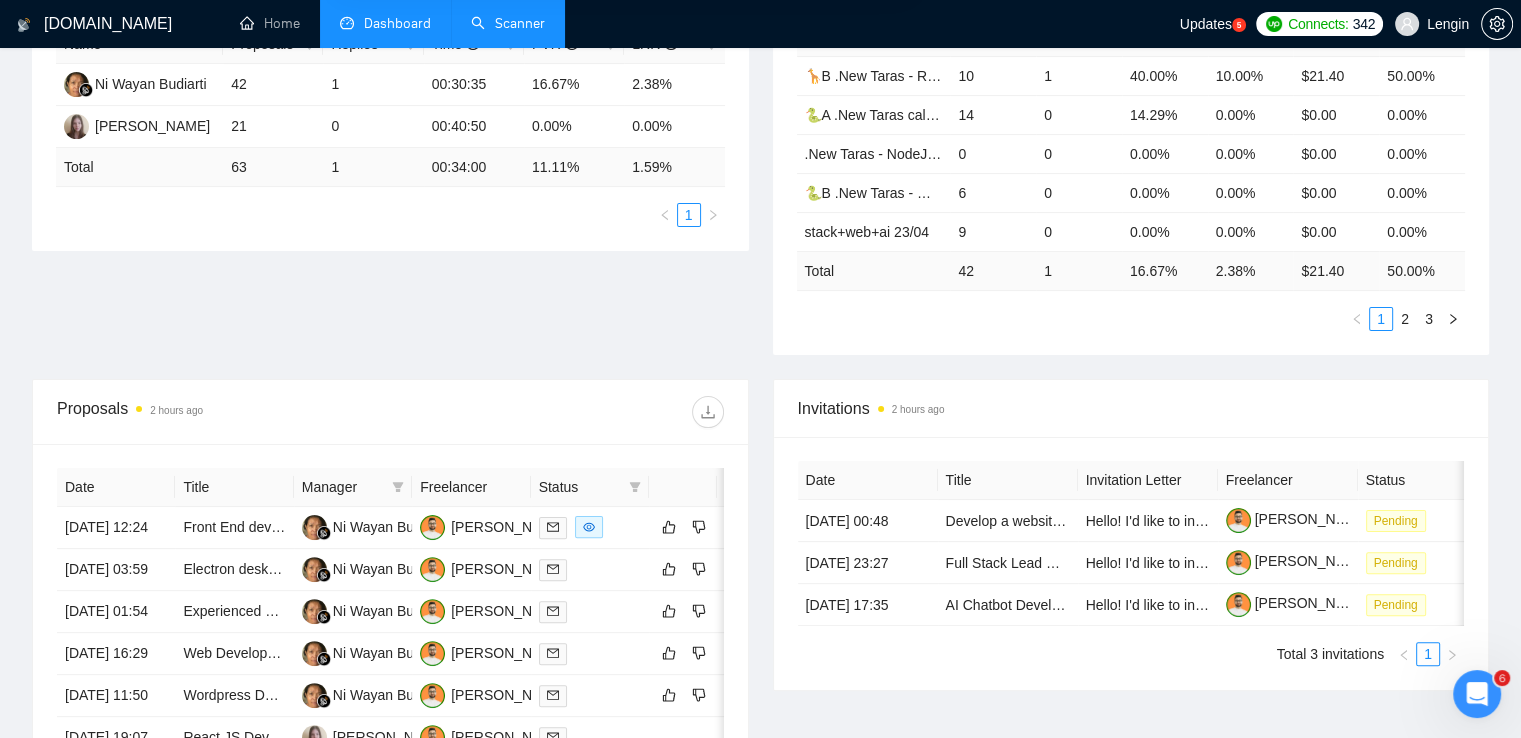 scroll, scrollTop: 176, scrollLeft: 0, axis: vertical 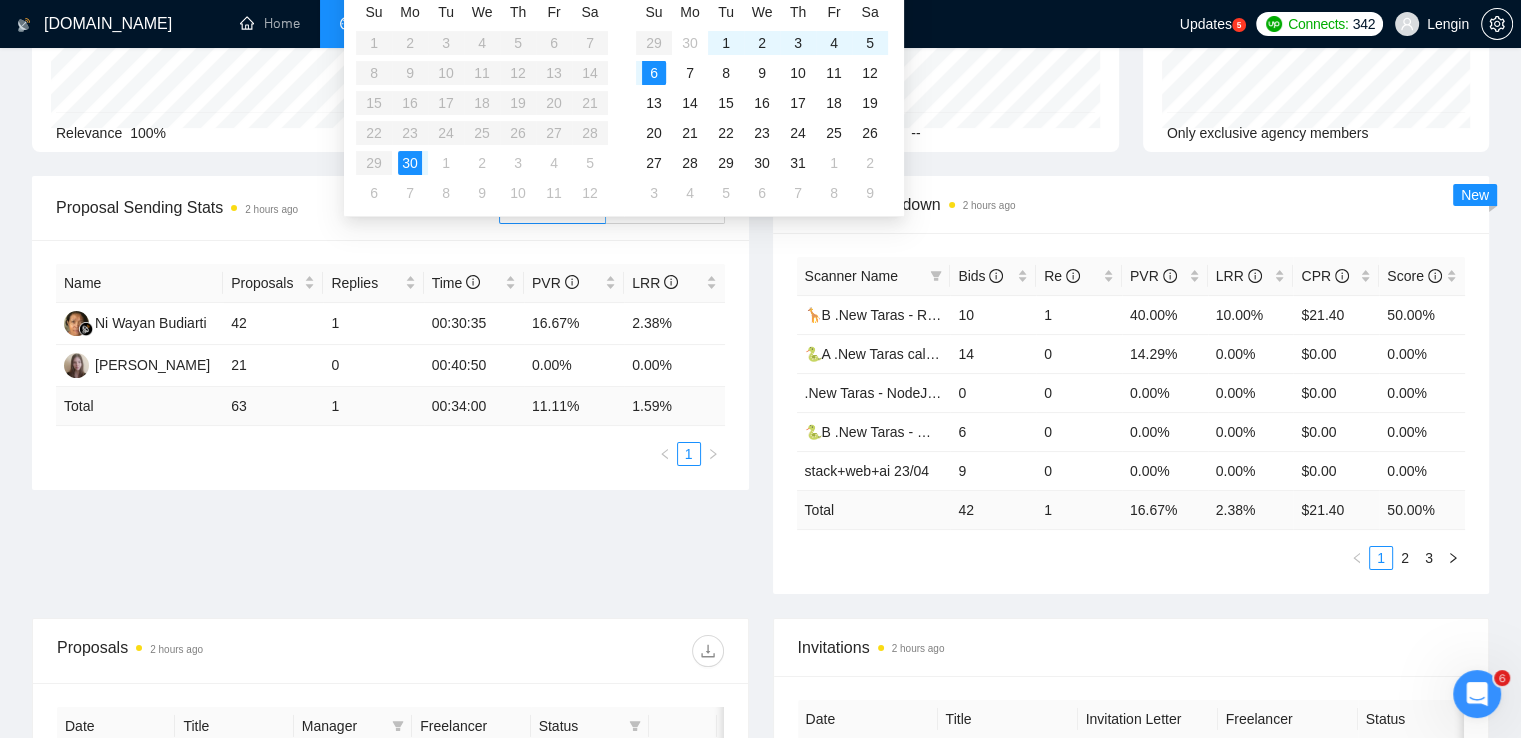 click on "Su Mo Tu We Th Fr Sa 1 2 3 4 5 6 7 8 9 10 11 12 13 14 15 16 17 18 19 20 21 22 23 24 25 26 27 28 29 30 1 2 3 4 5 6 7 8 9 10 11 12" at bounding box center (482, 102) 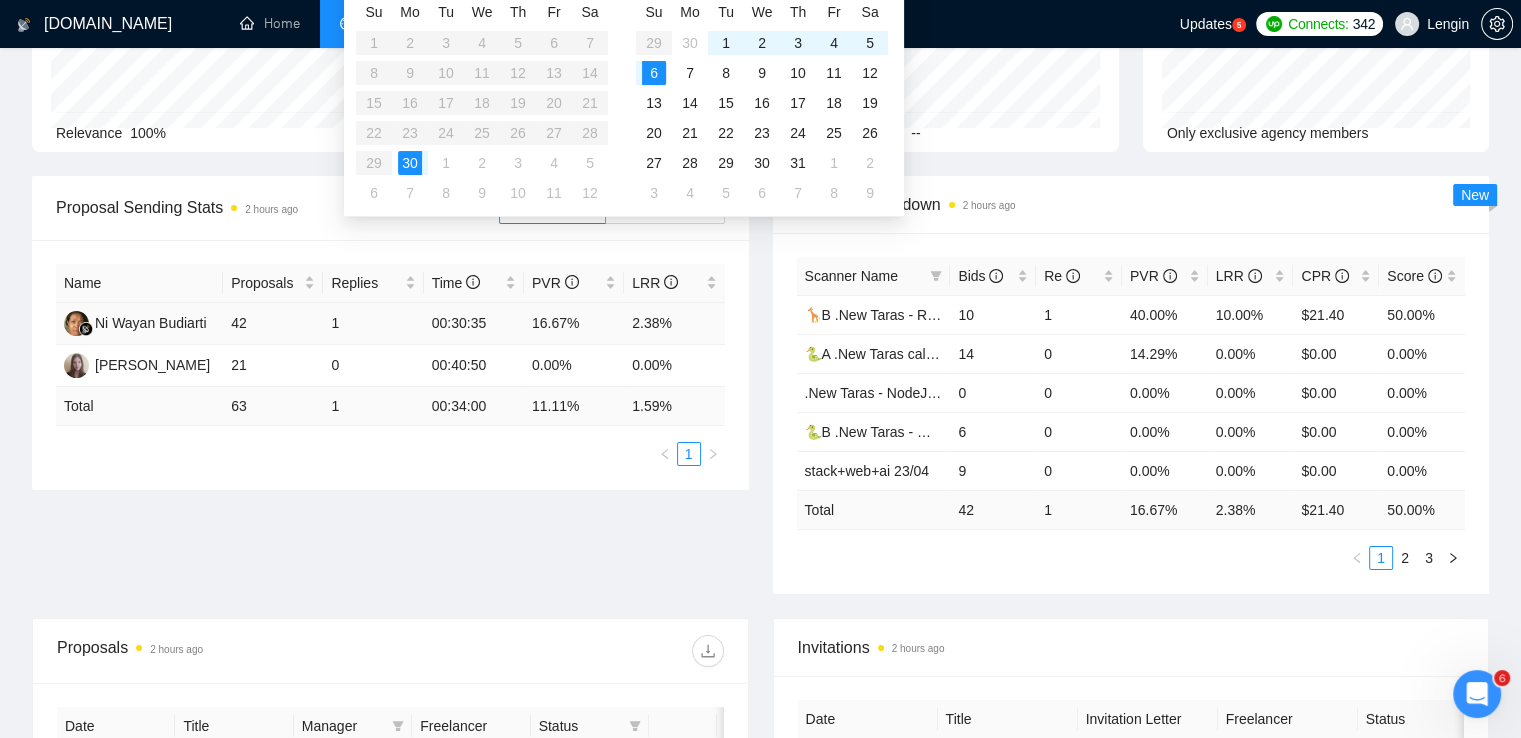 type on "2025-07-06" 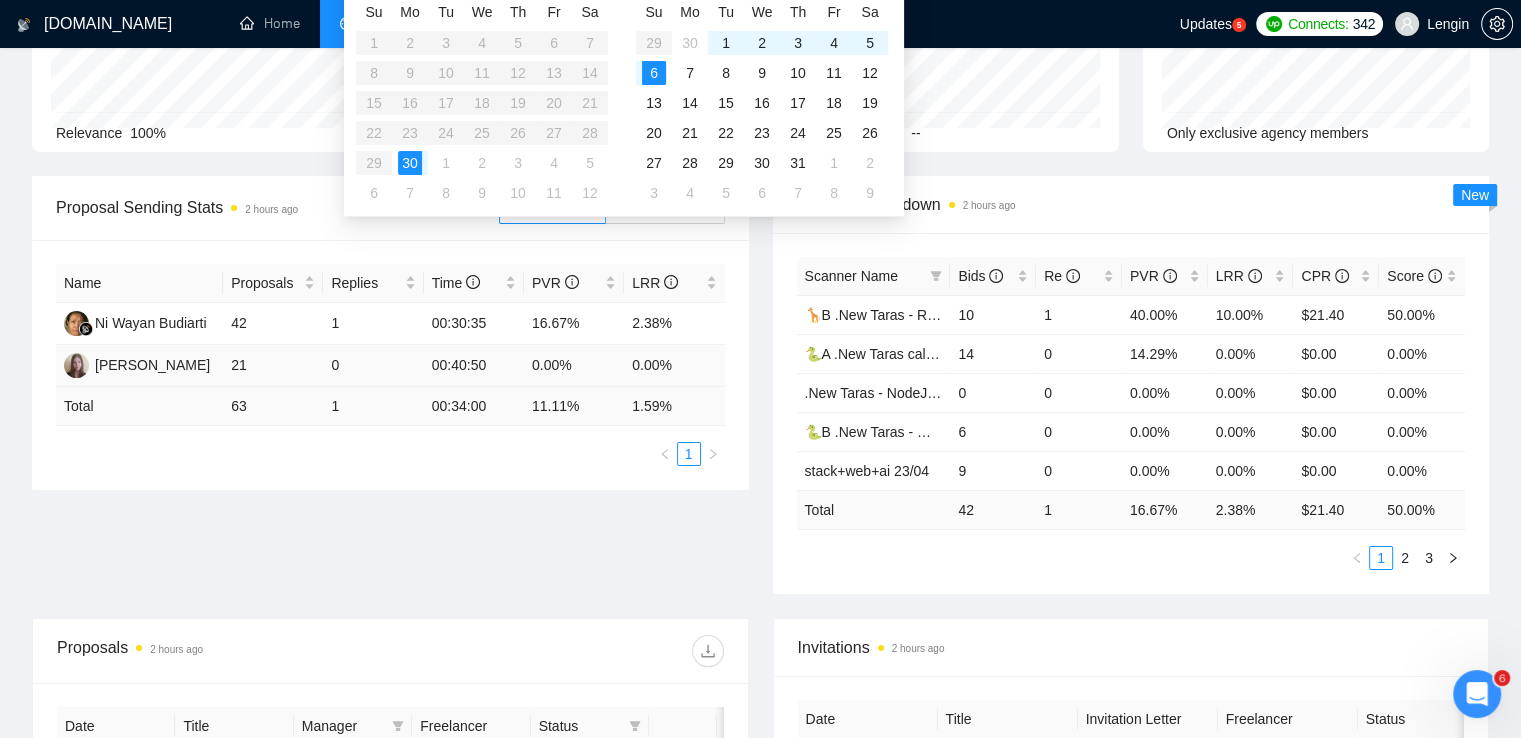 click on "0.00%" at bounding box center (674, 366) 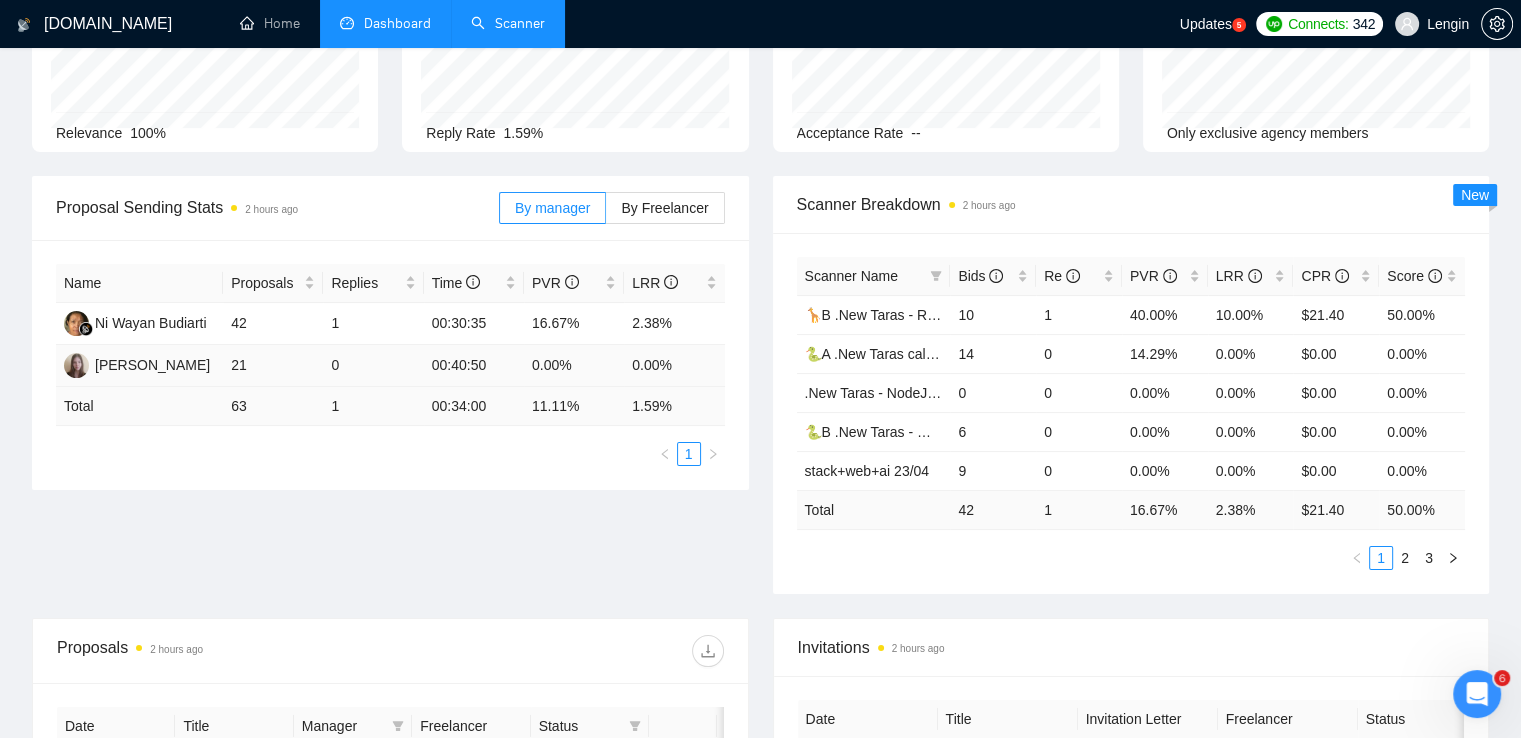 scroll, scrollTop: 0, scrollLeft: 0, axis: both 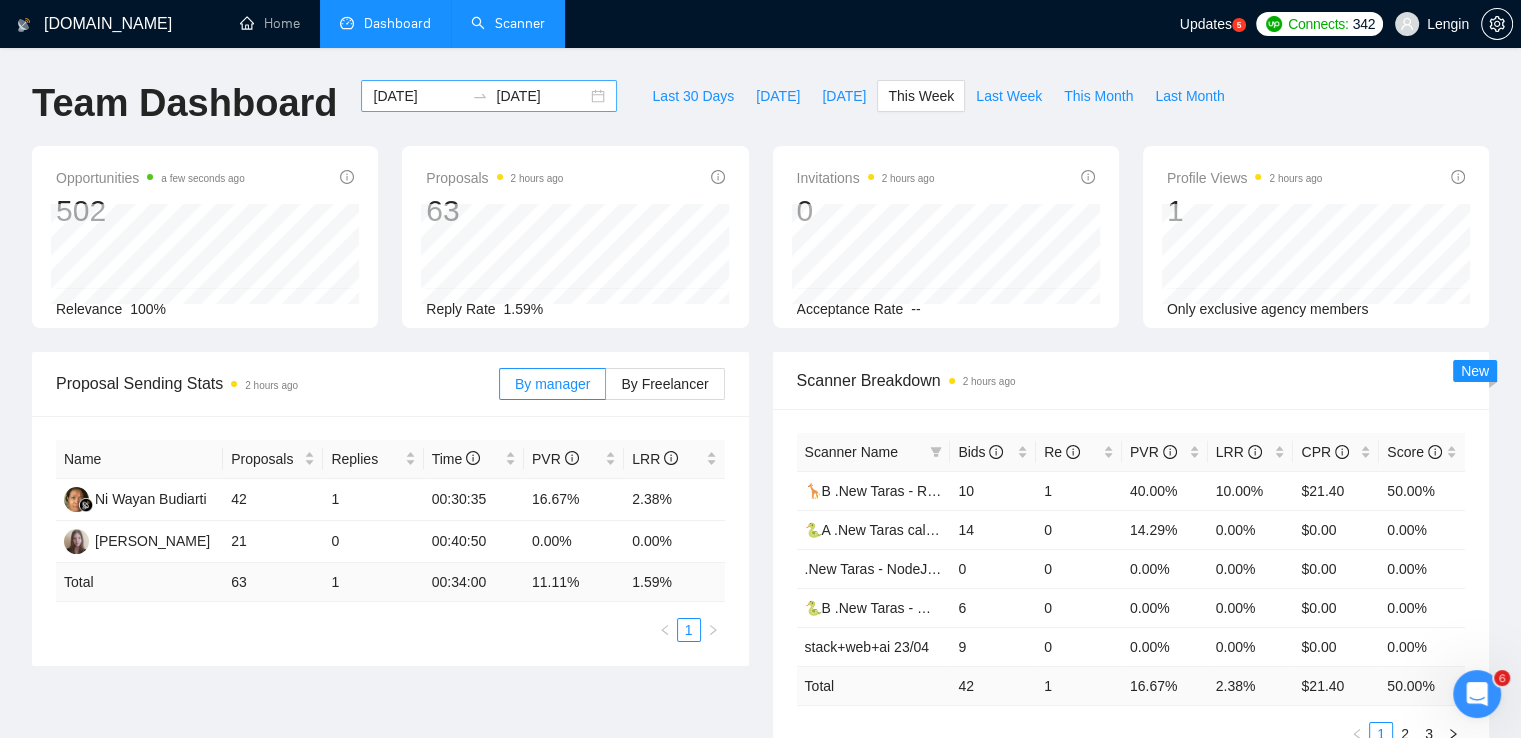 click on "2025-06-30 2025-07-06" at bounding box center (489, 96) 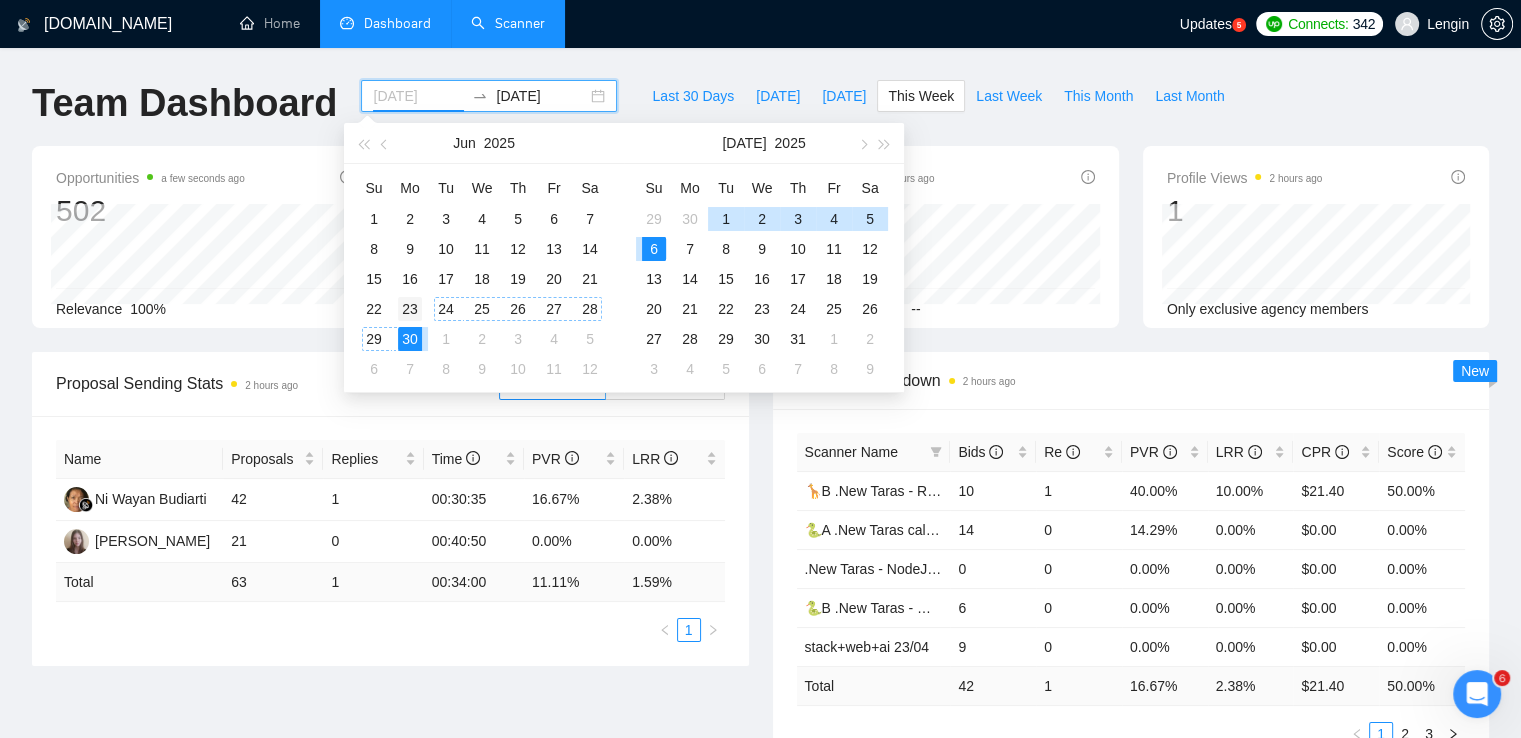 type on "[DATE]" 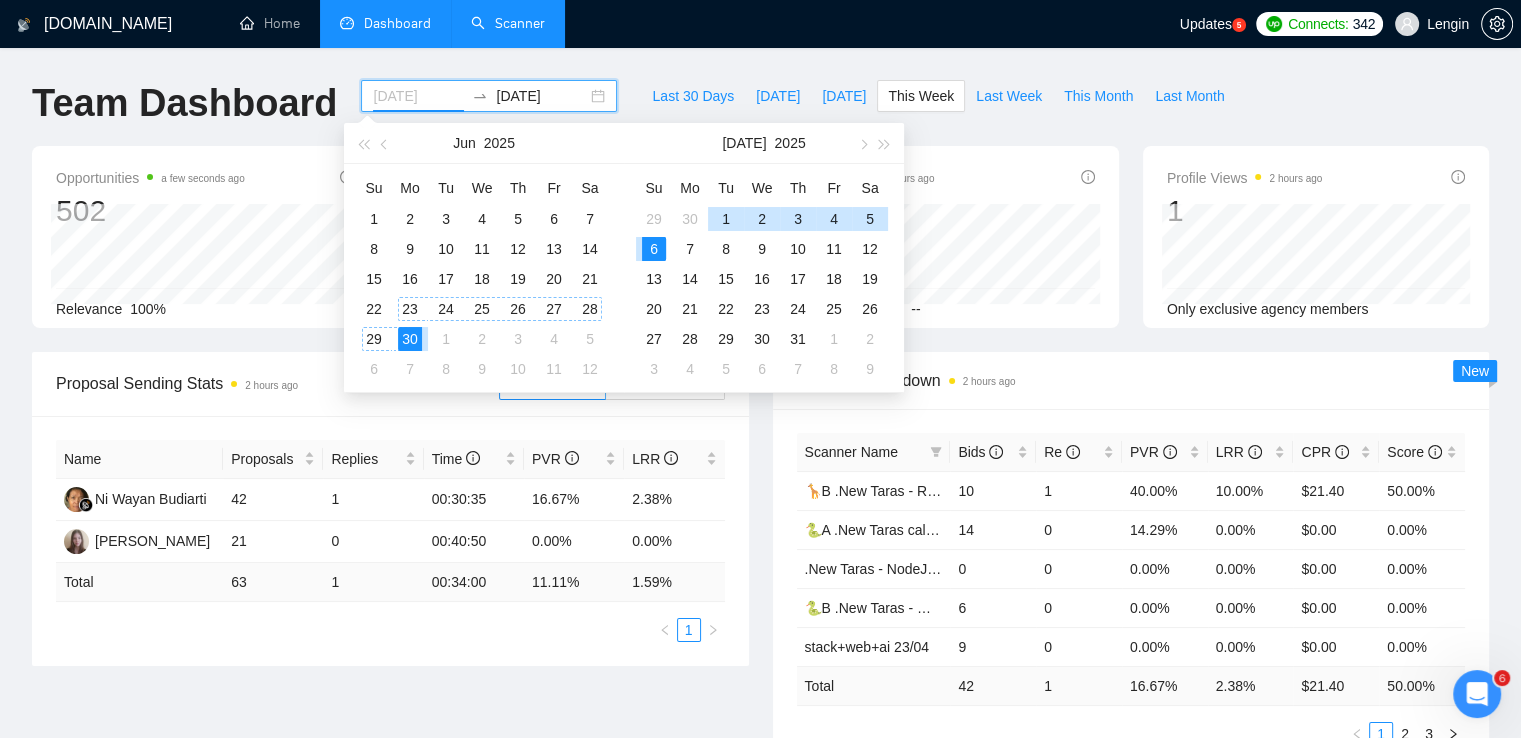 click on "23" at bounding box center (410, 309) 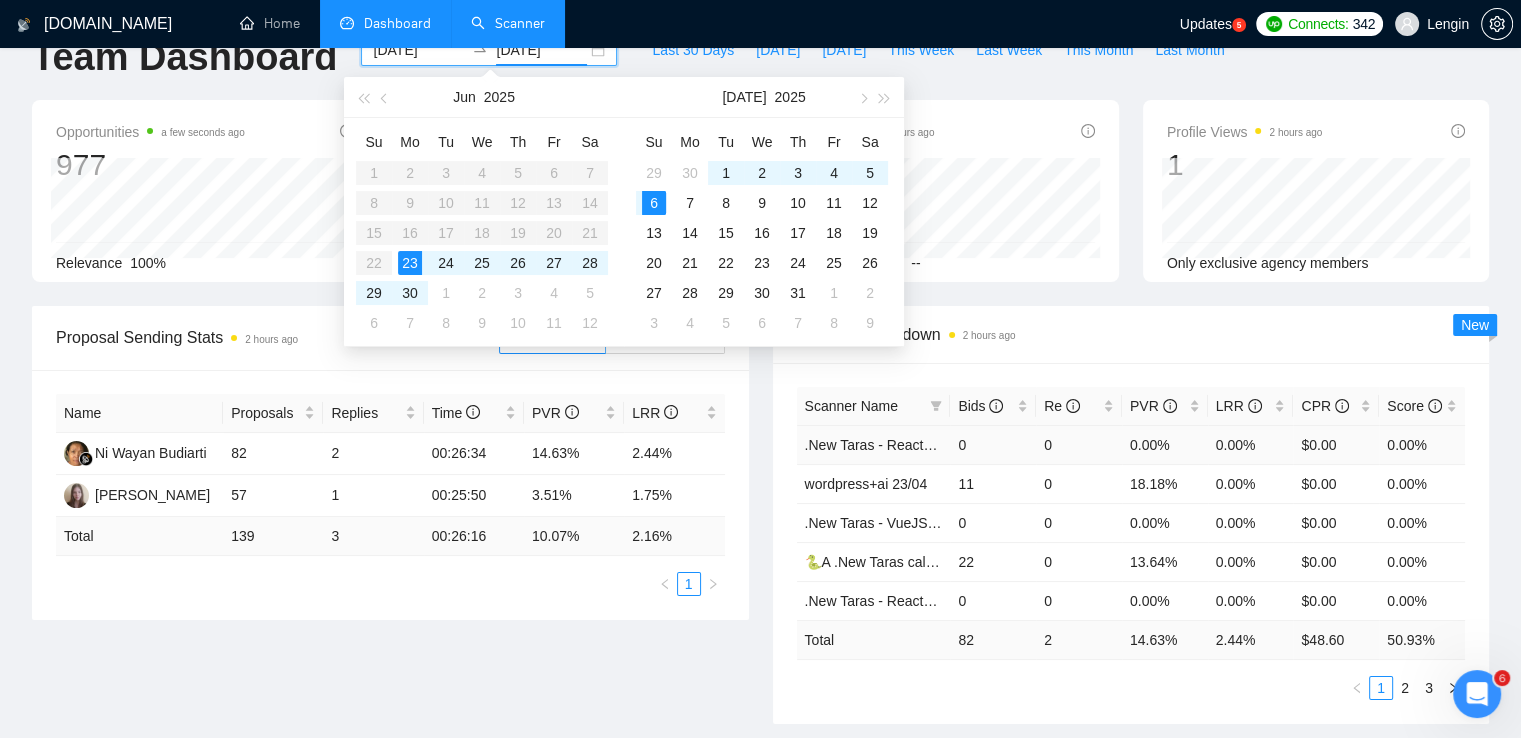 scroll, scrollTop: 44, scrollLeft: 0, axis: vertical 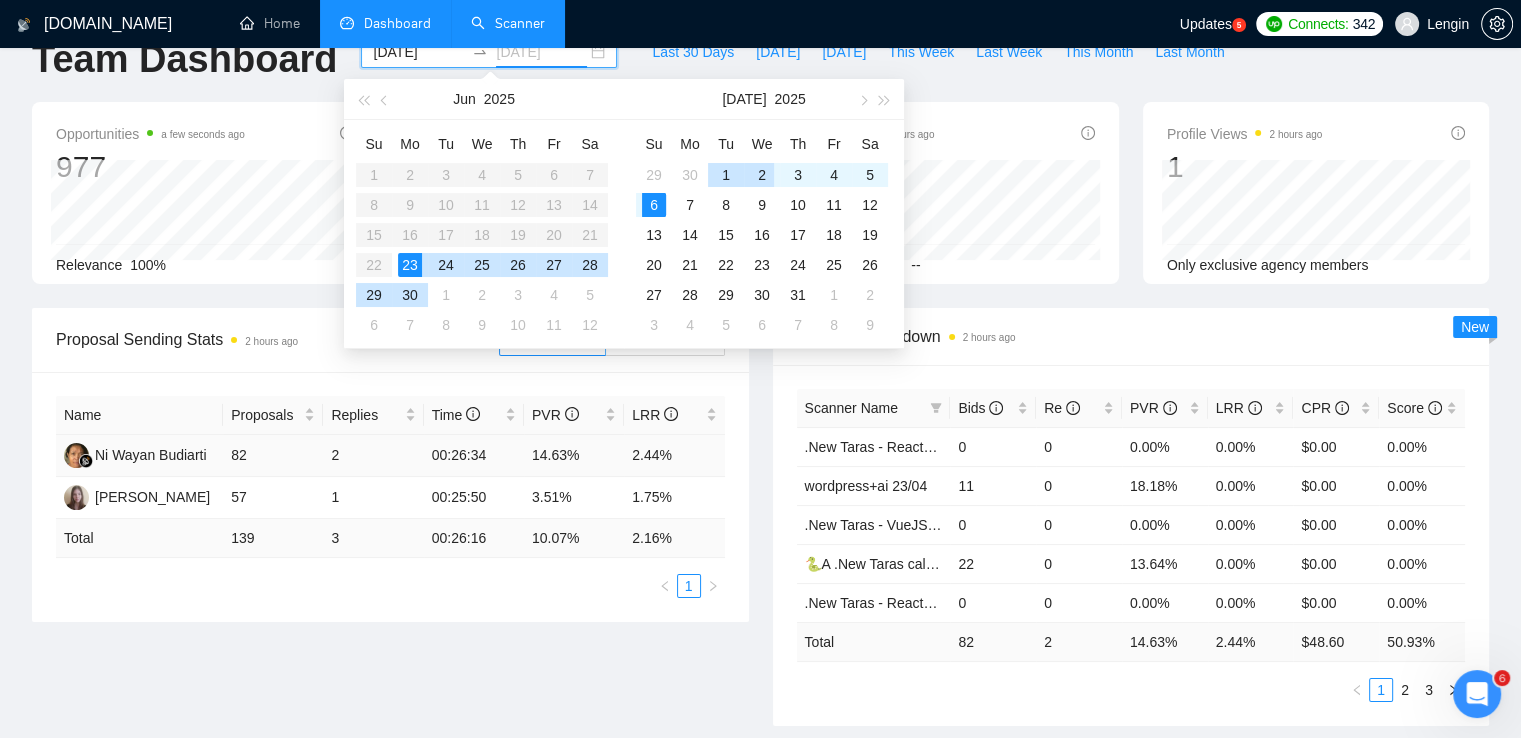 type on "2025-07-06" 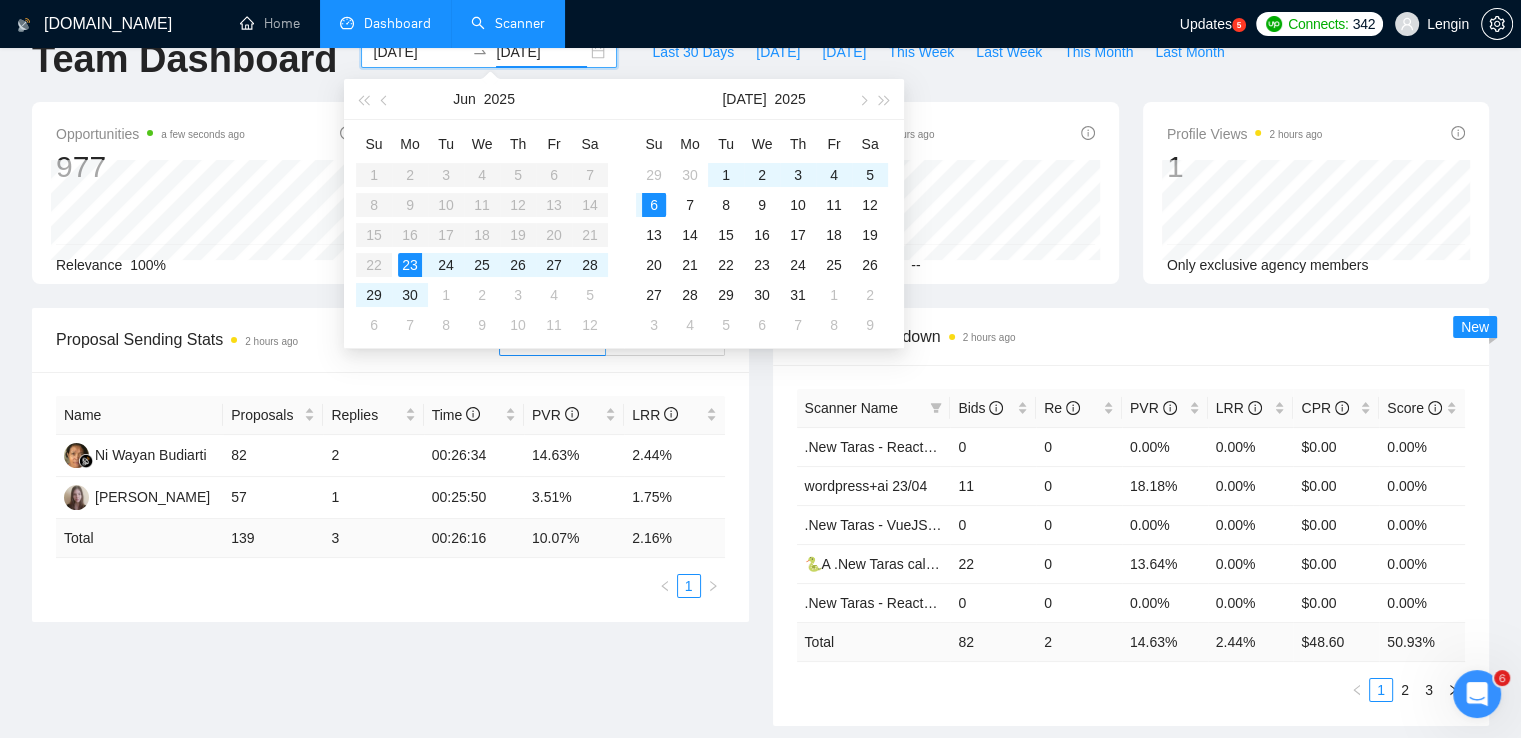click on "Name Proposals Replies Time   PVR   LRR   Ni Wayan Budiarti 82 2 00:26:34 14.63% 2.44% Nadiia Beida 57 1 00:25:50 3.51% 1.75% Total 139 3 00:26:16 10.07 % 2.16 % 1" at bounding box center [390, 497] 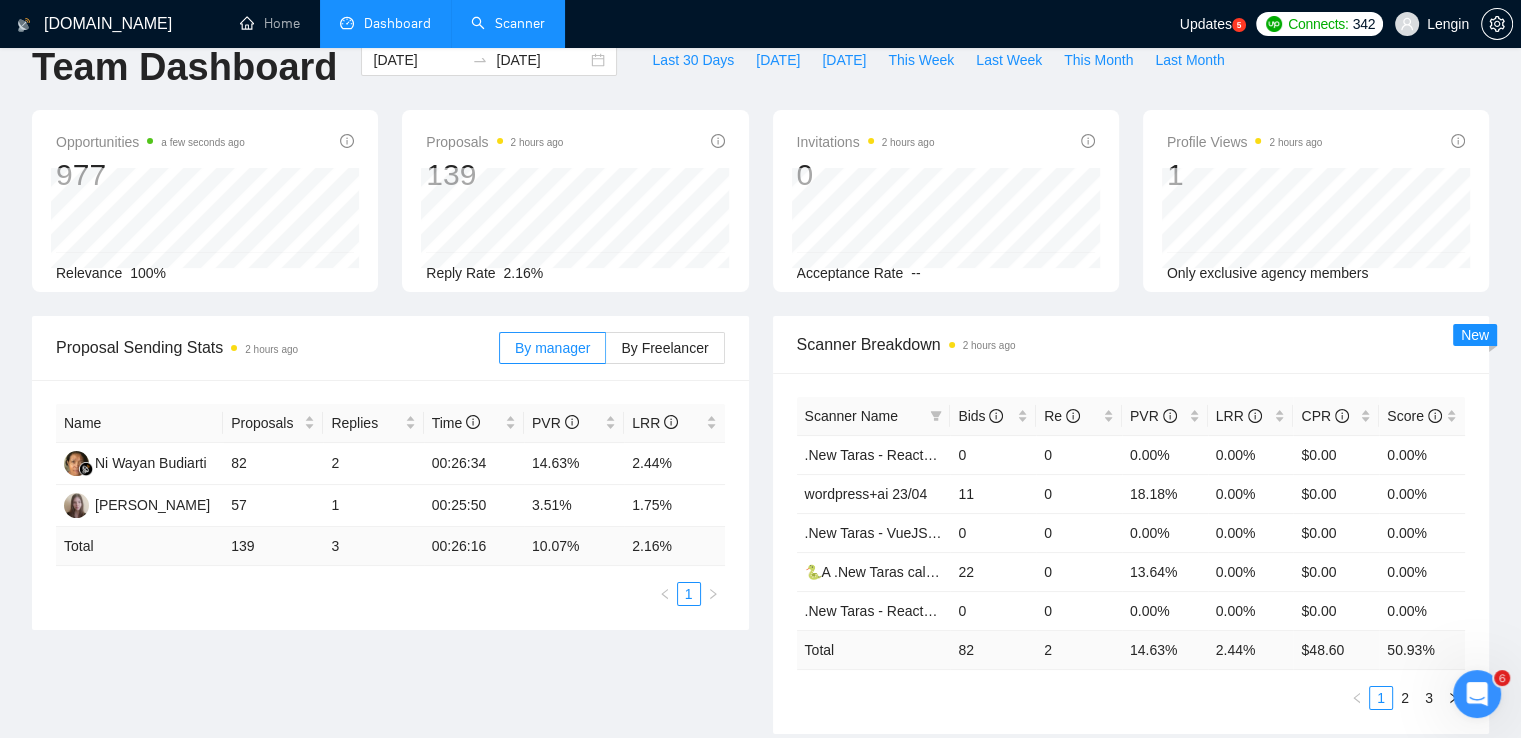 scroll, scrollTop: 0, scrollLeft: 0, axis: both 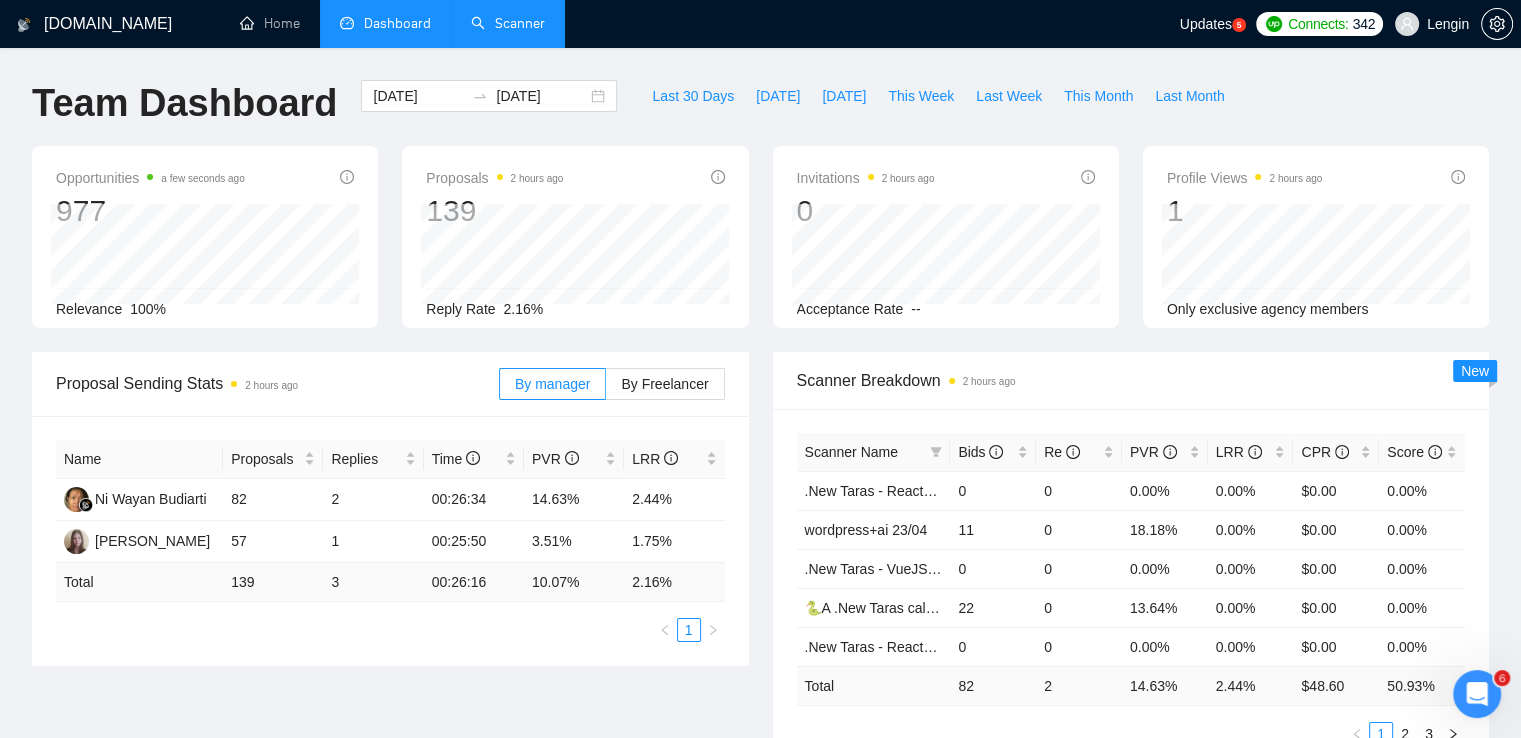 click on "Scanner" at bounding box center (508, 23) 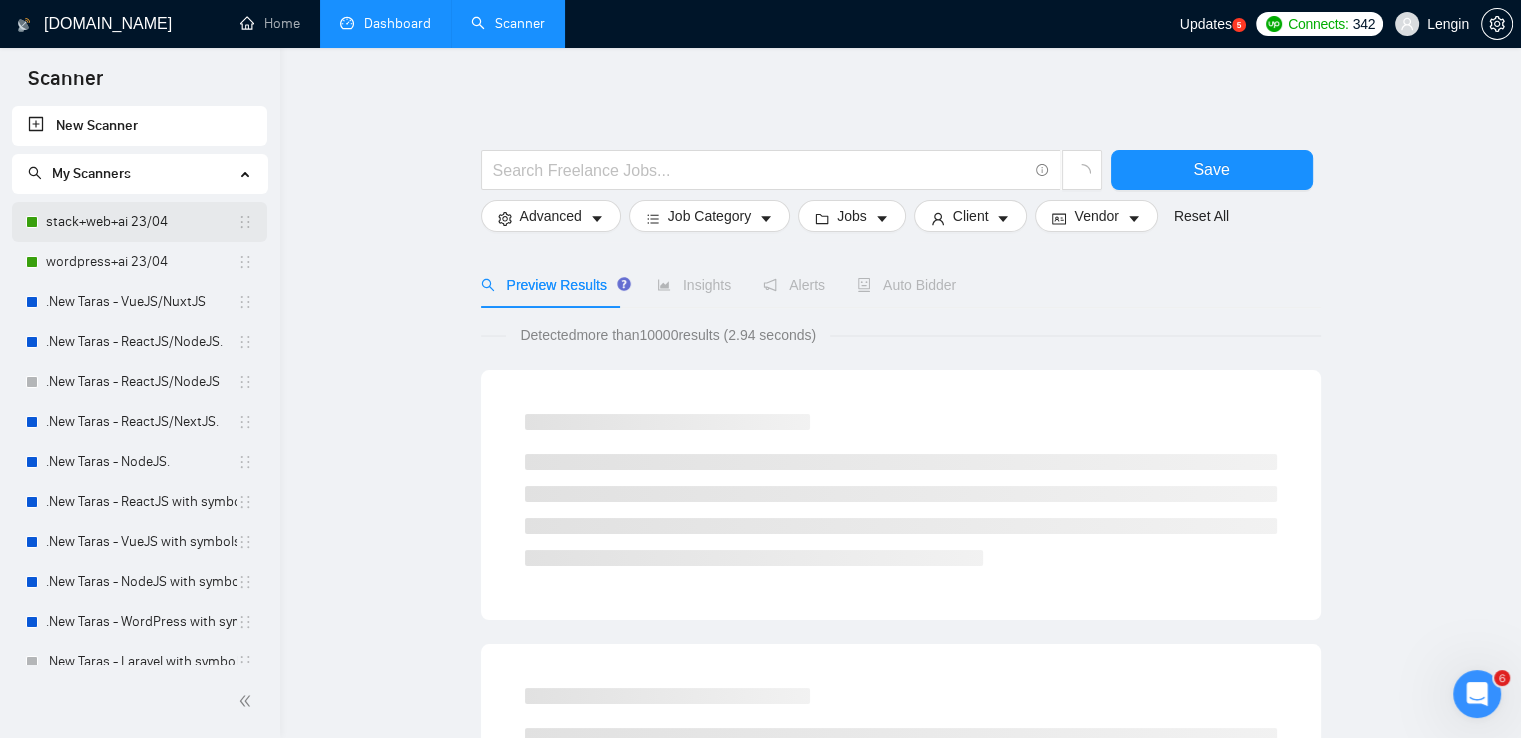 click on "stack+web+ai 23/04" at bounding box center [141, 222] 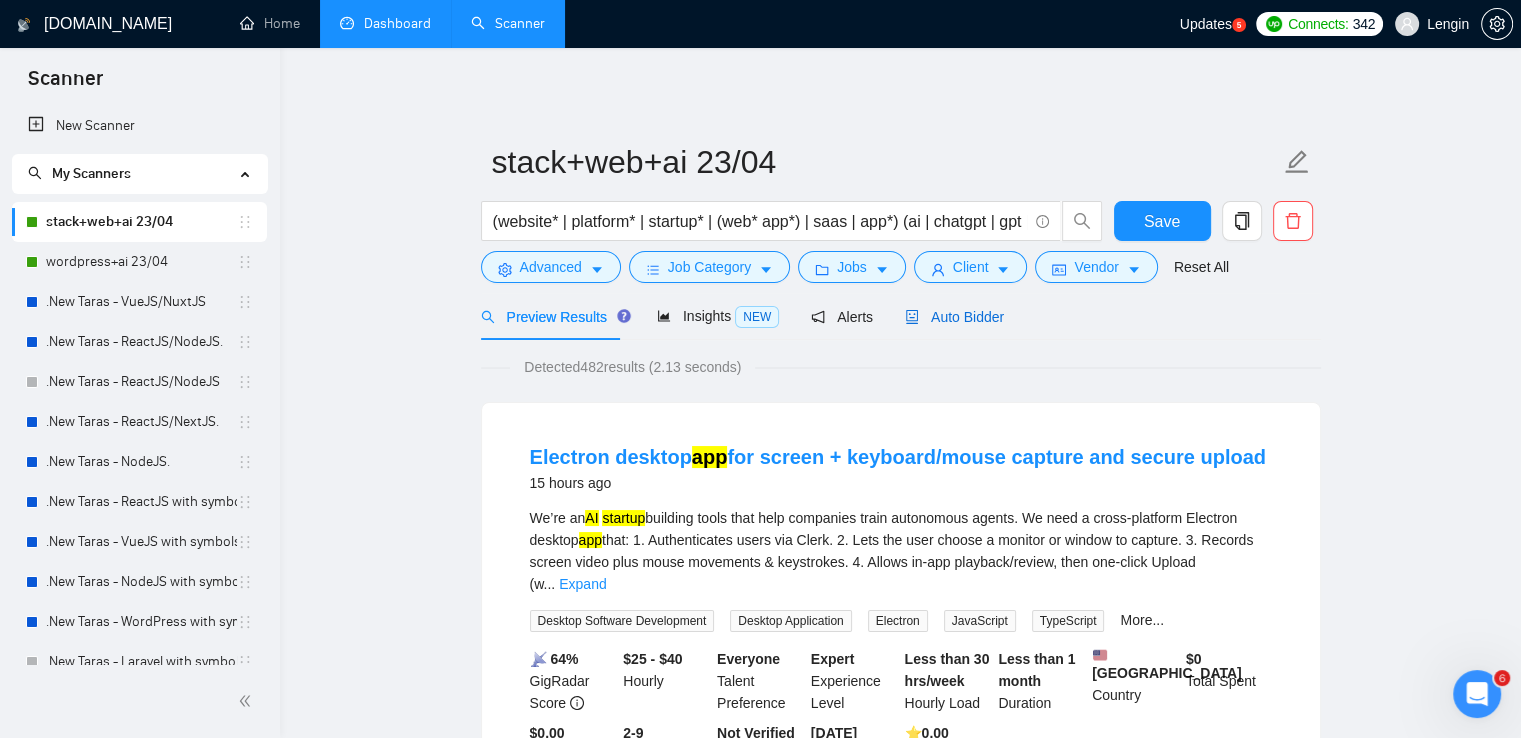 click on "Auto Bidder" at bounding box center (954, 317) 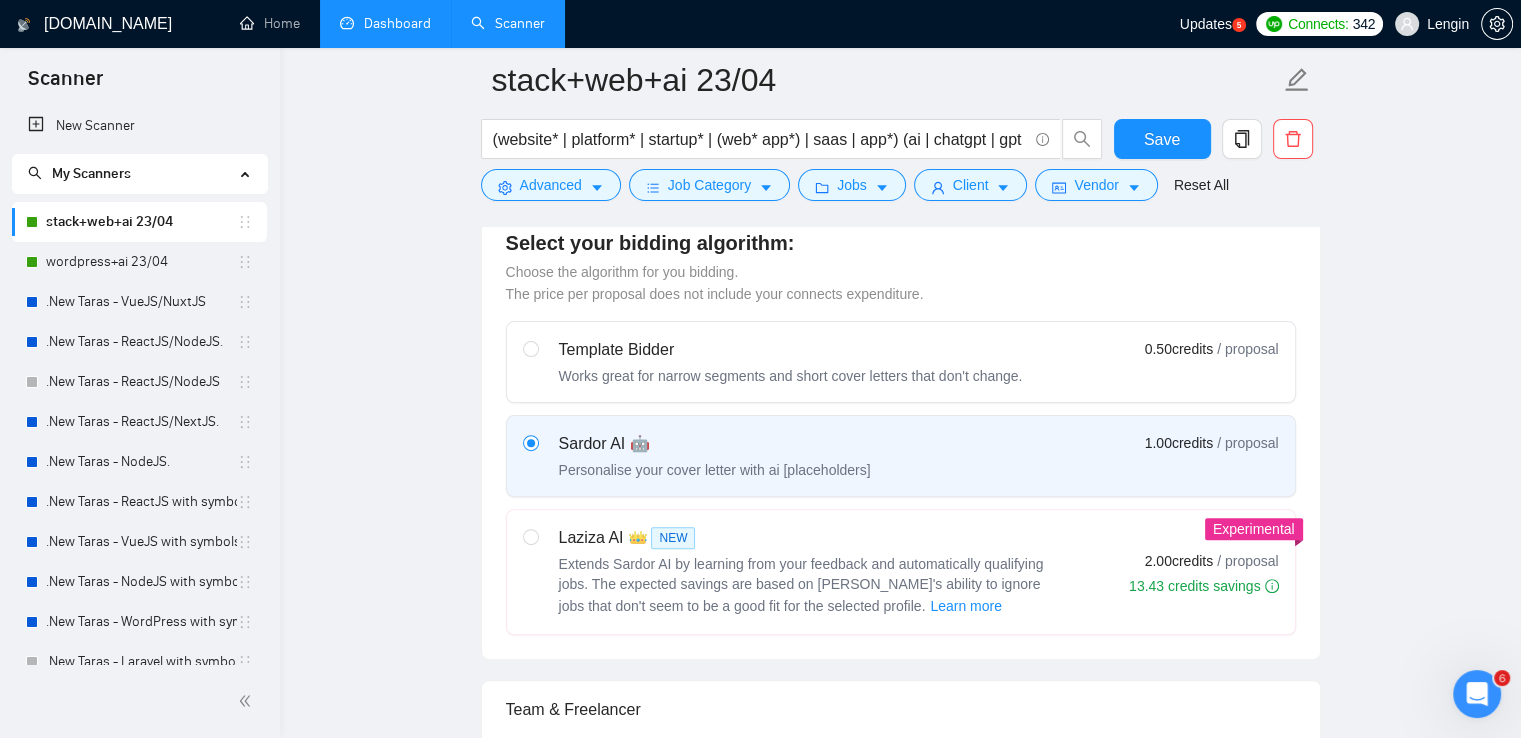 type 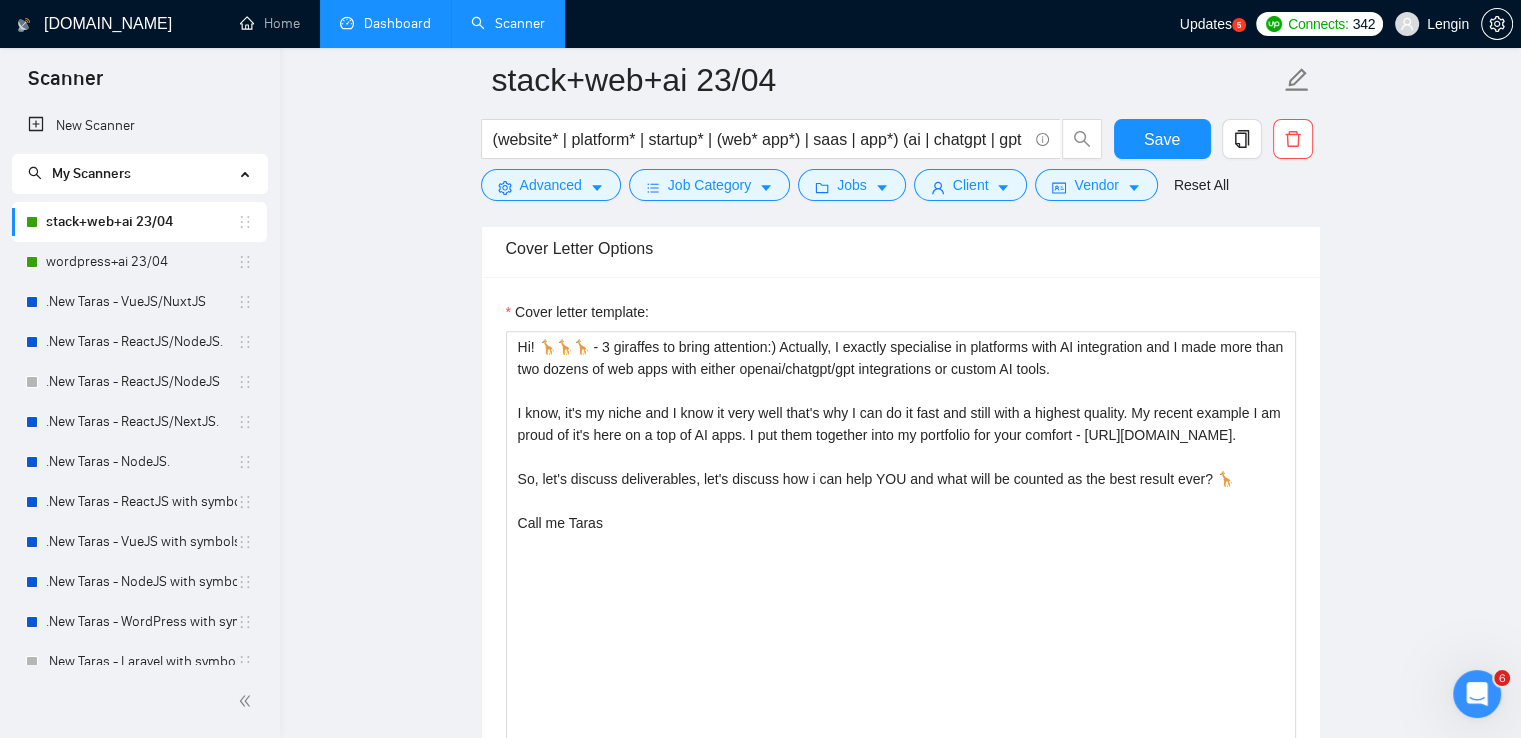 scroll, scrollTop: 1276, scrollLeft: 0, axis: vertical 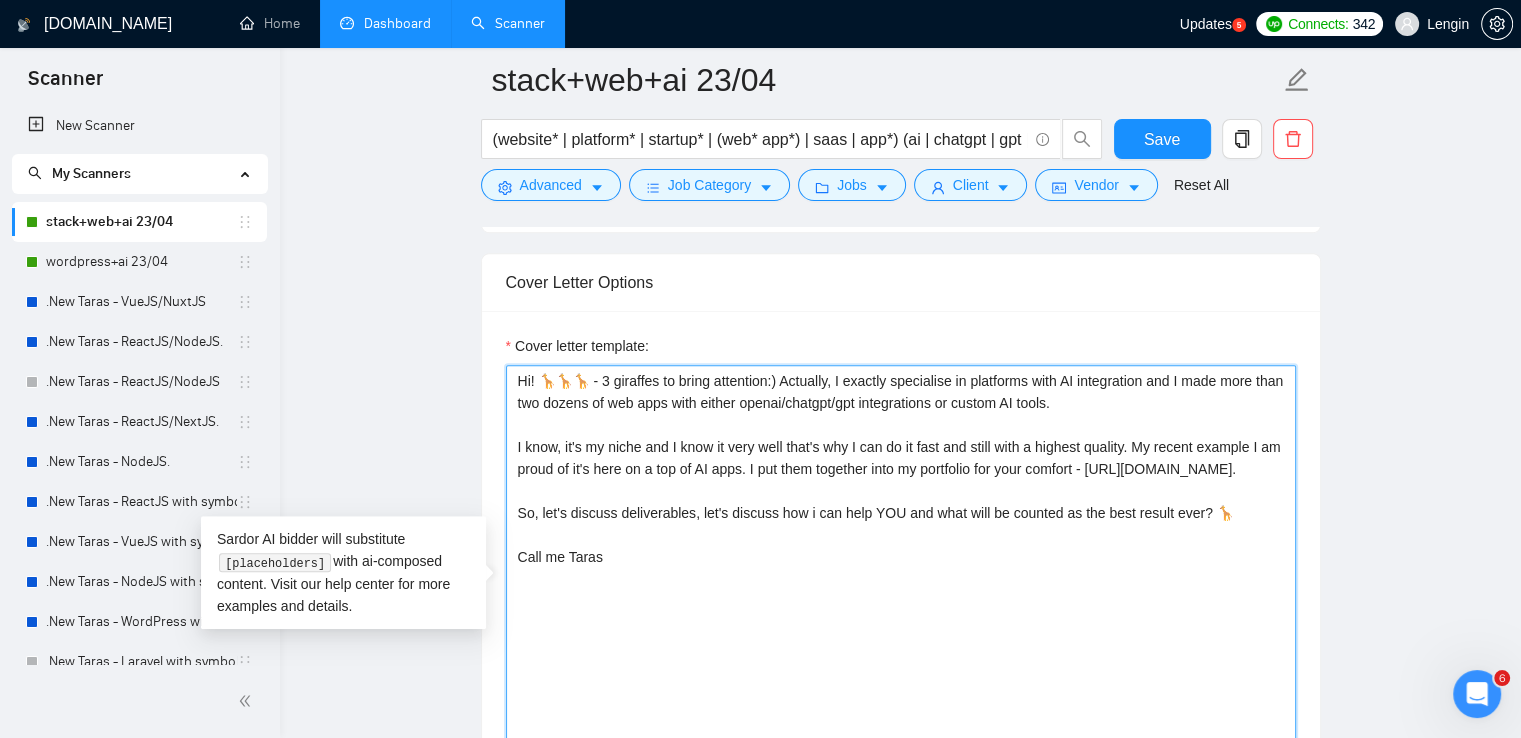 drag, startPoint x: 631, startPoint y: 574, endPoint x: 508, endPoint y: 578, distance: 123.065025 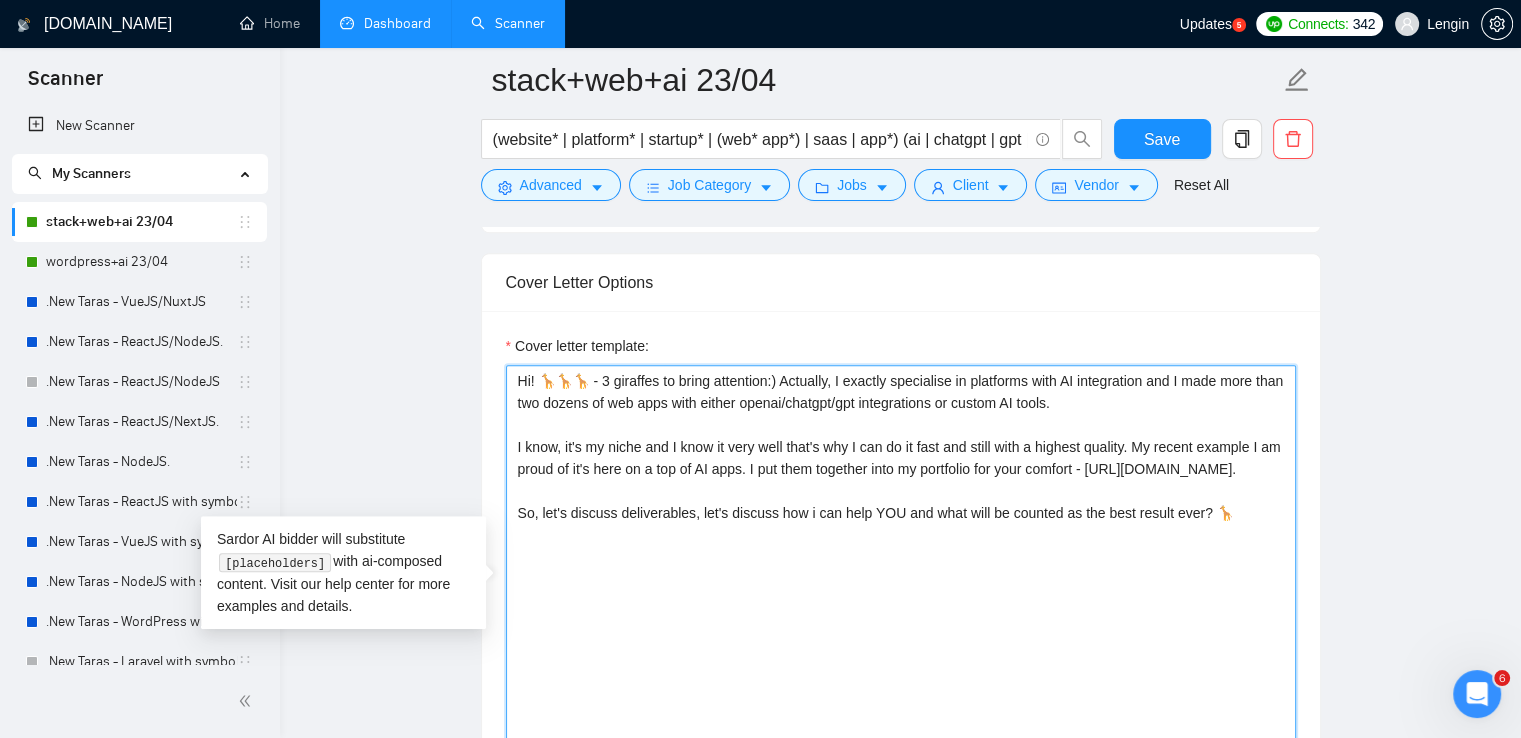 paste on "I am ready! Let's jump in to the call?
Just a Tara" 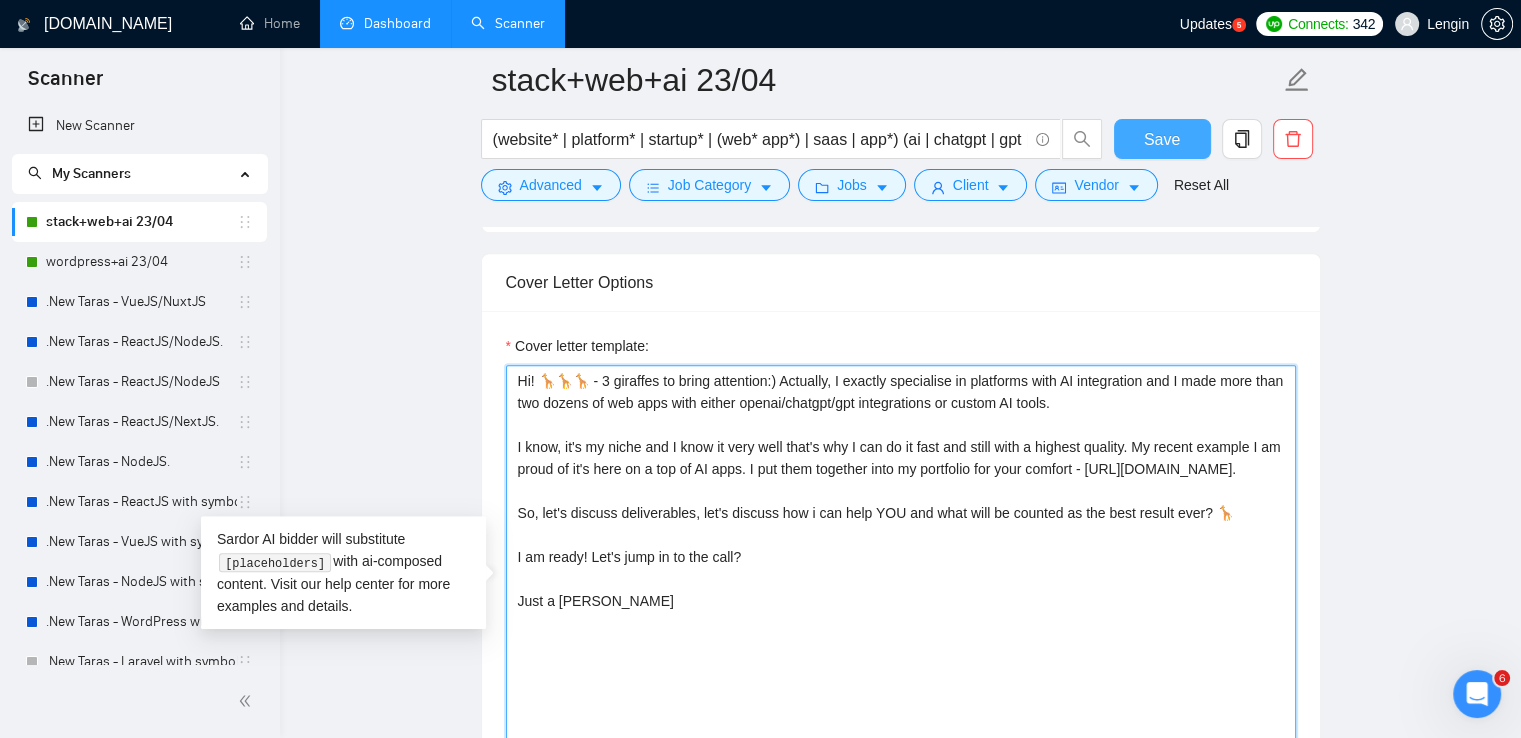 type on "Hi! 🦒🦒🦒 - 3 giraffes to bring attention:) Actually, I exactly specialise in platforms with AI integration and I made more than two dozens of web apps with either openai/chatgpt/gpt integrations or custom AI tools.
I know, it's my niche and I know it very well that's why I can do it fast and still with a highest quality. My recent example I am proud of it's here on a top of AI apps. I put them together into my portfolio for your comfort - https://www.upwork.com/freelancers/~01f49d8a78b8953e9b?p=1915347402372517888.
So, let's discuss deliverables, let's discuss how i can help YOU and what will be counted as the best result ever? 🦒
I am ready! Let's jump in to the call?
Just a Tara" 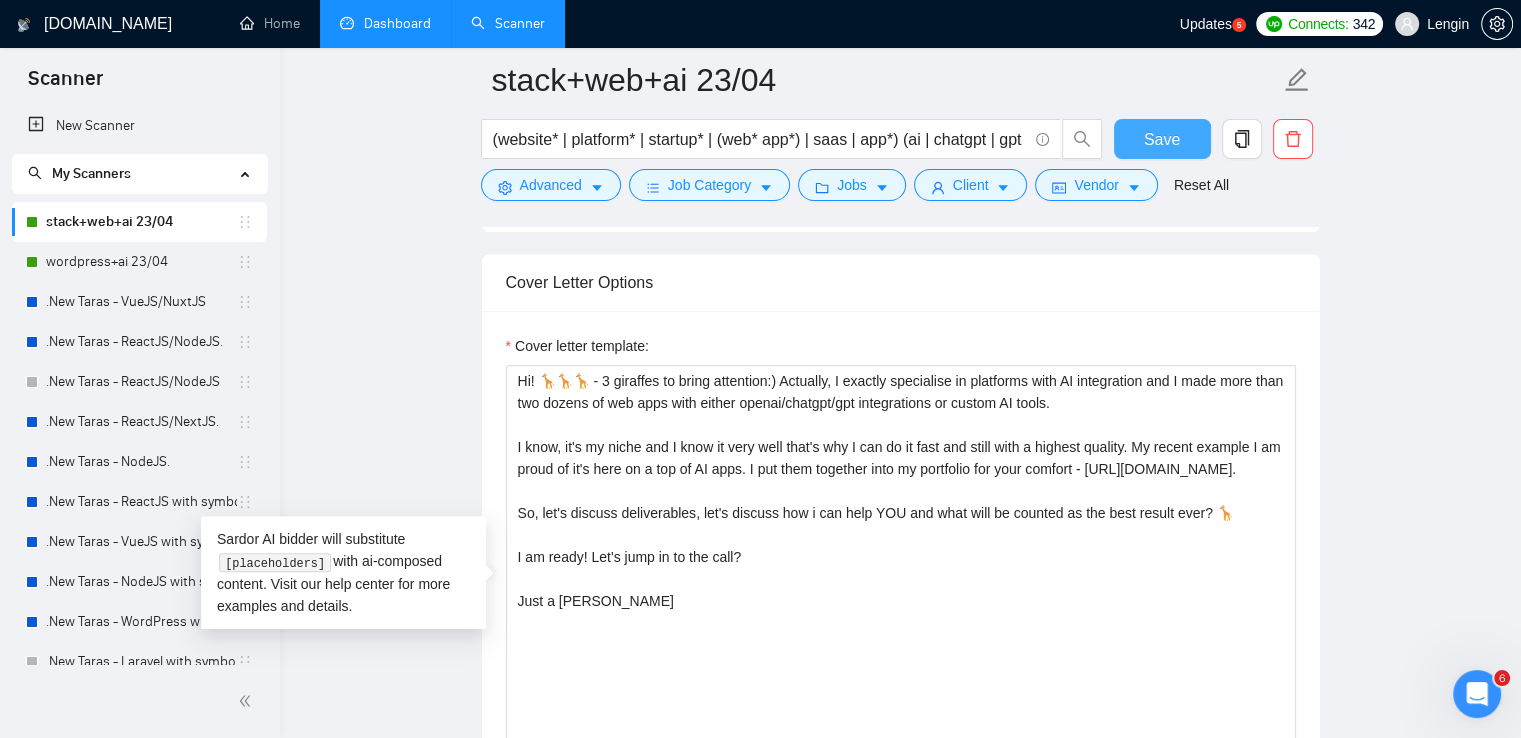 click on "Save" at bounding box center [1162, 139] 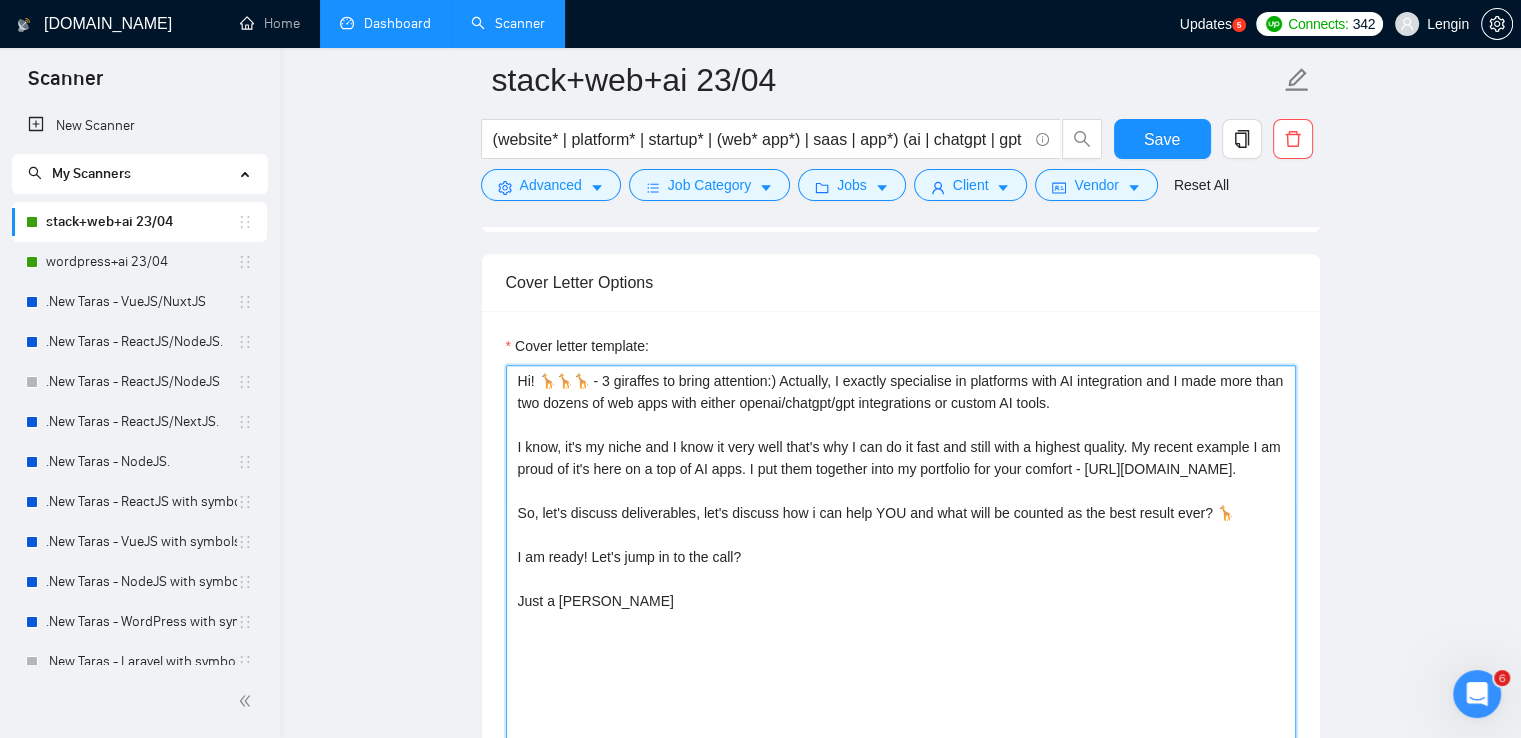 type 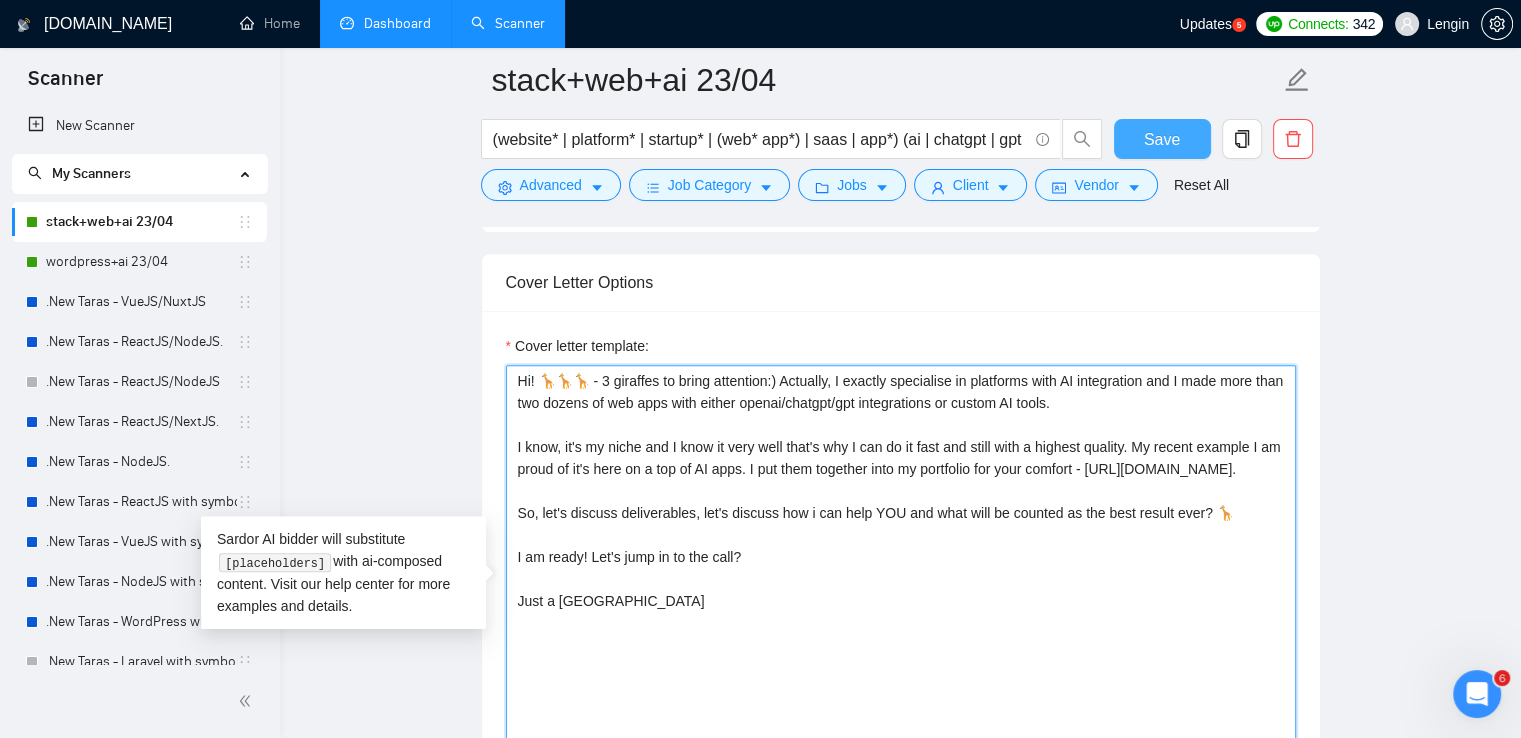type on "Hi! 🦒🦒🦒 - 3 giraffes to bring attention:) Actually, I exactly specialise in platforms with AI integration and I made more than two dozens of web apps with either openai/chatgpt/gpt integrations or custom AI tools.
I know, it's my niche and I know it very well that's why I can do it fast and still with a highest quality. My recent example I am proud of it's here on a top of AI apps. I put them together into my portfolio for your comfort - https://www.upwork.com/freelancers/~01f49d8a78b8953e9b?p=1915347402372517888.
So, let's discuss deliverables, let's discuss how i can help YOU and what will be counted as the best result ever? 🦒
I am ready! Let's jump in to the call?
Just a Taraі" 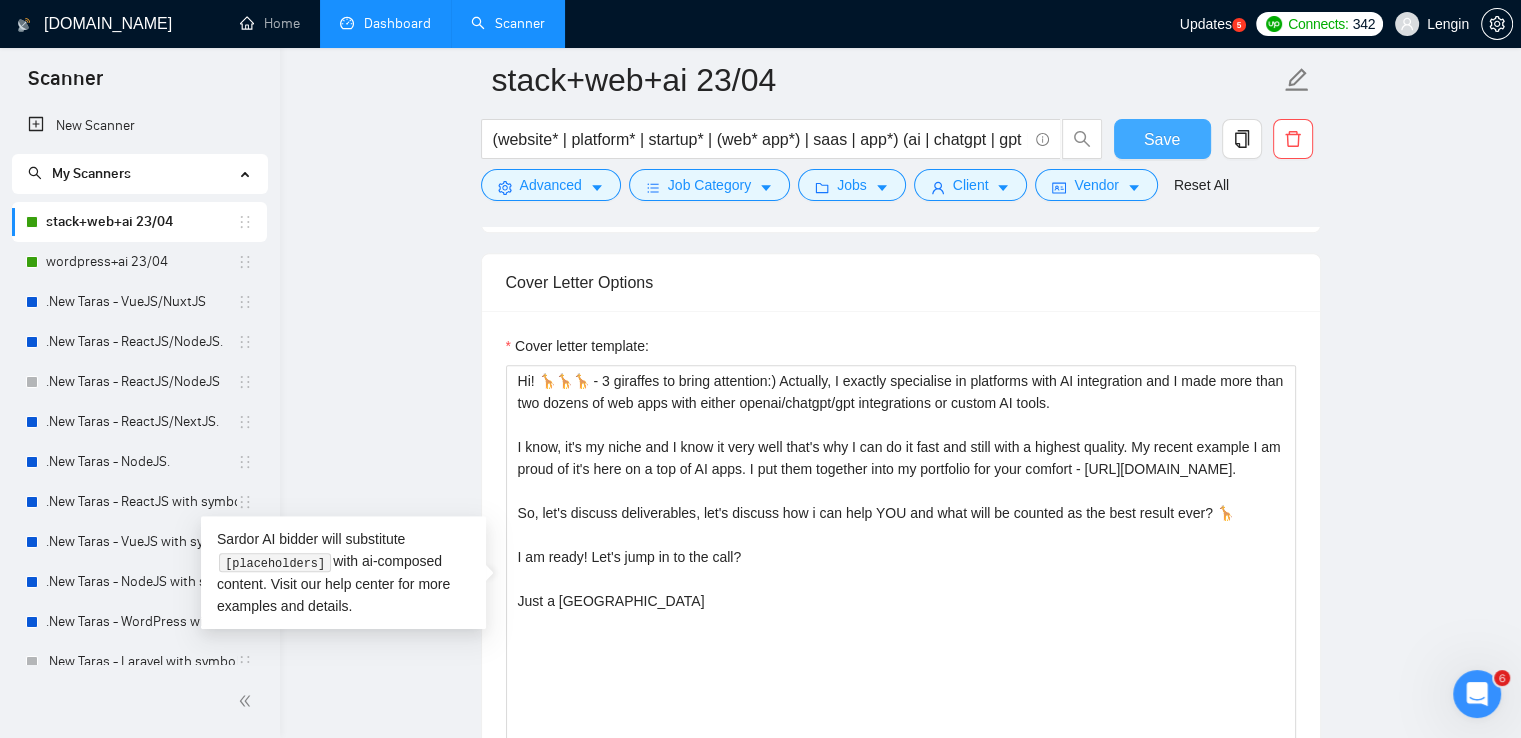 click on "Save" at bounding box center (1162, 139) 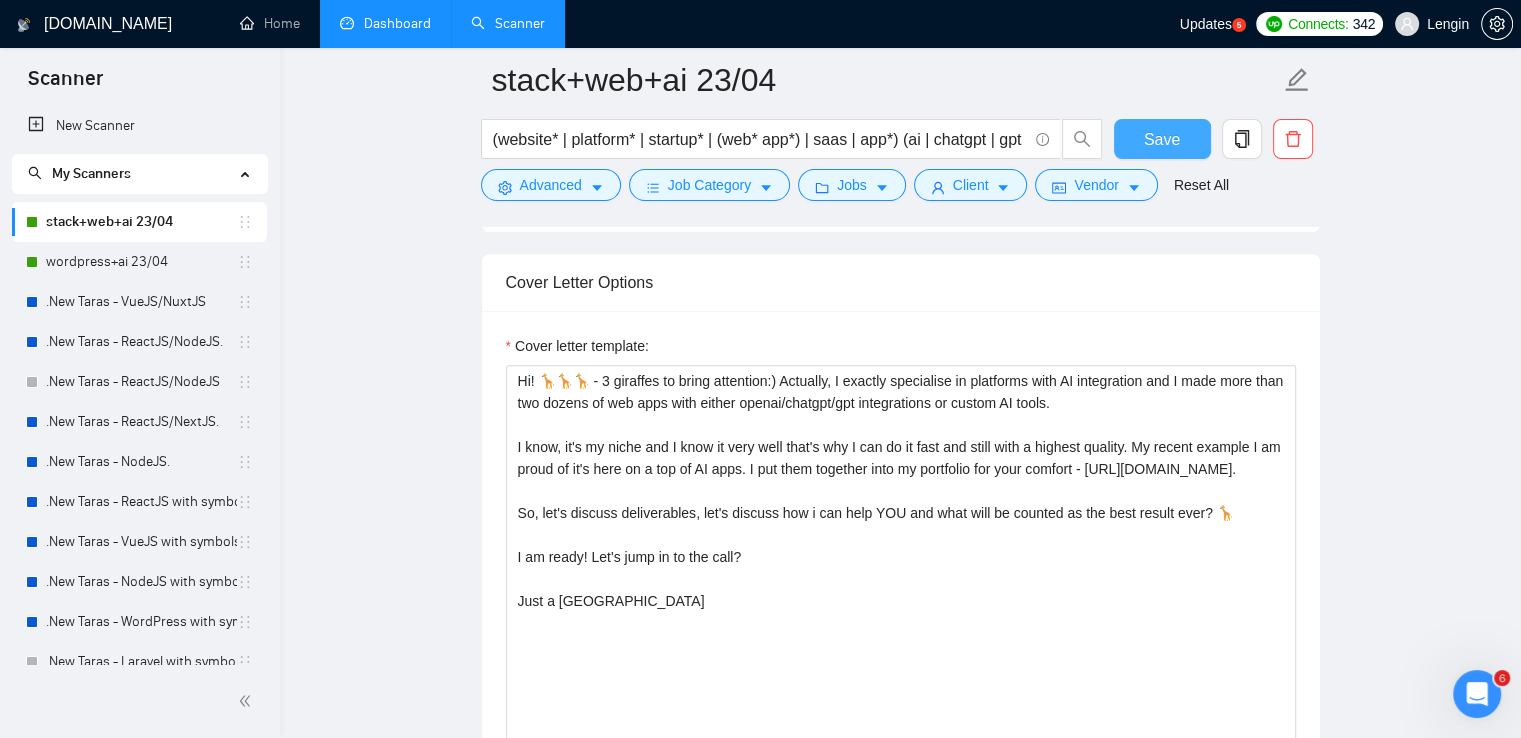 type 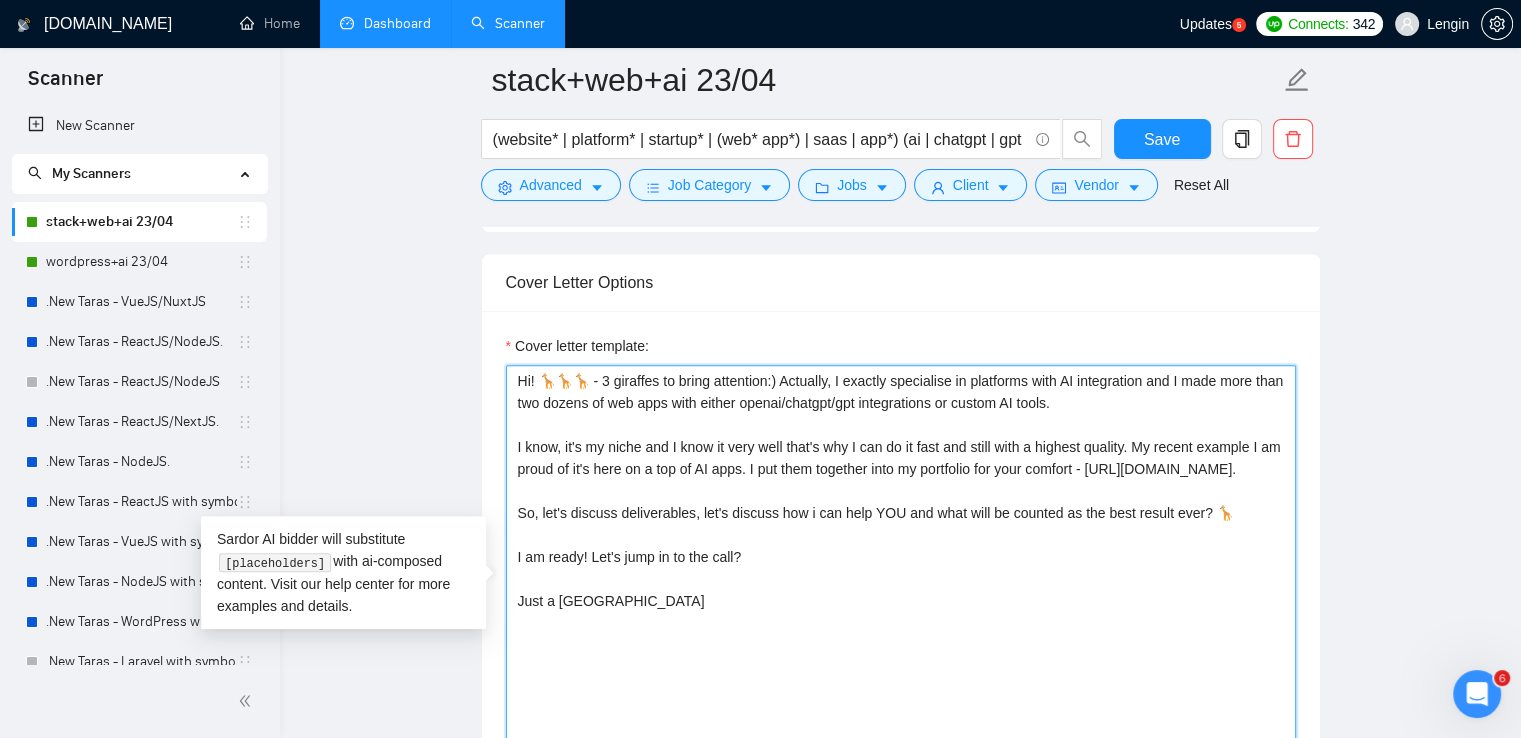 click on "Hi! 🦒🦒🦒 - 3 giraffes to bring attention:) Actually, I exactly specialise in platforms with AI integration and I made more than two dozens of web apps with either openai/chatgpt/gpt integrations or custom AI tools.
I know, it's my niche and I know it very well that's why I can do it fast and still with a highest quality. My recent example I am proud of it's here on a top of AI apps. I put them together into my portfolio for your comfort - https://www.upwork.com/freelancers/~01f49d8a78b8953e9b?p=1915347402372517888.
So, let's discuss deliverables, let's discuss how i can help YOU and what will be counted as the best result ever? 🦒
I am ready! Let's jump in to the call?
Just a Taraі" at bounding box center (901, 590) 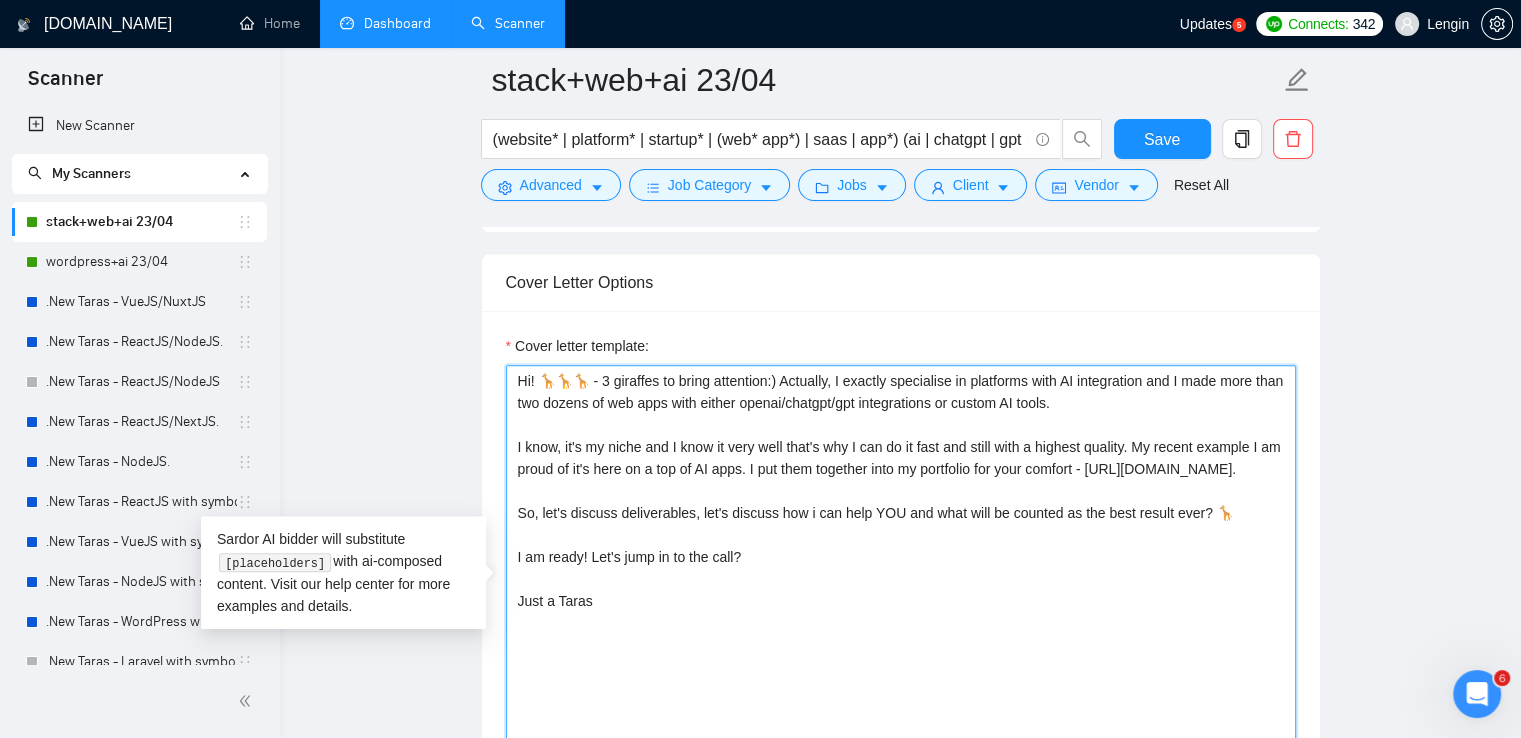 drag, startPoint x: 1198, startPoint y: 536, endPoint x: 516, endPoint y: 537, distance: 682.00073 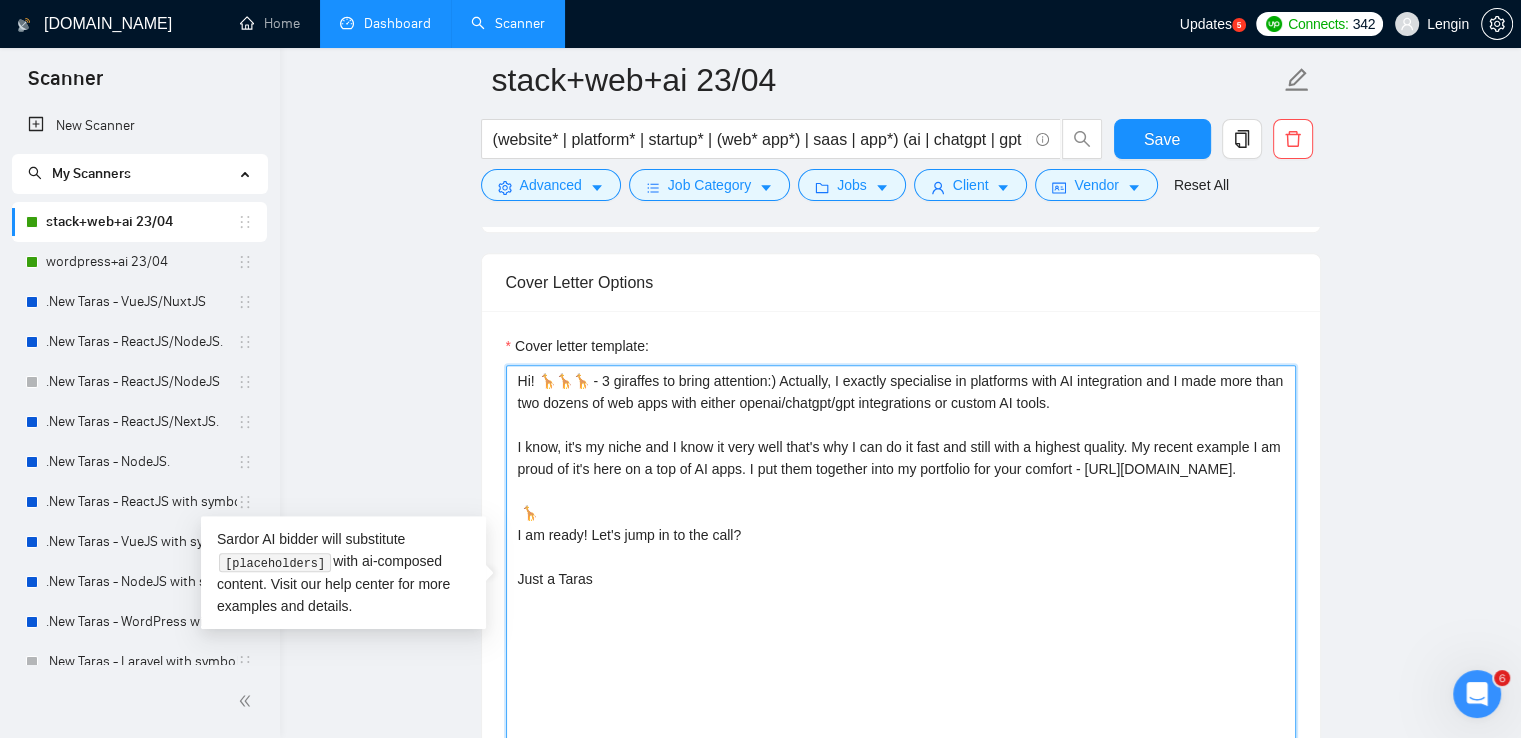 click on "Hi! 🦒🦒🦒 - 3 giraffes to bring attention:) Actually, I exactly specialise in platforms with AI integration and I made more than two dozens of web apps with either openai/chatgpt/gpt integrations or custom AI tools.
I know, it's my niche and I know it very well that's why I can do it fast and still with a highest quality. My recent example I am proud of it's here on a top of AI apps. I put them together into my portfolio for your comfort - https://www.upwork.com/freelancers/~01f49d8a78b8953e9b?p=1915347402372517888.
🦒
I am ready! Let's jump in to the call?
Just a Taras" at bounding box center (901, 590) 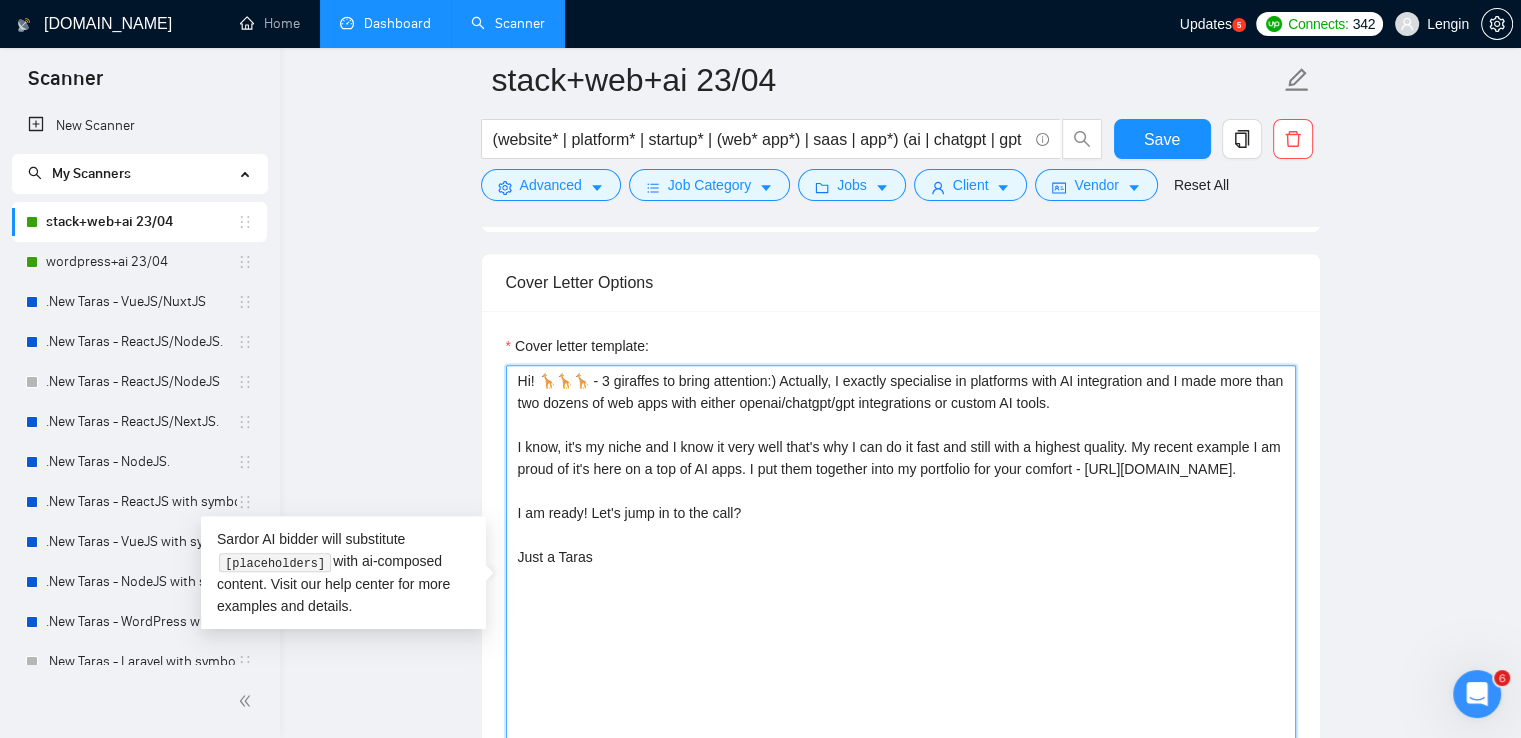click on "Hi! 🦒🦒🦒 - 3 giraffes to bring attention:) Actually, I exactly specialise in platforms with AI integration and I made more than two dozens of web apps with either openai/chatgpt/gpt integrations or custom AI tools.
I know, it's my niche and I know it very well that's why I can do it fast and still with a highest quality. My recent example I am proud of it's here on a top of AI apps. I put them together into my portfolio for your comfort - https://www.upwork.com/freelancers/~01f49d8a78b8953e9b?p=1915347402372517888.
I am ready! Let's jump in to the call?
Just a Taras" at bounding box center (901, 590) 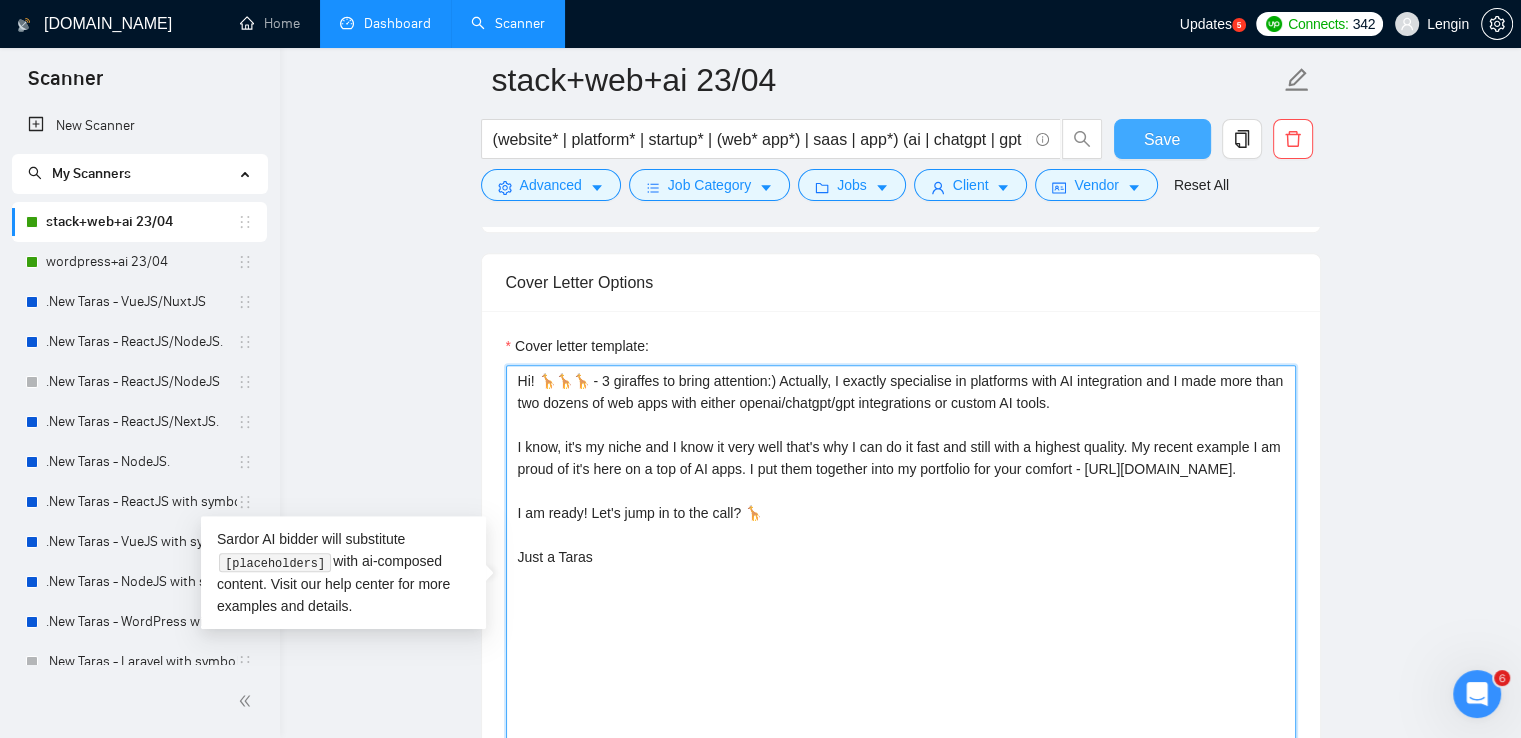 type on "Hi! 🦒🦒🦒 - 3 giraffes to bring attention:) Actually, I exactly specialise in platforms with AI integration and I made more than two dozens of web apps with either openai/chatgpt/gpt integrations or custom AI tools.
I know, it's my niche and I know it very well that's why I can do it fast and still with a highest quality. My recent example I am proud of it's here on a top of AI apps. I put them together into my portfolio for your comfort - https://www.upwork.com/freelancers/~01f49d8a78b8953e9b?p=1915347402372517888.
I am ready! Let's jump in to the call? 🦒
Just a Taras" 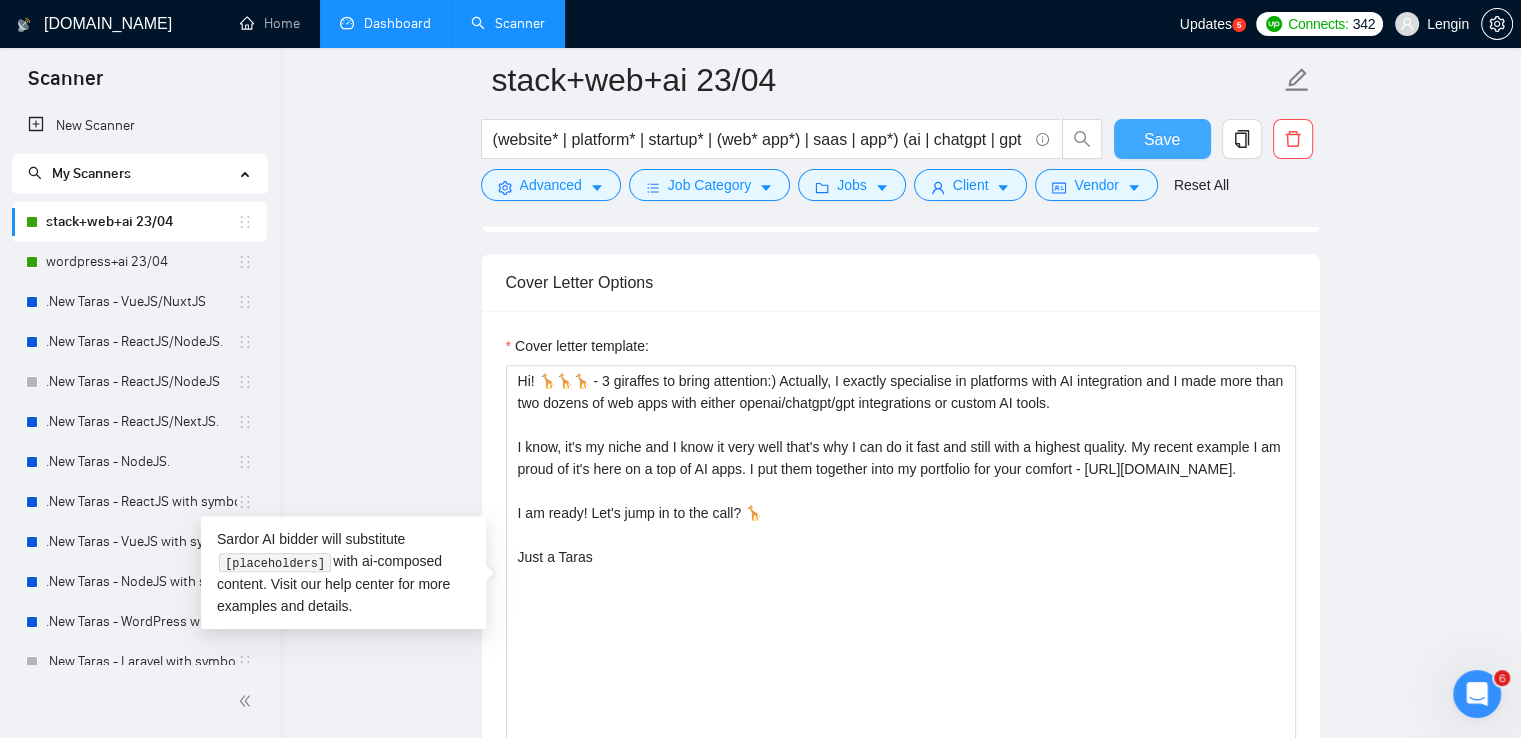 click on "Save" at bounding box center (1162, 139) 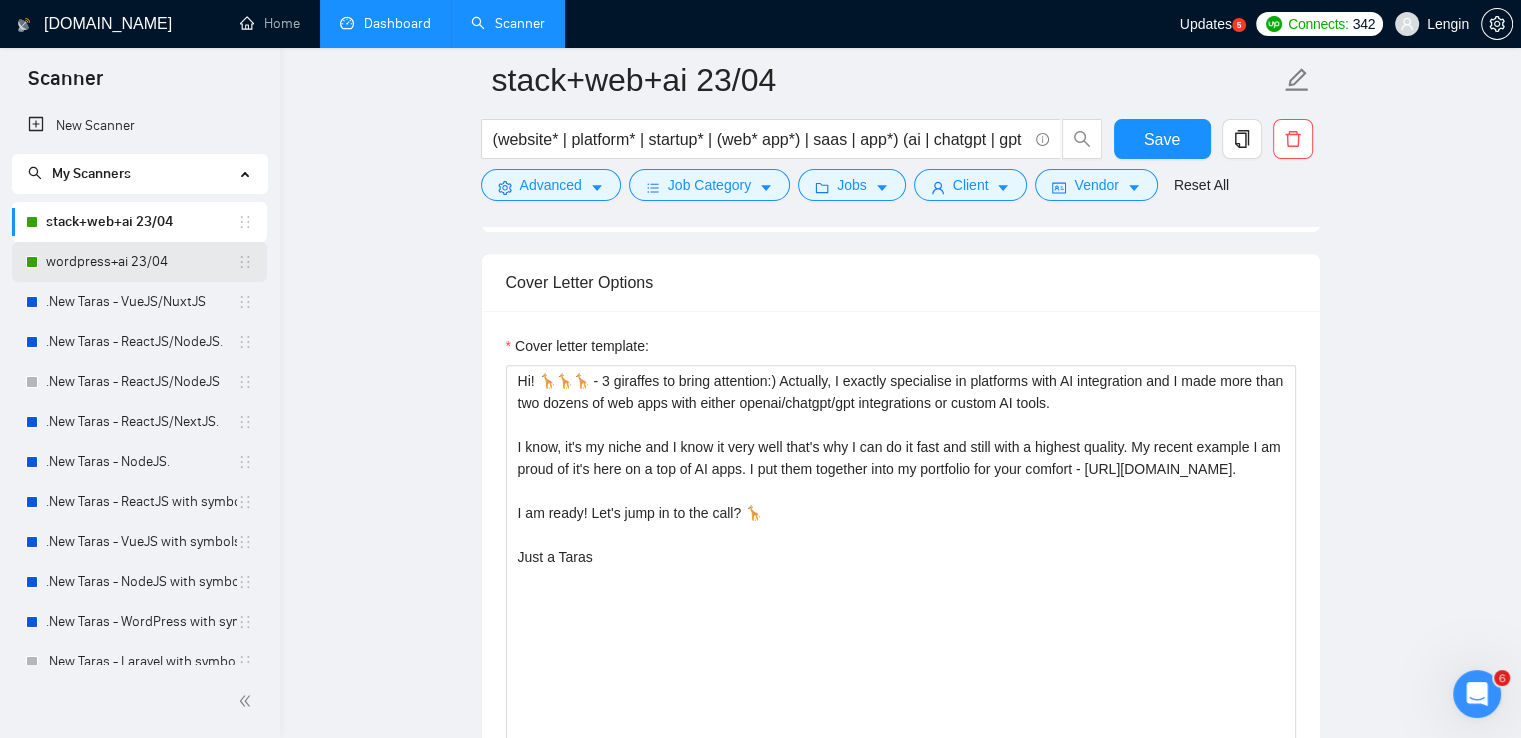 click on "wordpress+ai 23/04" at bounding box center (141, 262) 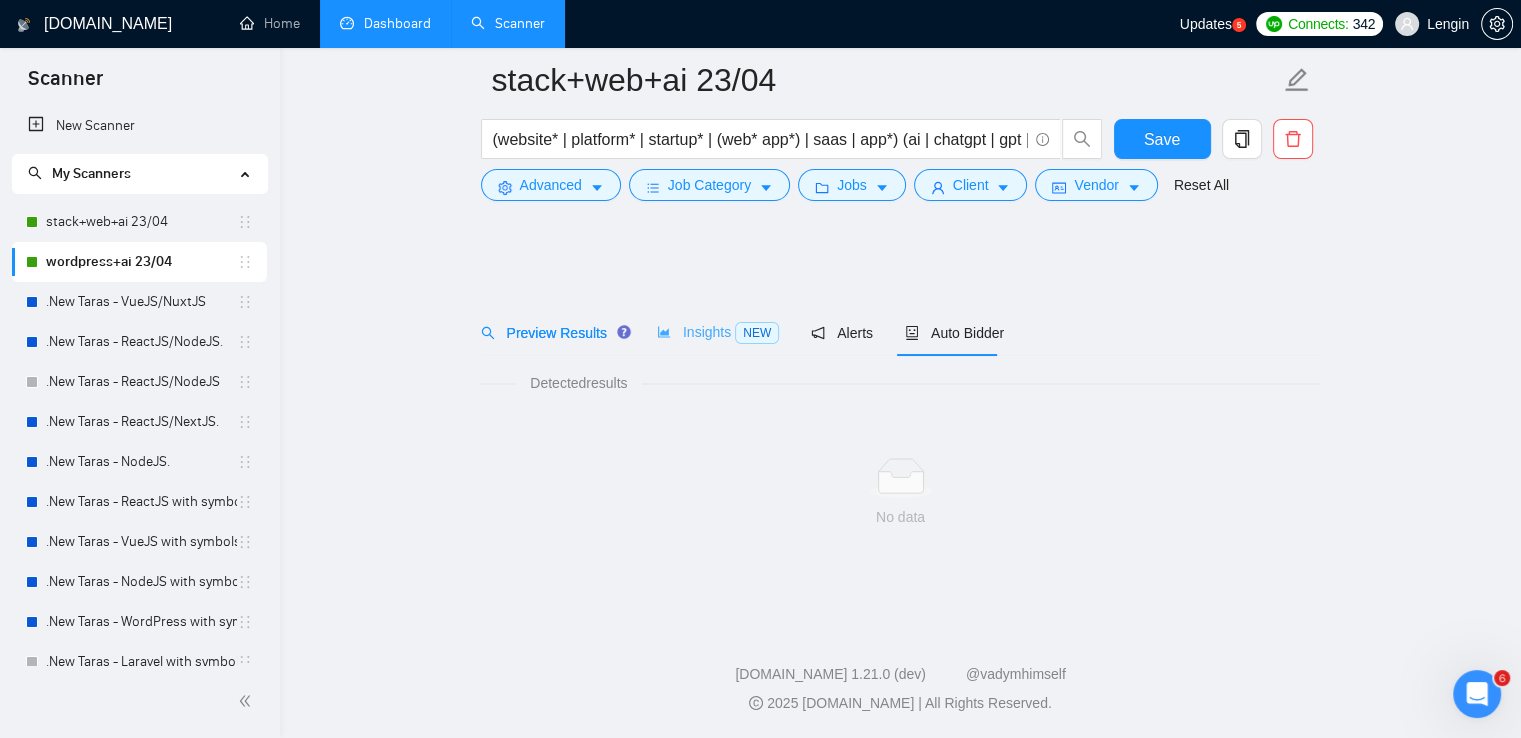 scroll, scrollTop: 0, scrollLeft: 0, axis: both 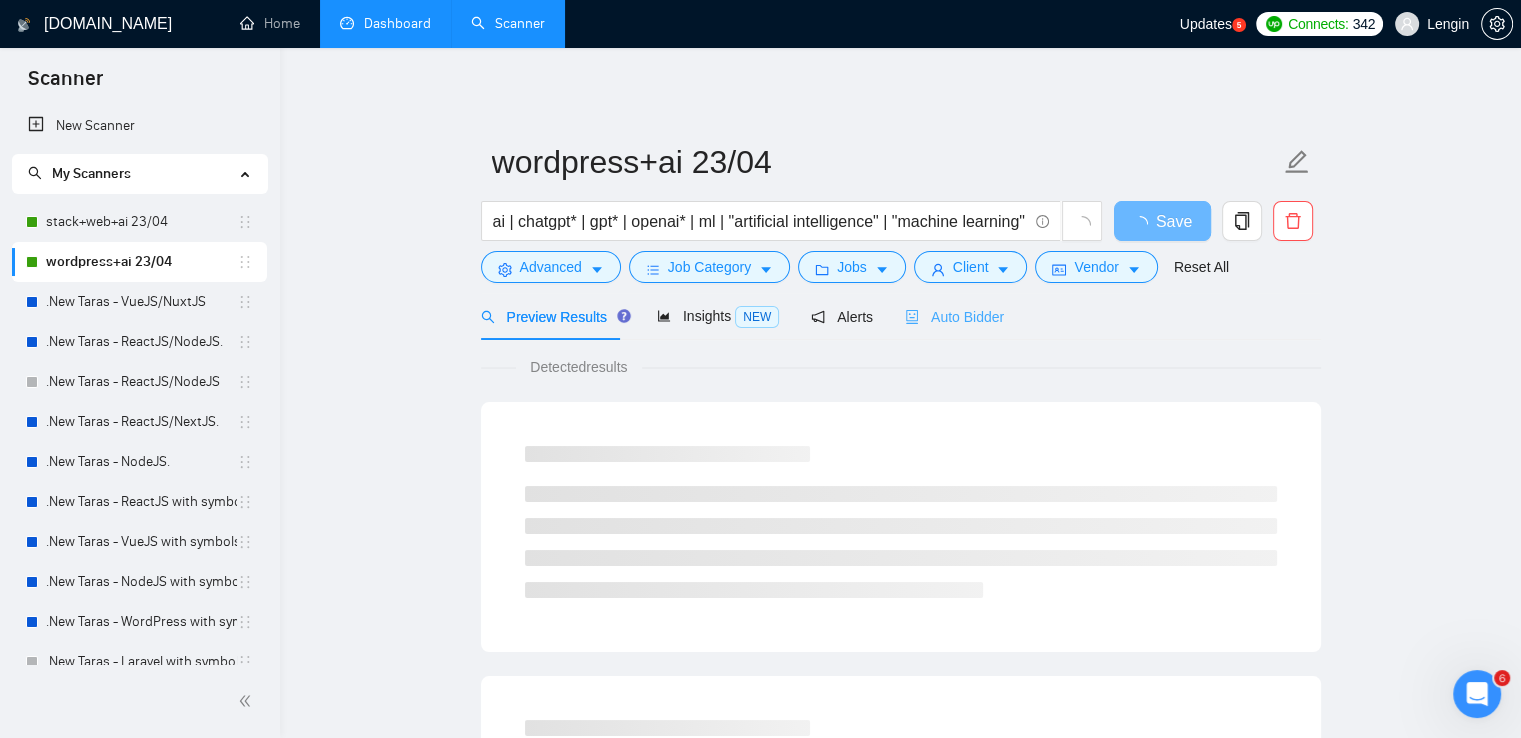 click on "Auto Bidder" at bounding box center [954, 316] 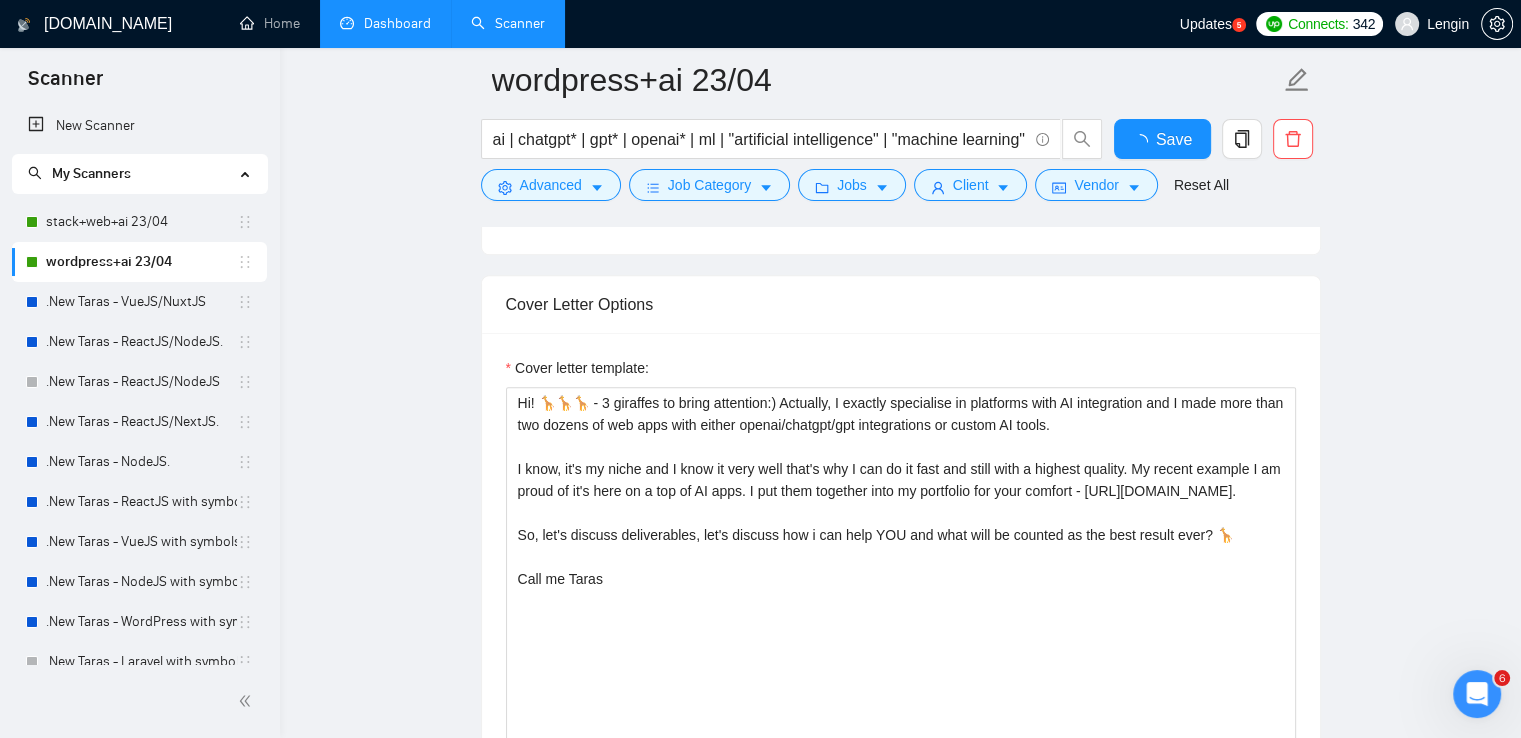 scroll, scrollTop: 1402, scrollLeft: 0, axis: vertical 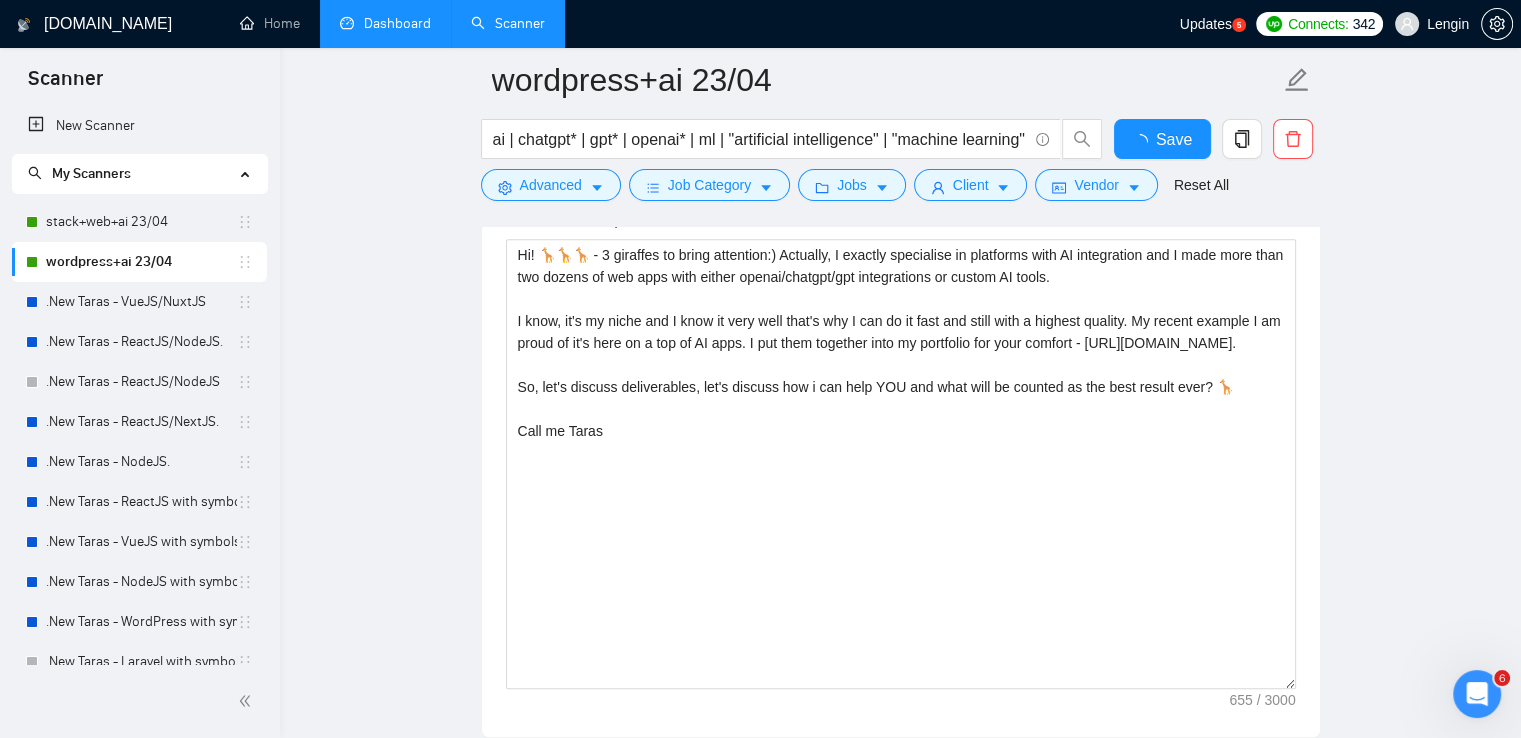 type 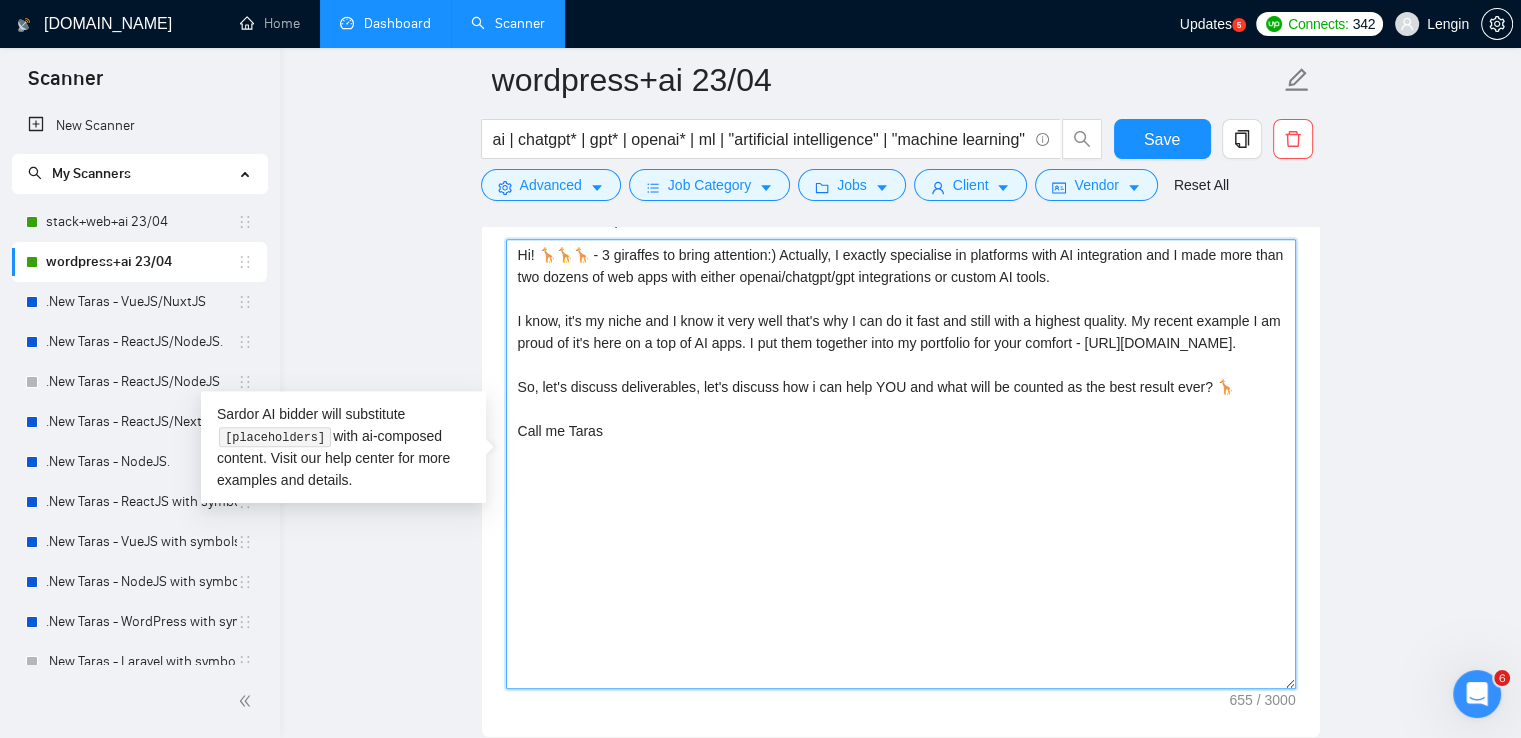 drag, startPoint x: 612, startPoint y: 453, endPoint x: 525, endPoint y: 453, distance: 87 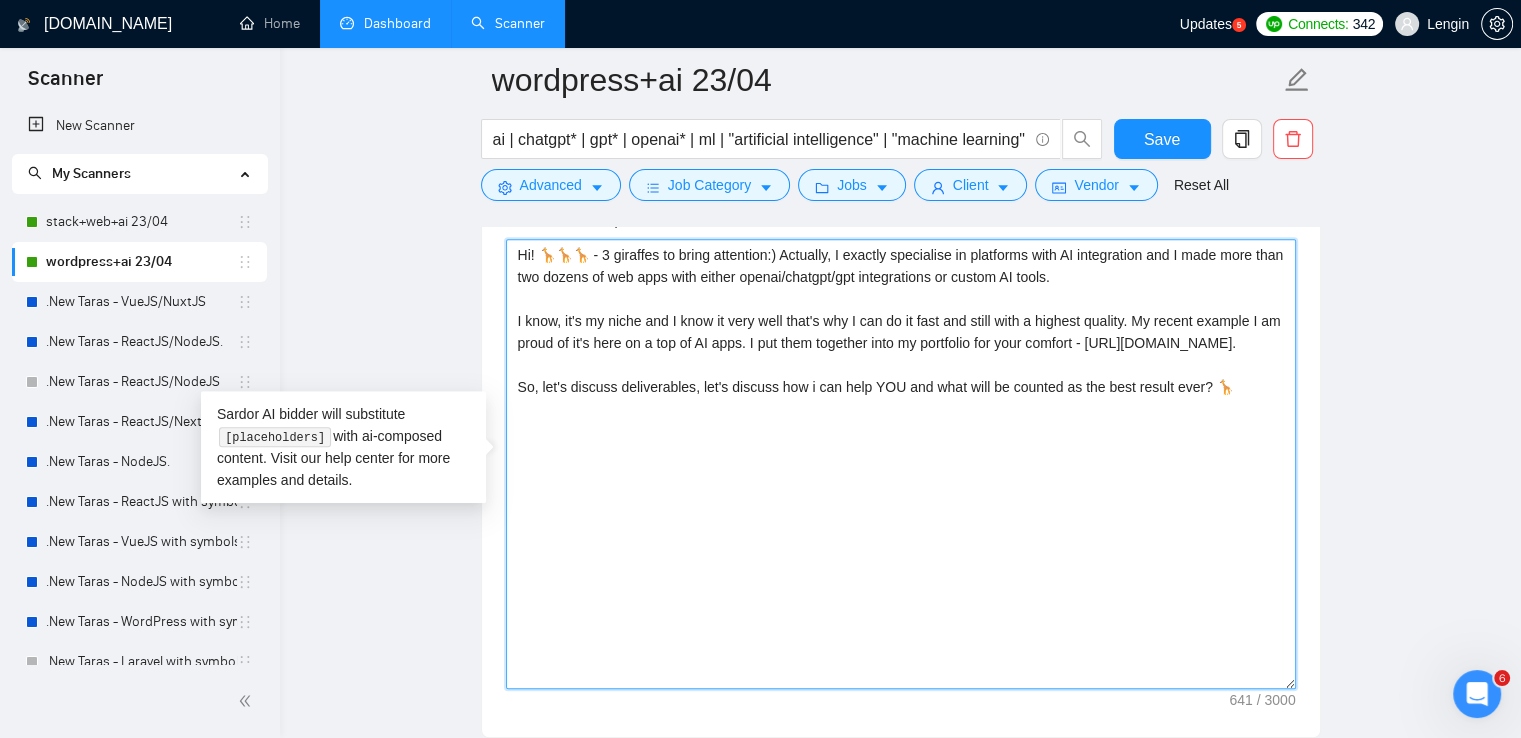 drag, startPoint x: 1196, startPoint y: 406, endPoint x: 527, endPoint y: 402, distance: 669.01196 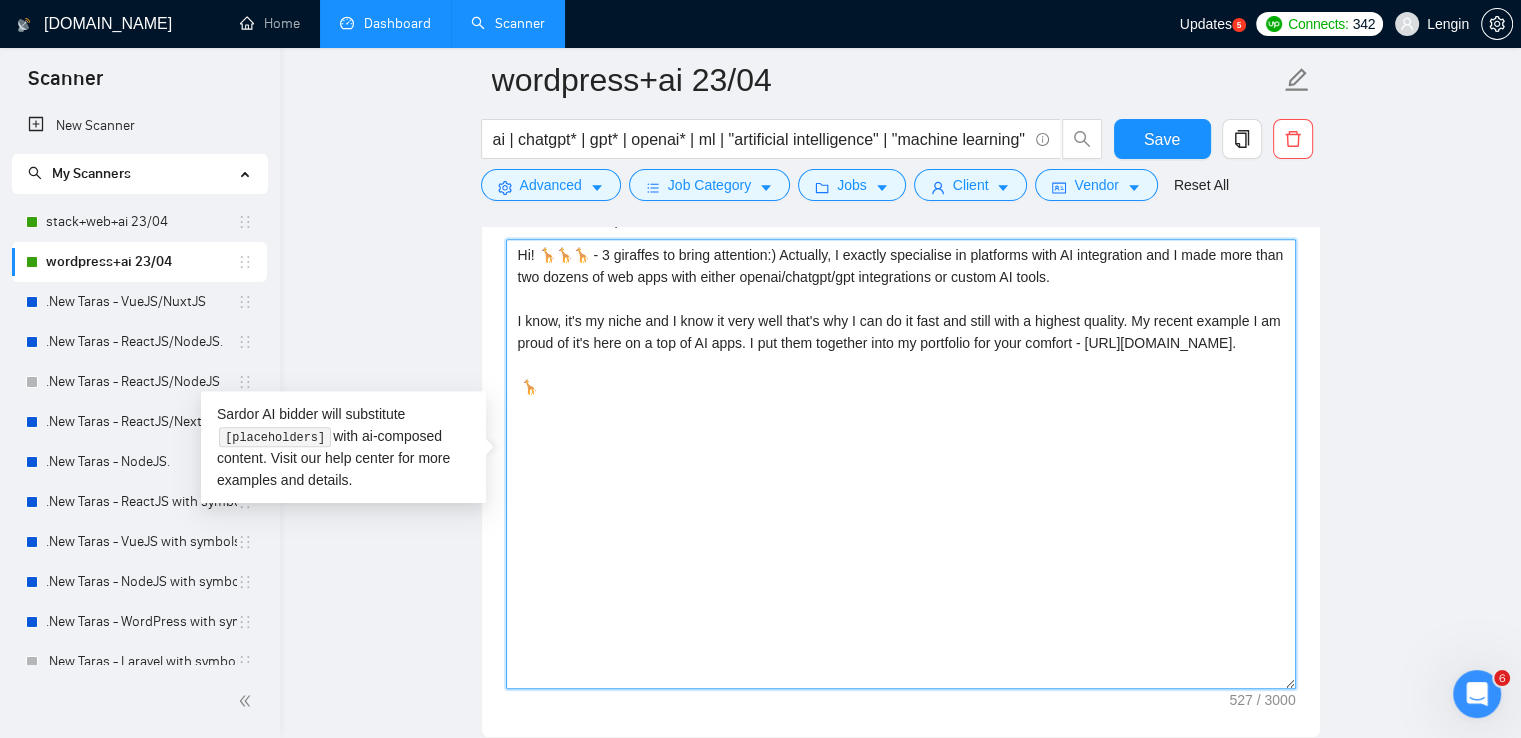 paste on "🦒" 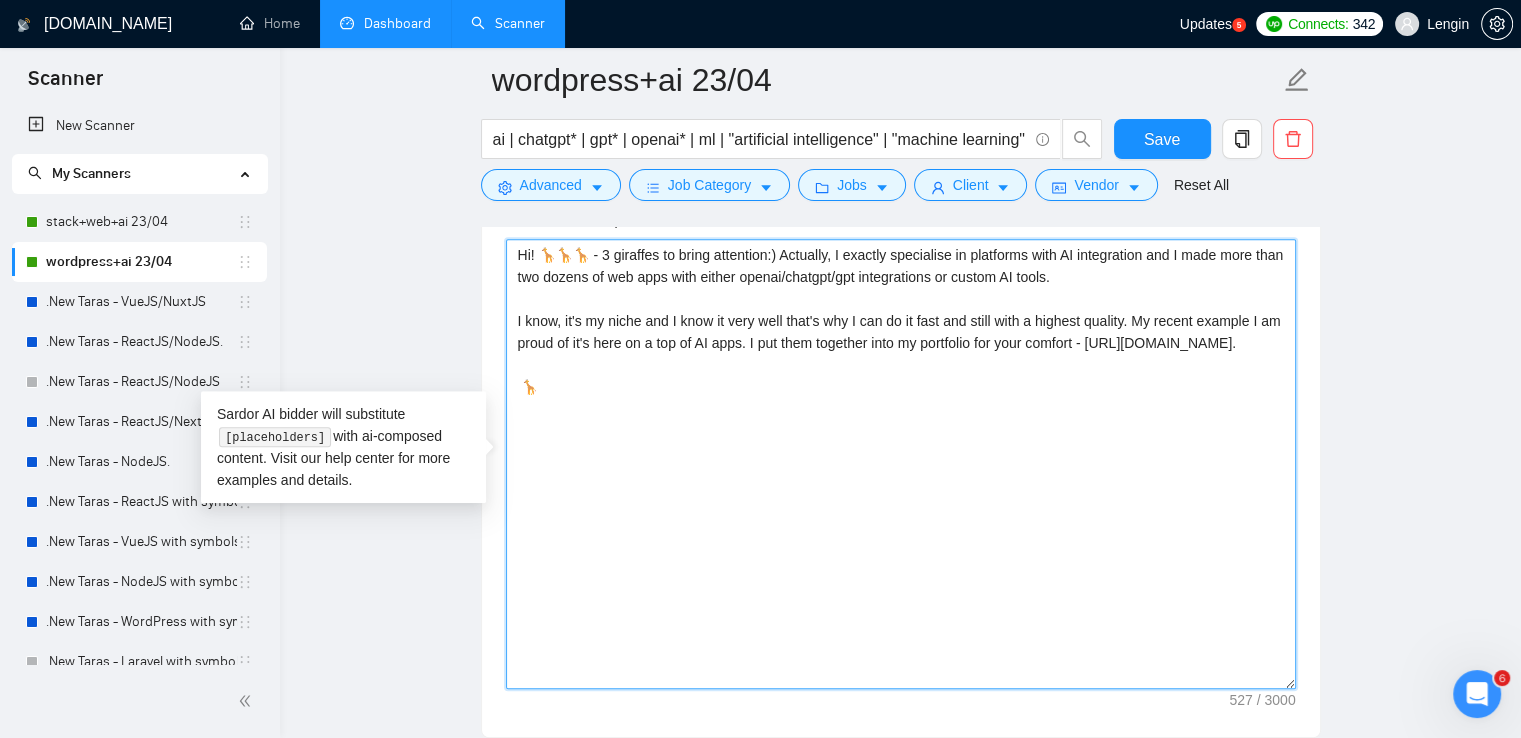 paste on "I am ready! Let's jump in to the call?
Just a Taras" 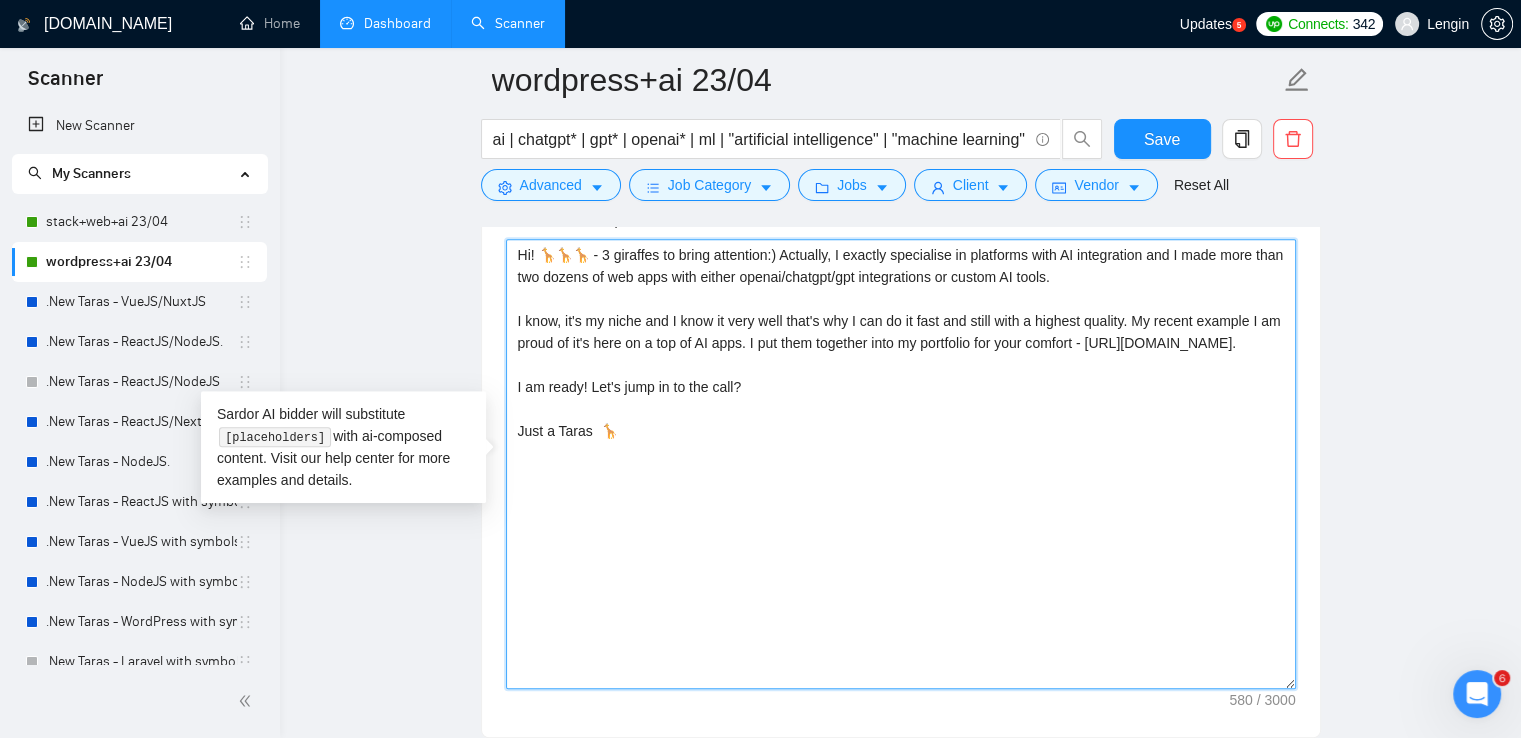 drag, startPoint x: 612, startPoint y: 456, endPoint x: 600, endPoint y: 456, distance: 12 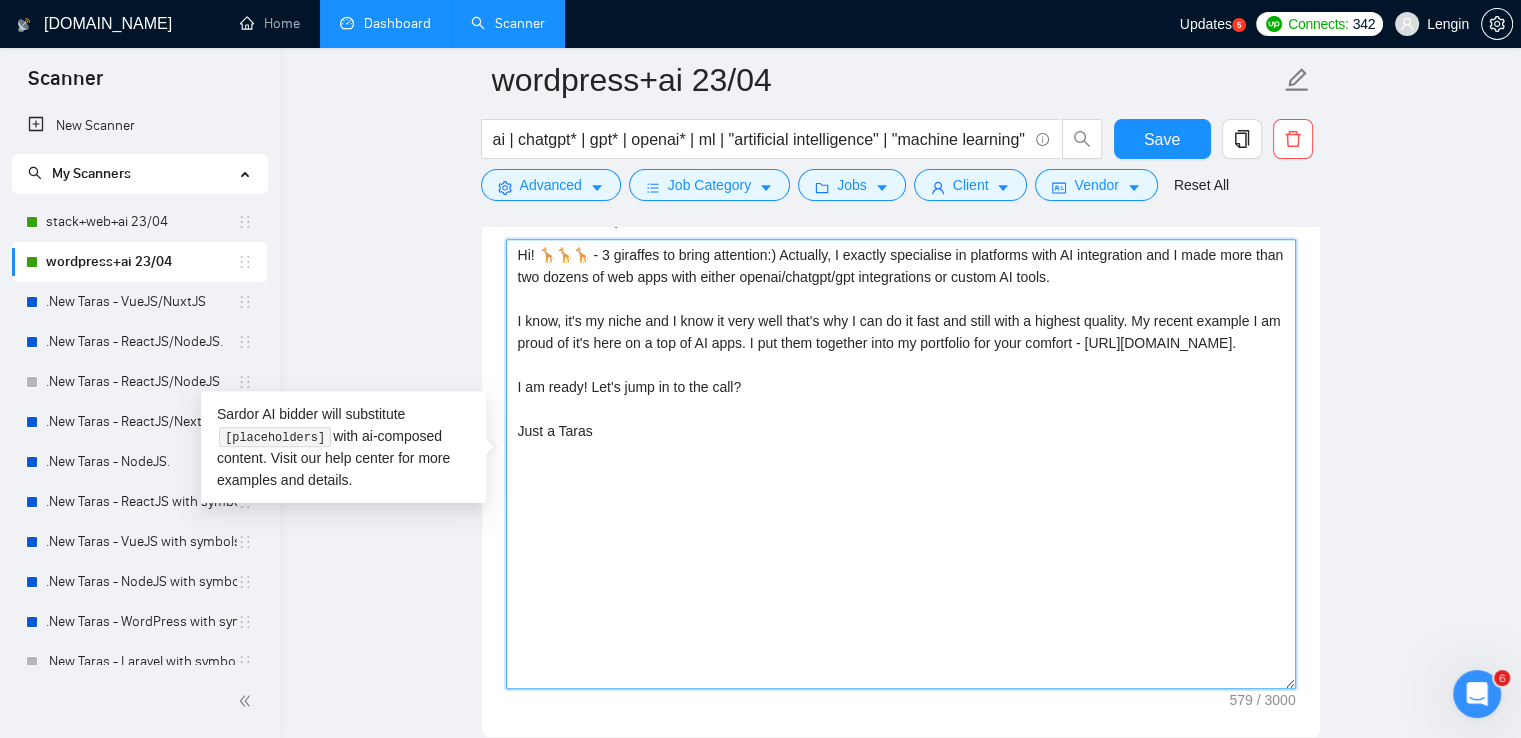 click on "Hi! 🦒🦒🦒 - 3 giraffes to bring attention:) Actually, I exactly specialise in platforms with AI integration and I made more than two dozens of web apps with either openai/chatgpt/gpt integrations or custom AI tools.
I know, it's my niche and I know it very well that's why I can do it fast and still with a highest quality. My recent example I am proud of it's here on a top of AI apps. I put them together into my portfolio for your comfort - https://www.upwork.com/freelancers/~01f49d8a78b8953e9b?p=1915345687665582080.
I am ready! Let's jump in to the call?
Just a Taras" at bounding box center (901, 464) 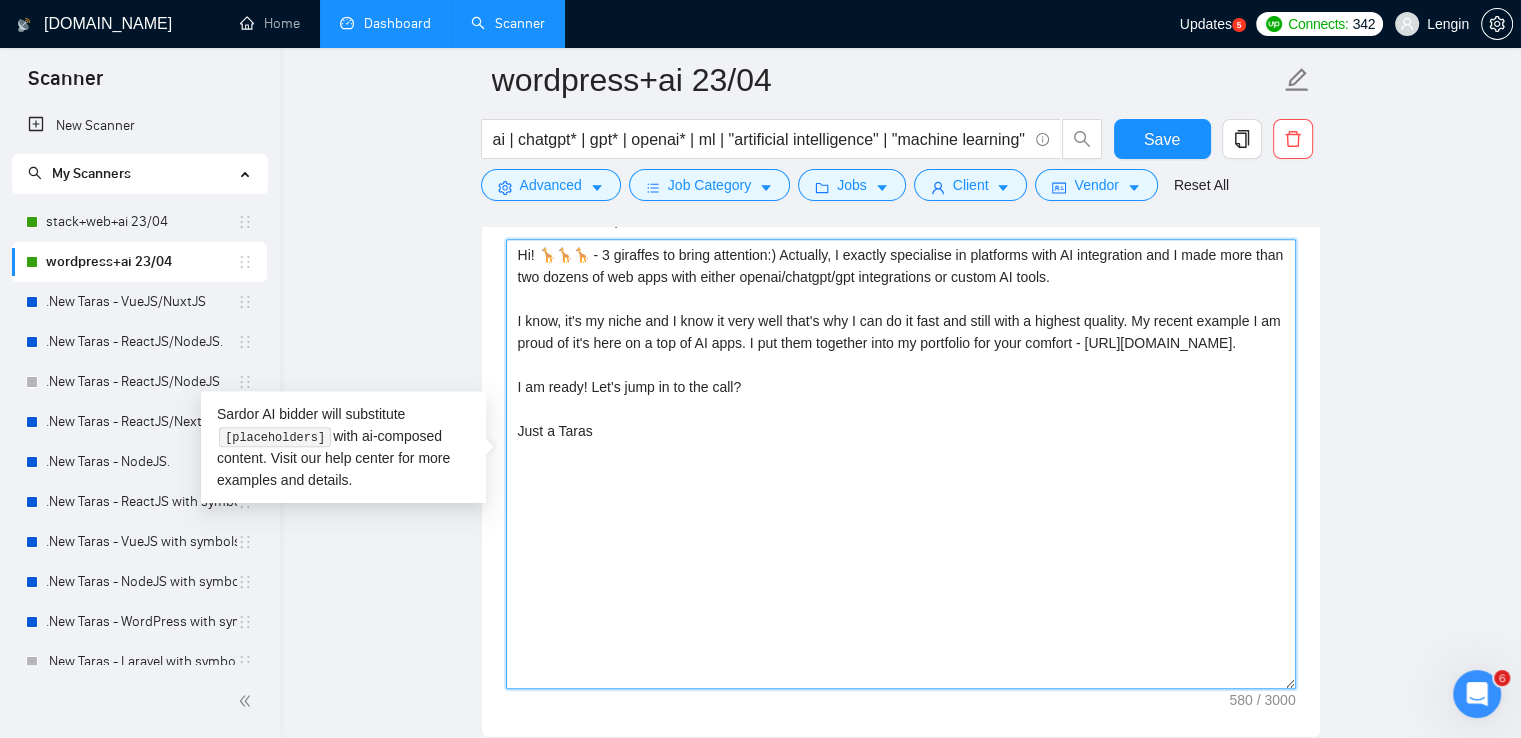paste on "🦒" 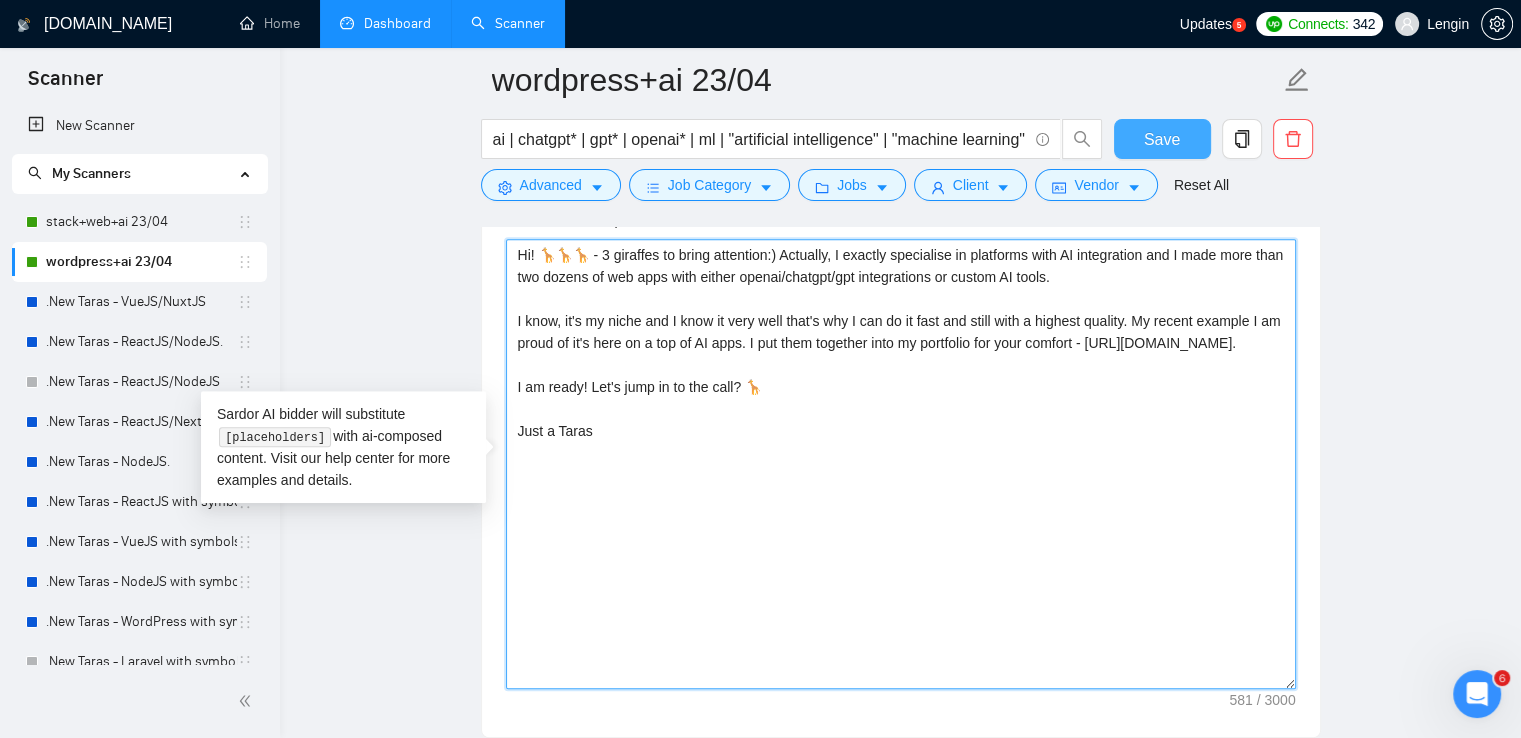 type on "Hi! 🦒🦒🦒 - 3 giraffes to bring attention:) Actually, I exactly specialise in platforms with AI integration and I made more than two dozens of web apps with either openai/chatgpt/gpt integrations or custom AI tools.
I know, it's my niche and I know it very well that's why I can do it fast and still with a highest quality. My recent example I am proud of it's here on a top of AI apps. I put them together into my portfolio for your comfort - https://www.upwork.com/freelancers/~01f49d8a78b8953e9b?p=1915345687665582080.
I am ready! Let's jump in to the call? 🦒
Just a Taras" 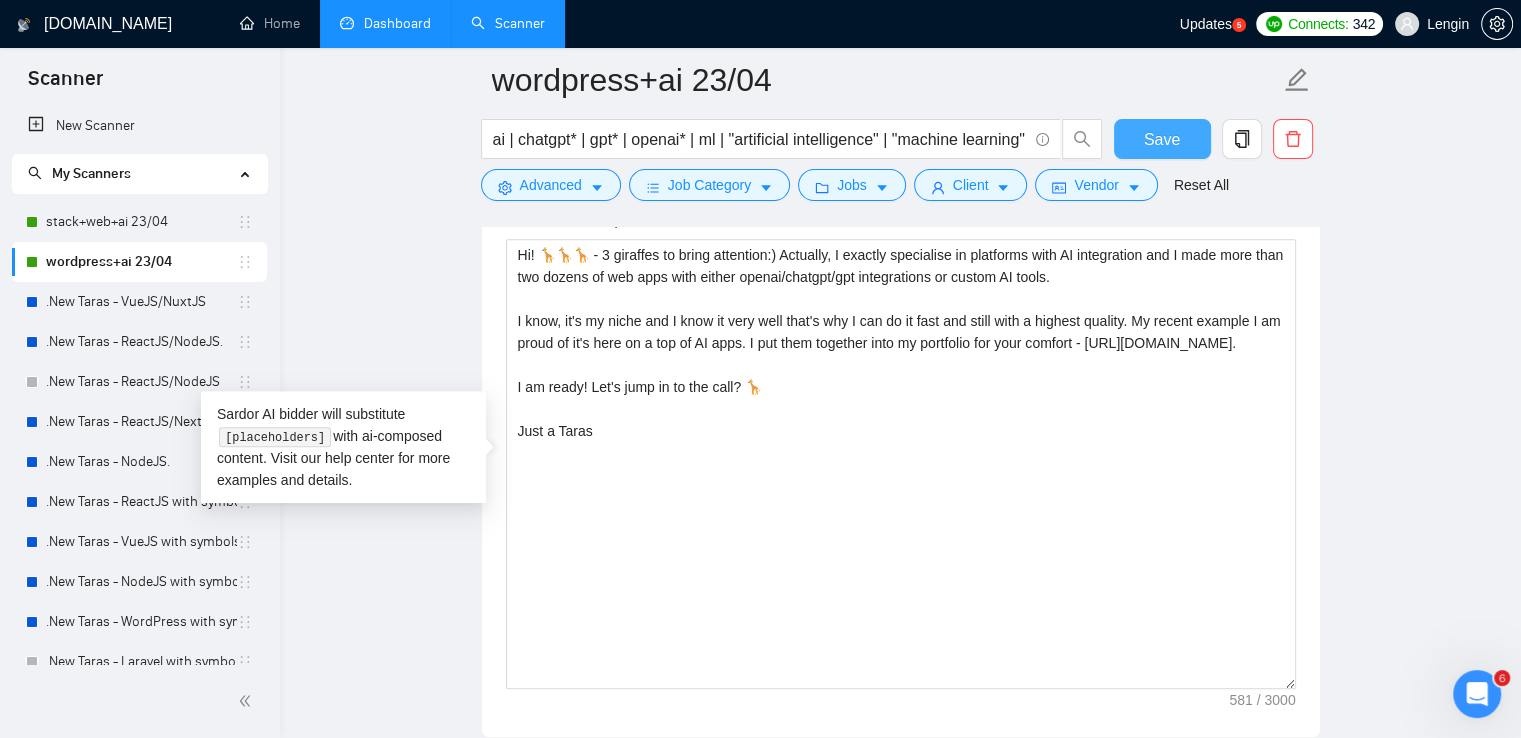 click on "Save" at bounding box center [1162, 139] 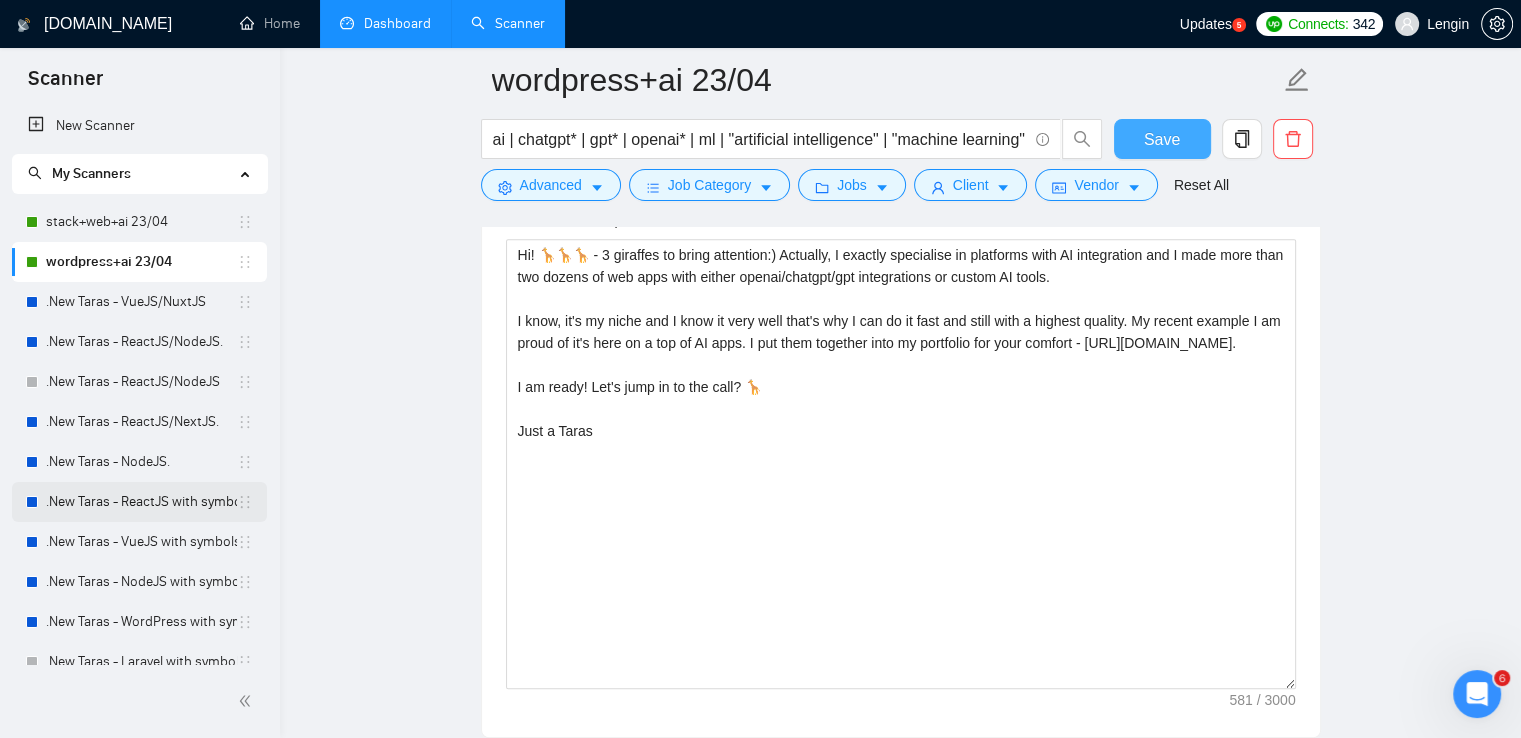 scroll, scrollTop: 316, scrollLeft: 0, axis: vertical 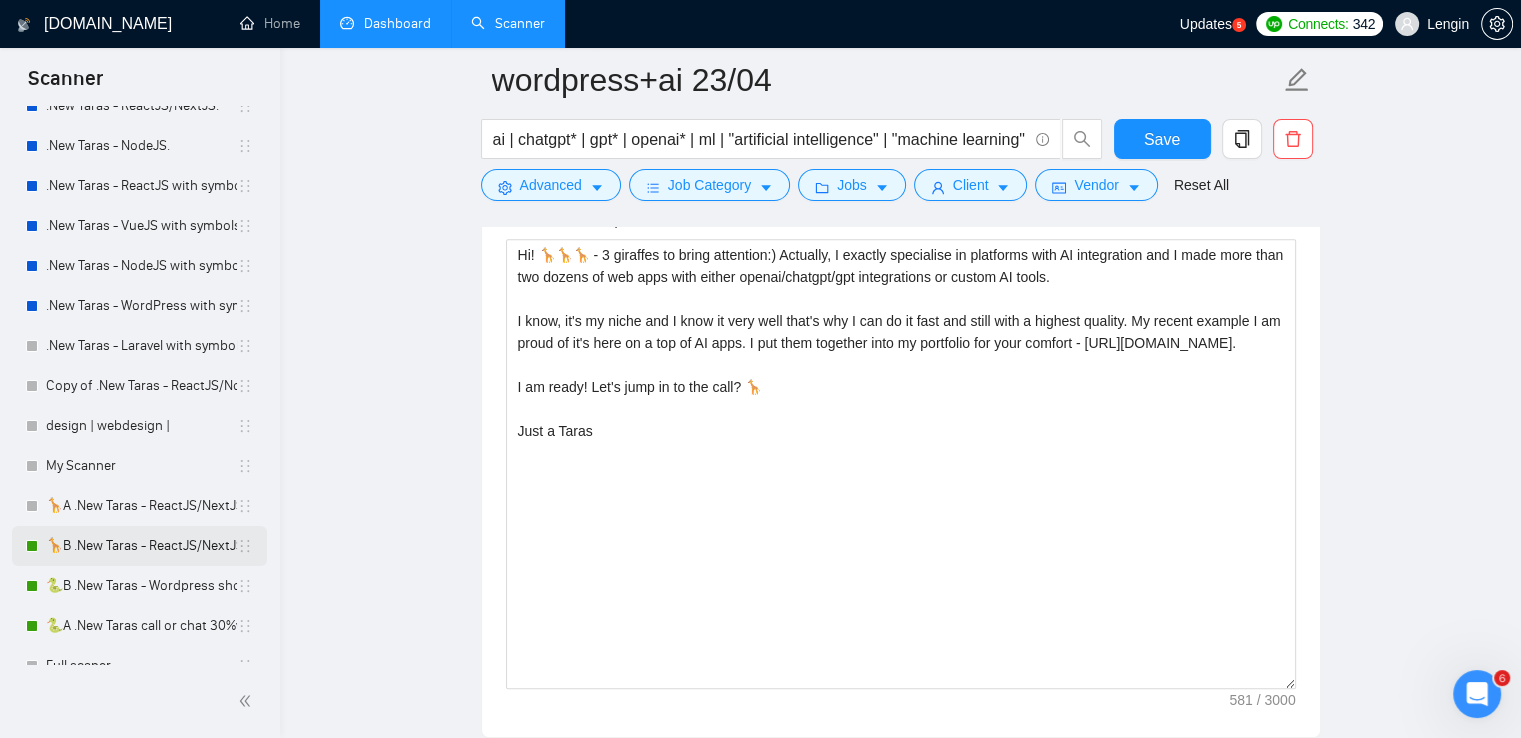 click on "🦒B .New Taras - ReactJS/NextJS rel exp 23/04" at bounding box center (141, 546) 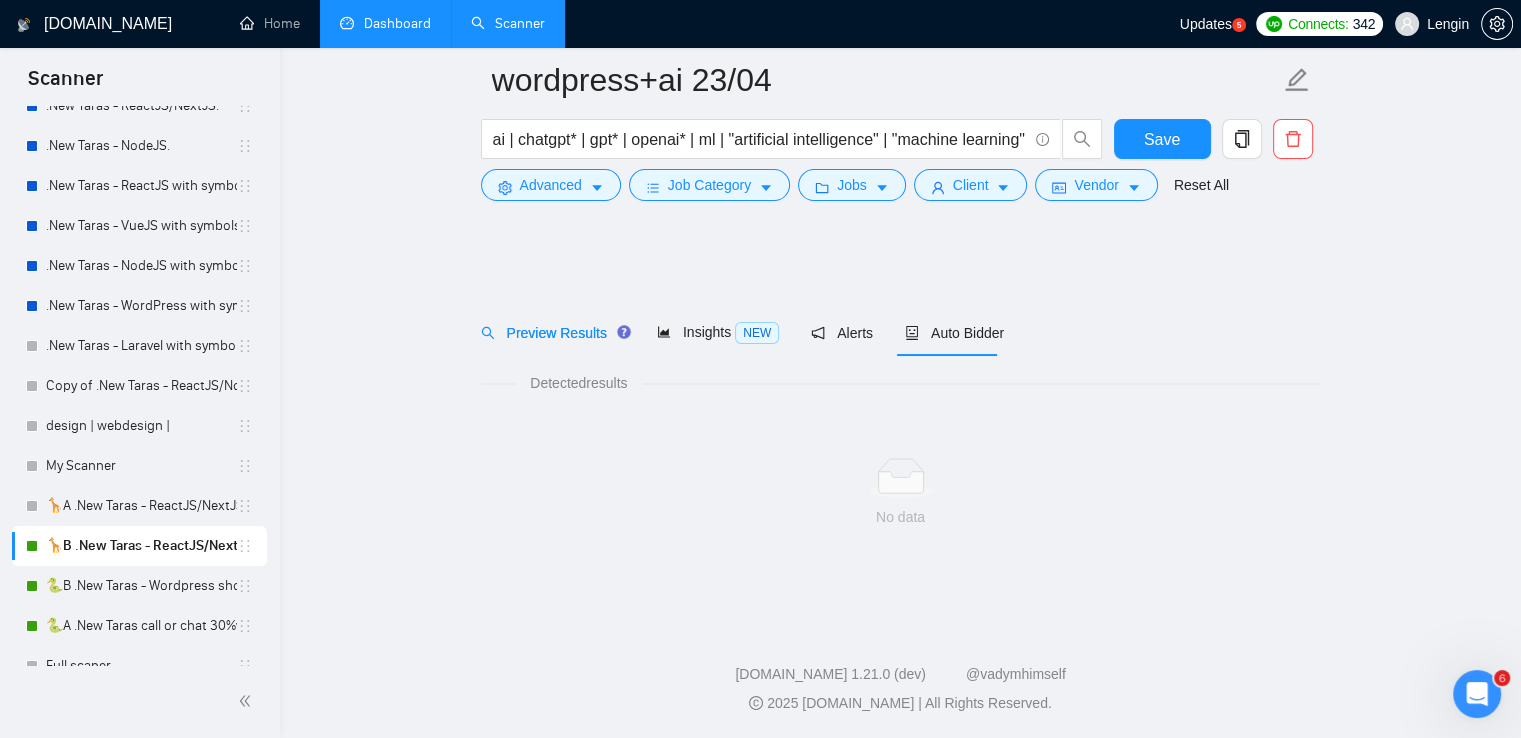 scroll, scrollTop: 0, scrollLeft: 0, axis: both 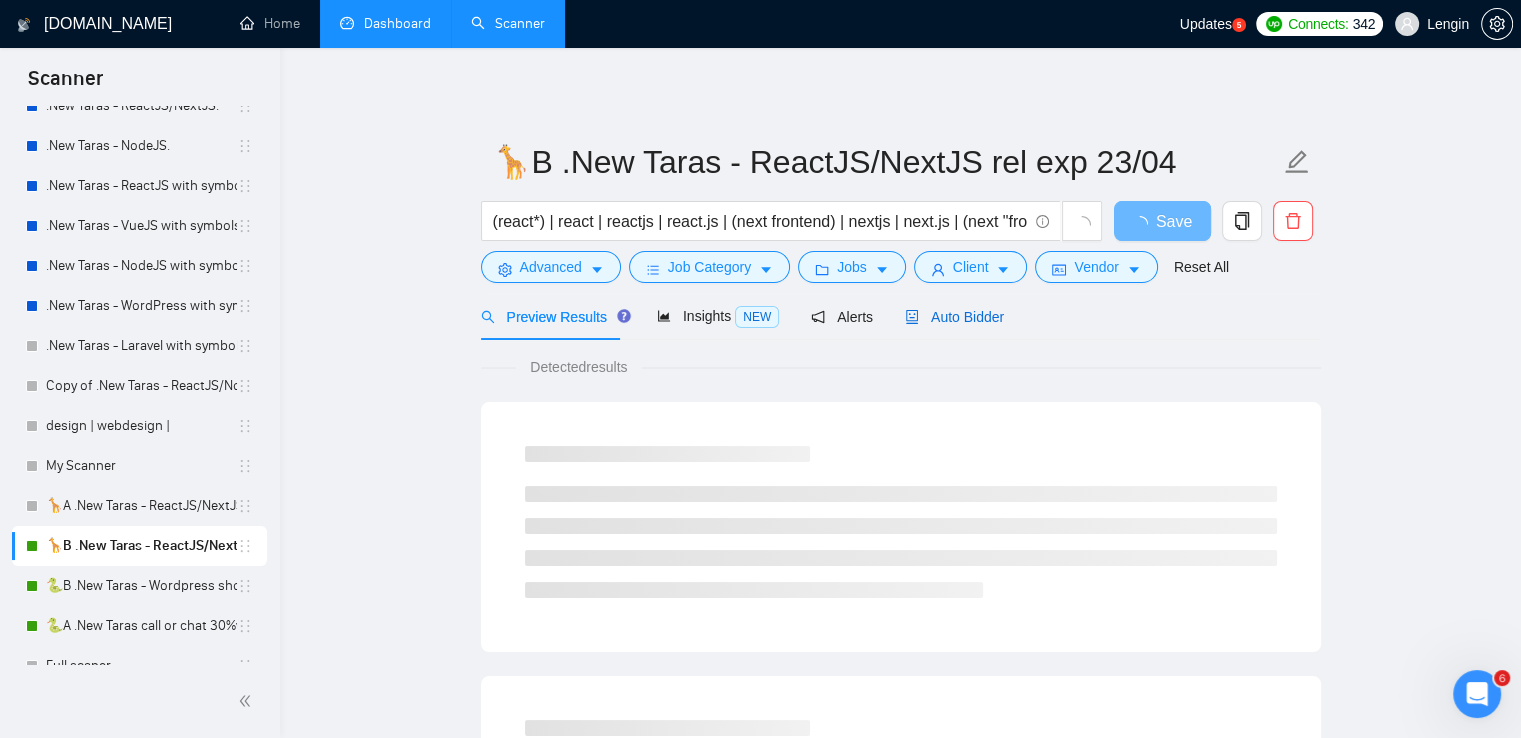 click on "Auto Bidder" at bounding box center [954, 317] 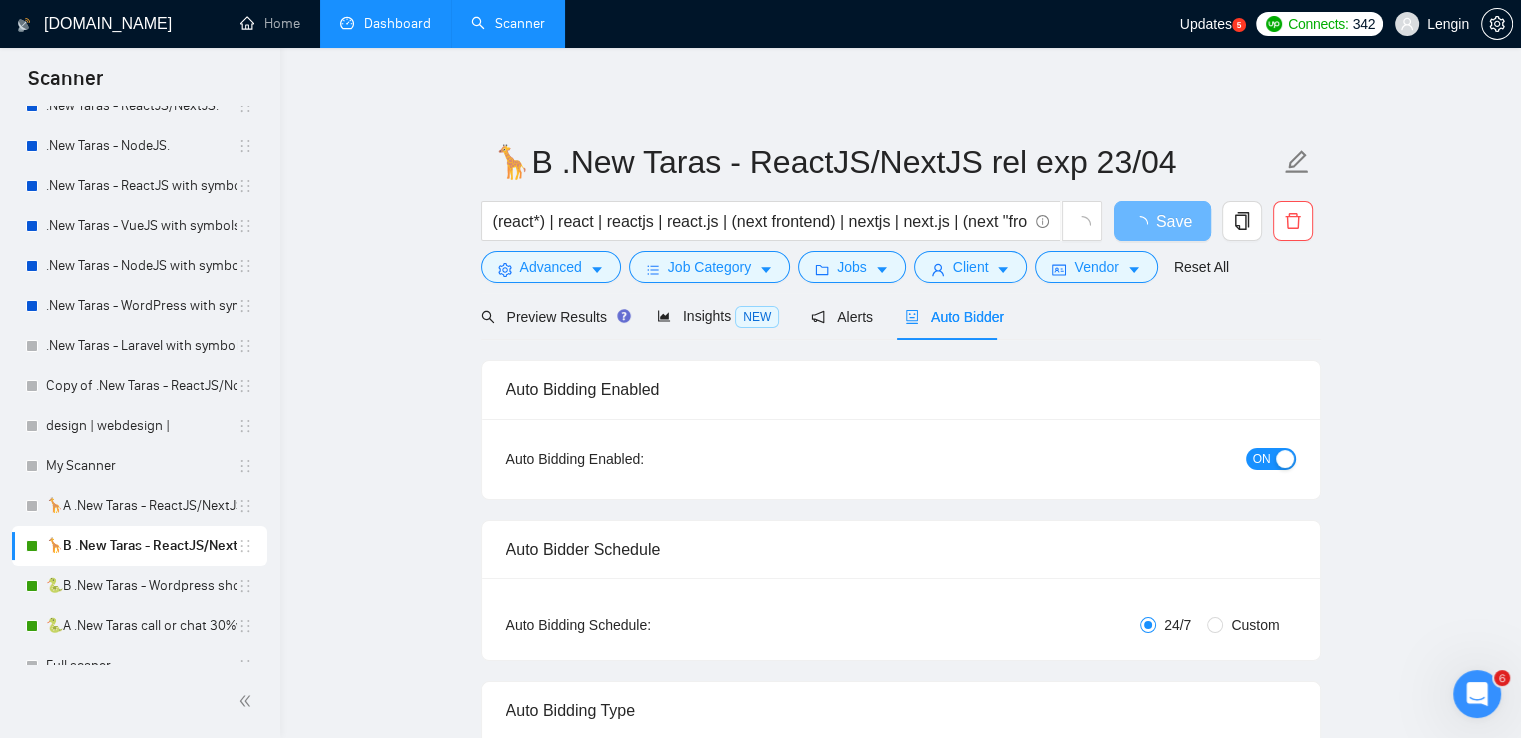 type 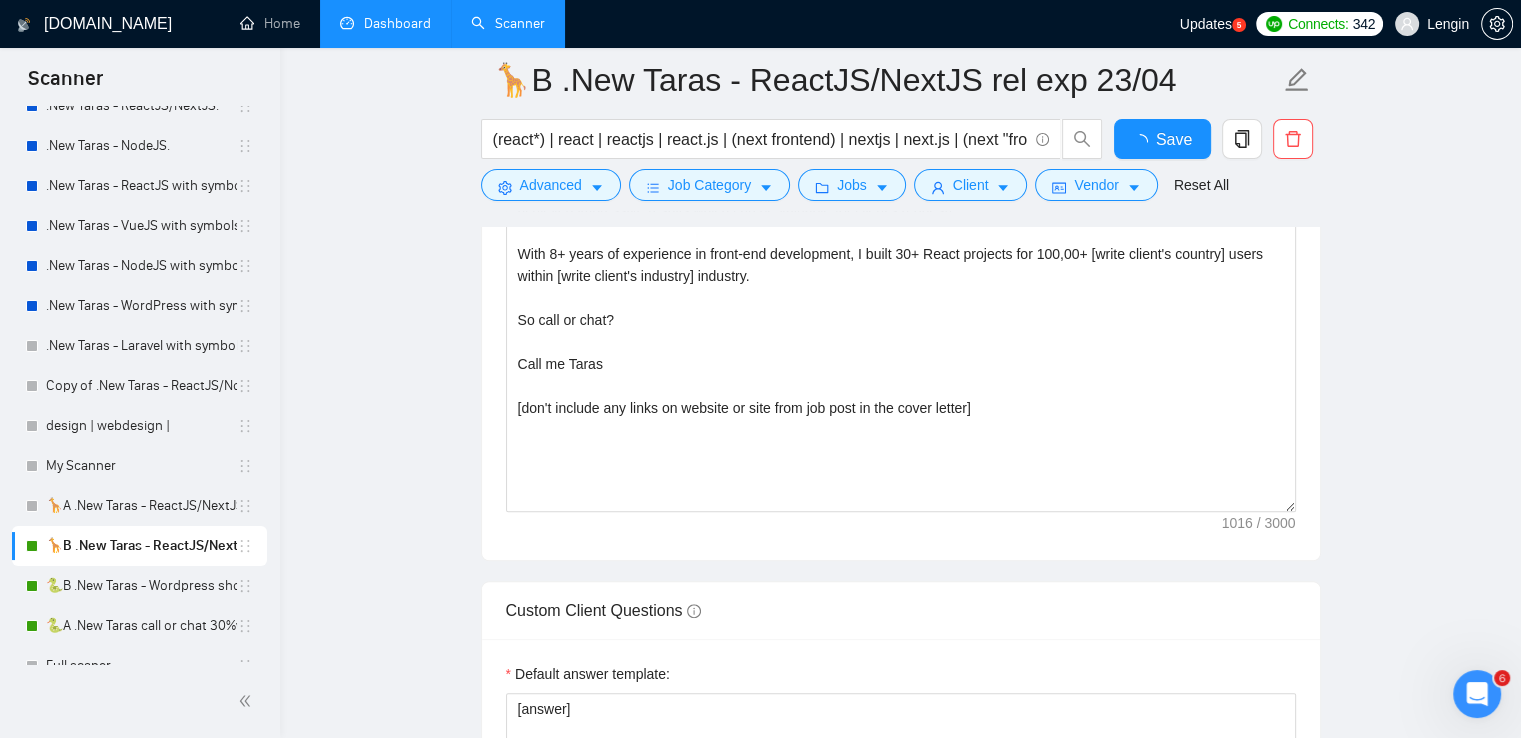 type 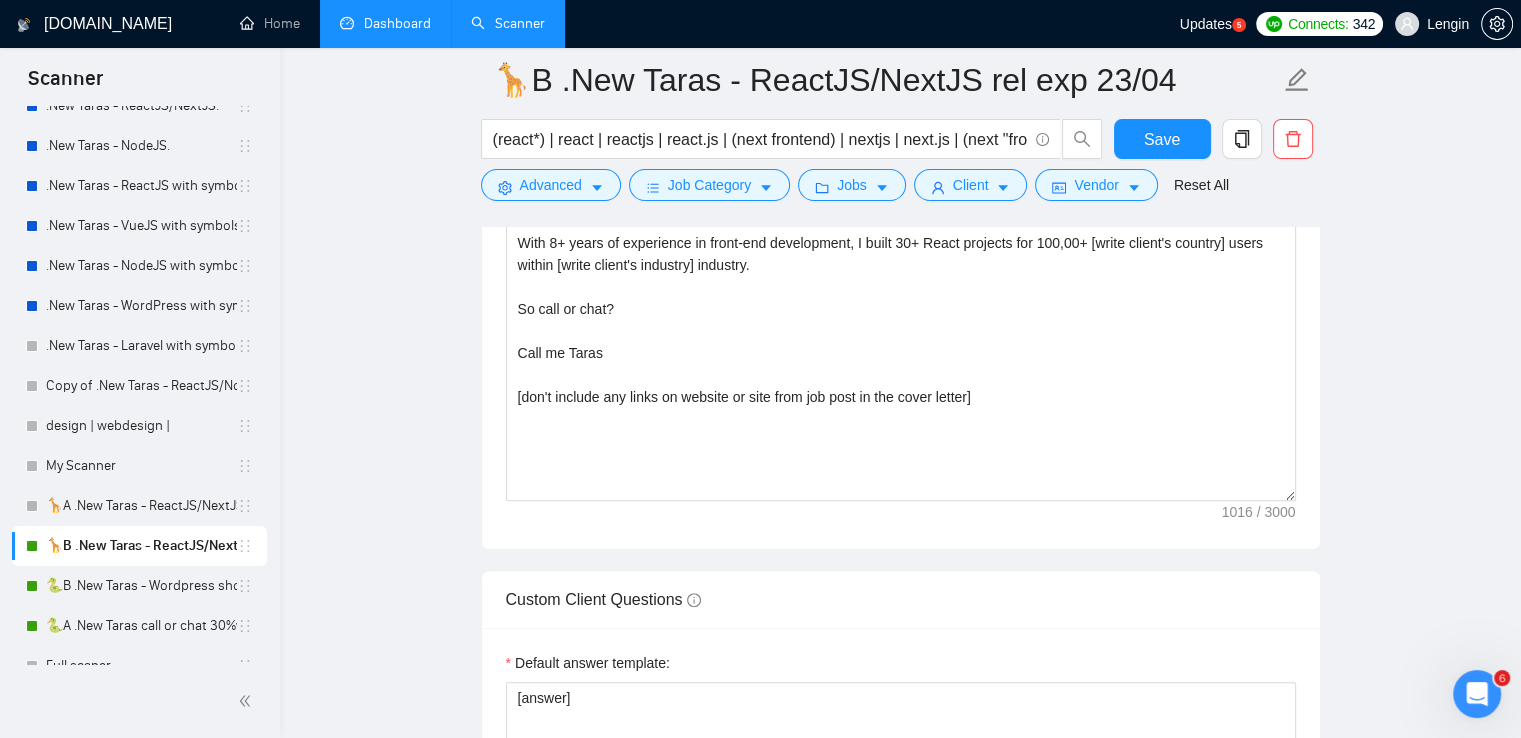 scroll, scrollTop: 1787, scrollLeft: 0, axis: vertical 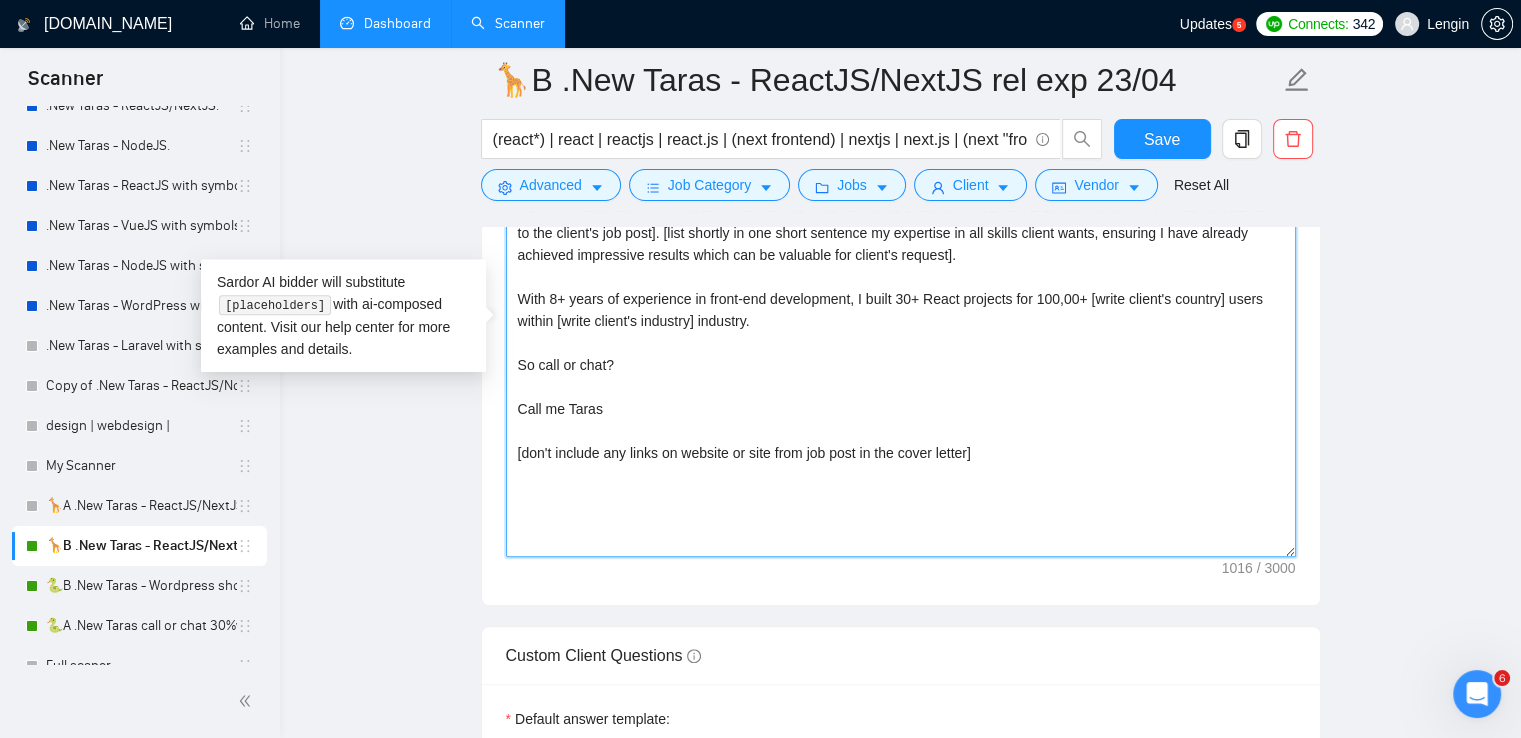 drag, startPoint x: 604, startPoint y: 424, endPoint x: 516, endPoint y: 389, distance: 94.7048 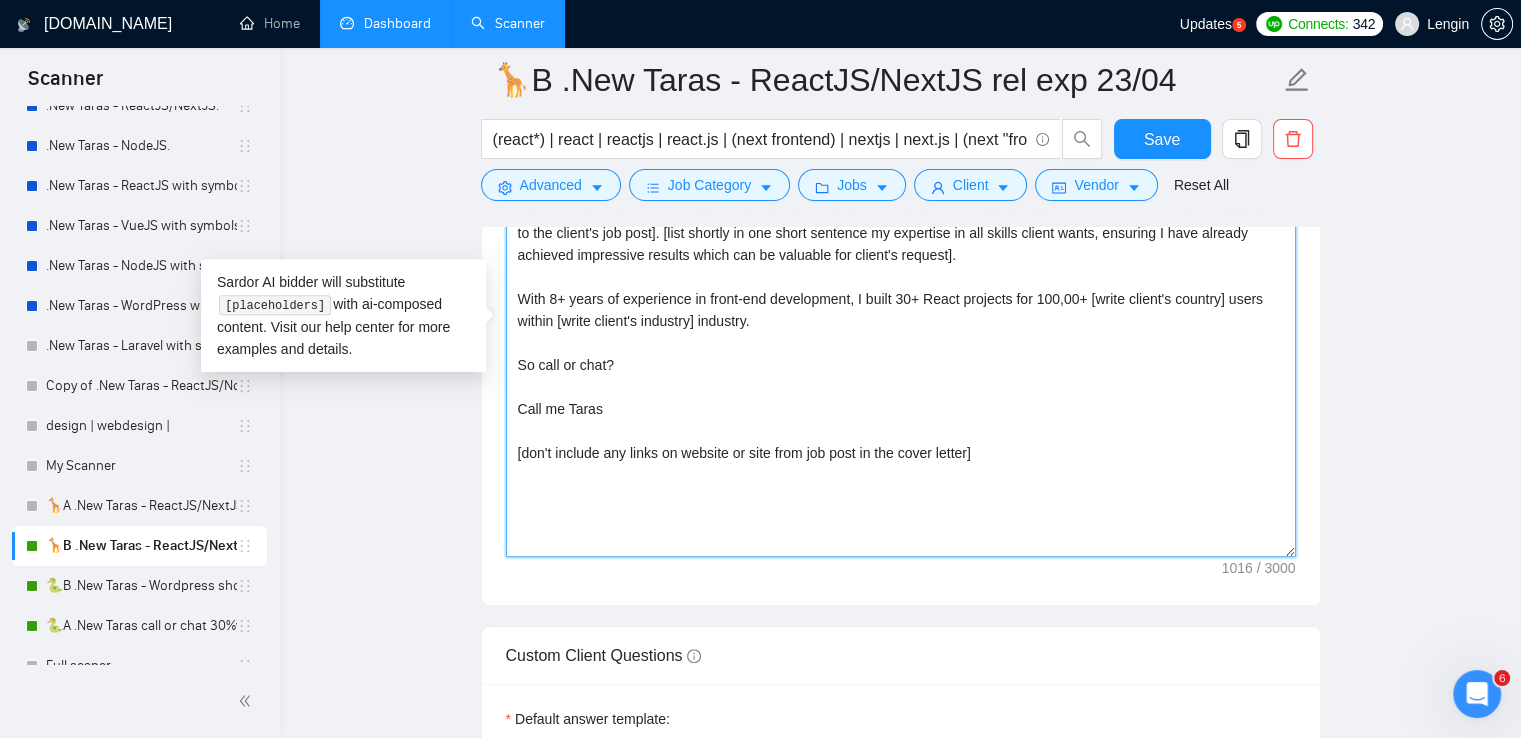 click on "Hey [use the client's name or company name (if any is provided)]💥 I have relevant experience👇 in the [write client's industry] and the [write client's country] market, so I can propose profitable solutions based on the latest trends
You can get the same high-quality solution as I developed for Invite Club - (https://www.upwork.com/freelancers/~01f49d8a78b8953e9b?p=1775855546825211904) - it's React-based platform, designed to bring like-minded people together. [write a very short sentence explaining why this project is relevant to the client's job post]. [list shortly in one short sentence my expertise in all skills client wants, ensuring I have already achieved impressive results which can be valuable for client's request].
With 8+ years of experience in front-end development, I built 30+ React projects for 100,00+ [write client's country] users within [write client's industry] industry.
So call or chat?
Call me Taras
[don't include any links on website or site from job post in the cover letter]" at bounding box center [901, 332] 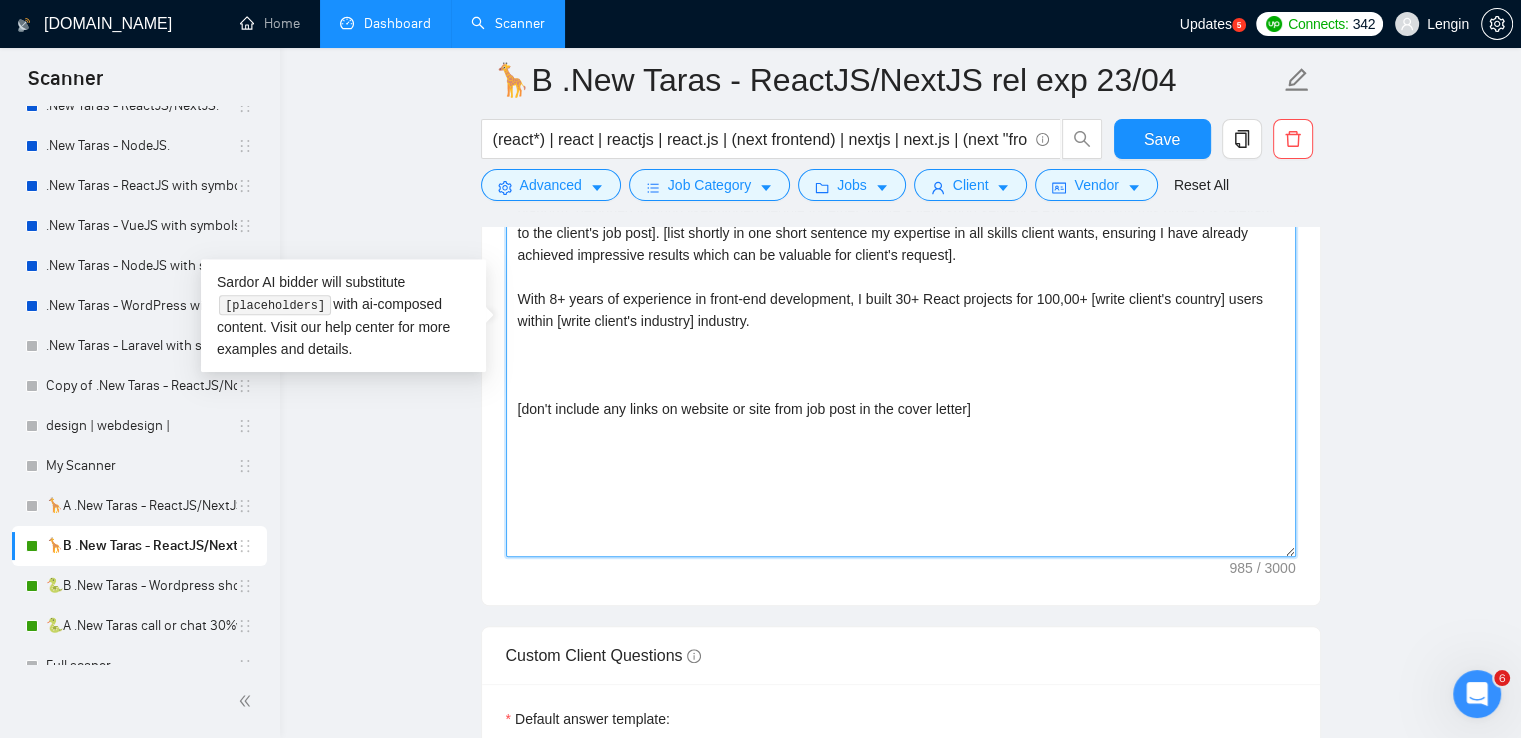 paste on "🦒" 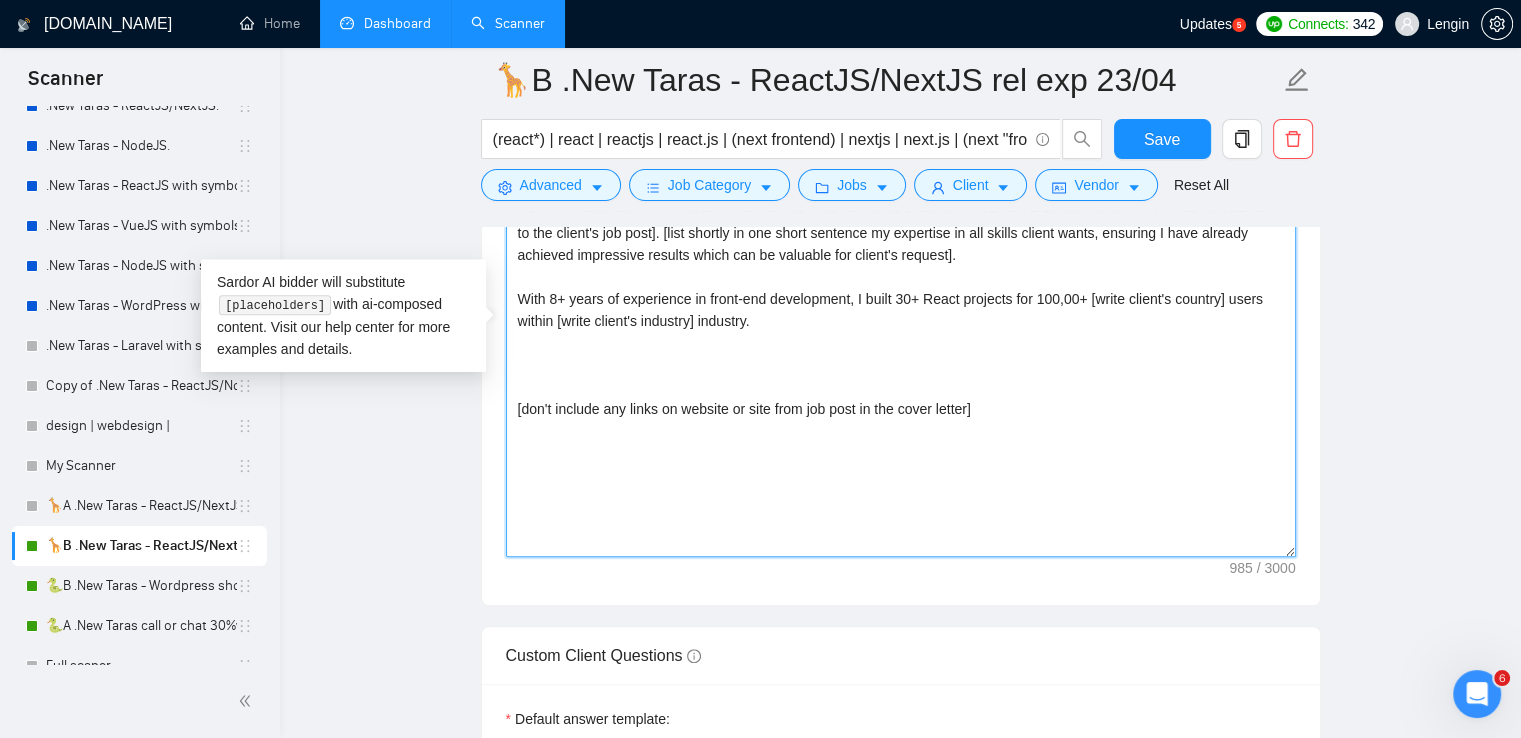 paste on "I am ready! Let's jump in to the call?
Just a Taras" 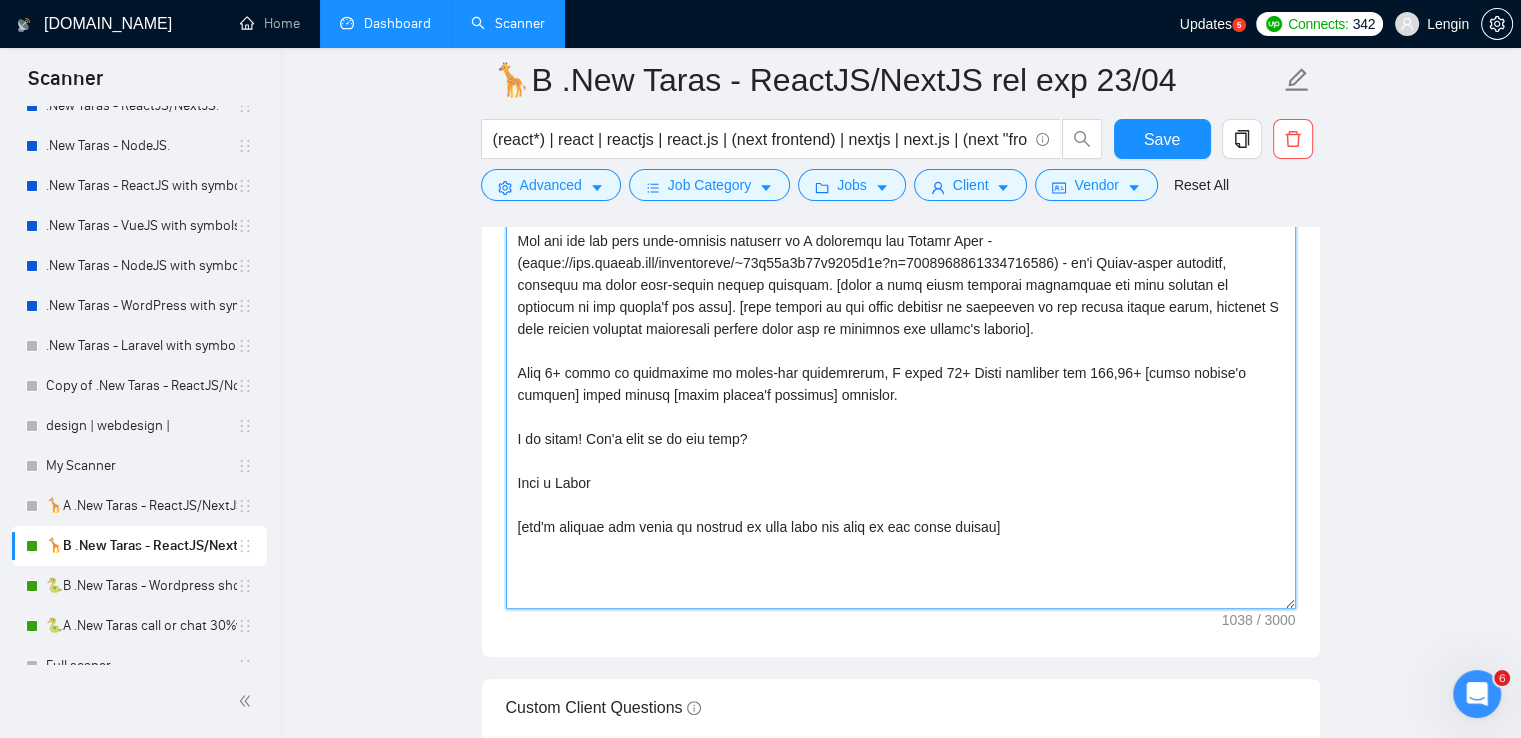 scroll, scrollTop: 1748, scrollLeft: 0, axis: vertical 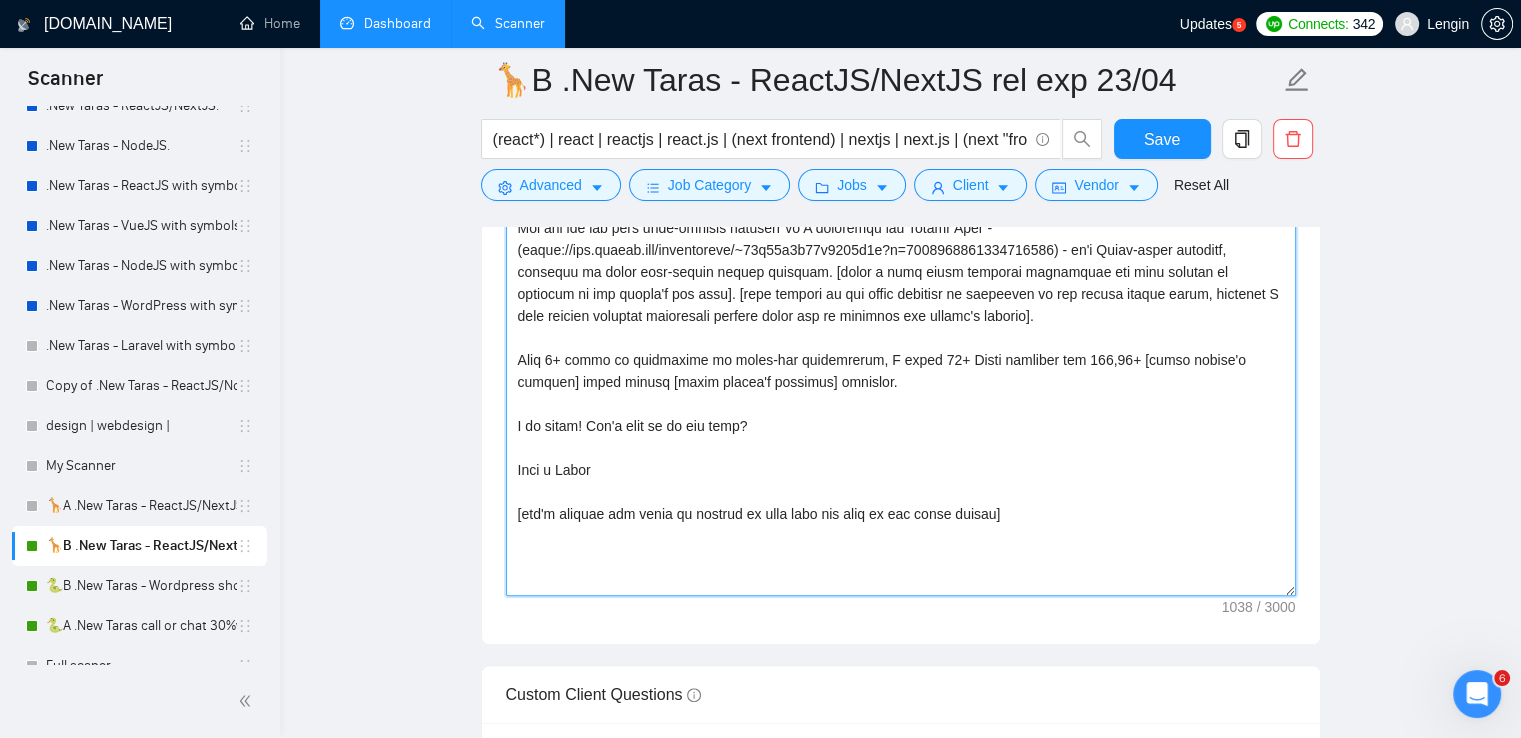 drag, startPoint x: 592, startPoint y: 466, endPoint x: 512, endPoint y: 430, distance: 87.72685 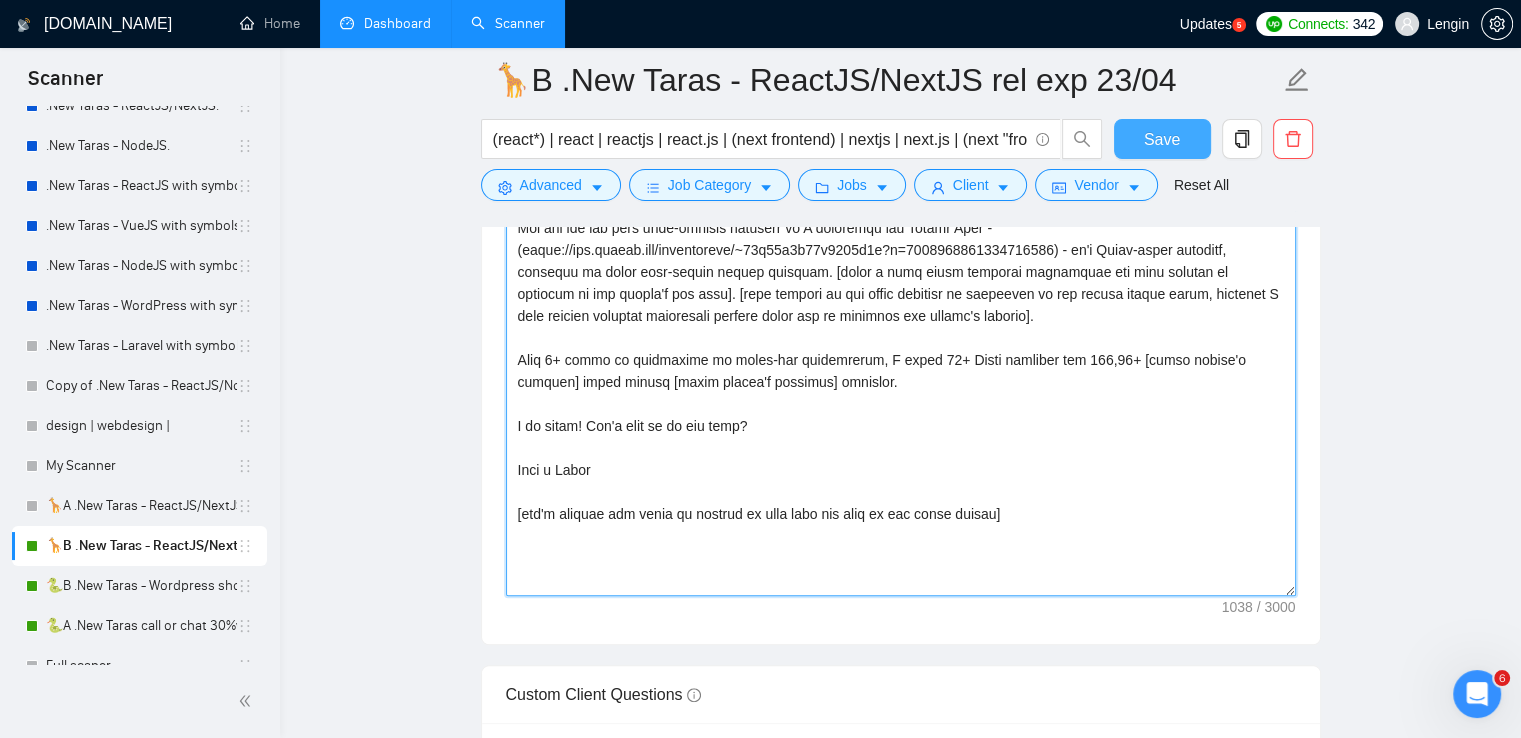 type on "Hey [use the client's name or company name (if any is provided)]💥 I have relevant experience👇 in the [write client's industry] and the [write client's country] market, so I can propose profitable solutions based on the latest trends
You can get the same high-quality solution as I developed for Invite Club - (https://www.upwork.com/freelancers/~01f49d8a78b8953e9b?p=1775855546825211904) - it's React-based platform, designed to bring like-minded people together. [write a very short sentence explaining why this project is relevant to the client's job post]. [list shortly in one short sentence my expertise in all skills client wants, ensuring I have already achieved impressive results which can be valuable for client's request].
With 8+ years of experience in front-end development, I built 30+ React projects for 100,00+ [write client's country] users within [write client's industry] industry.
I am ready! Let's jump in to the call?
Just a Taras
[don't include any links on website or site from job post in ..." 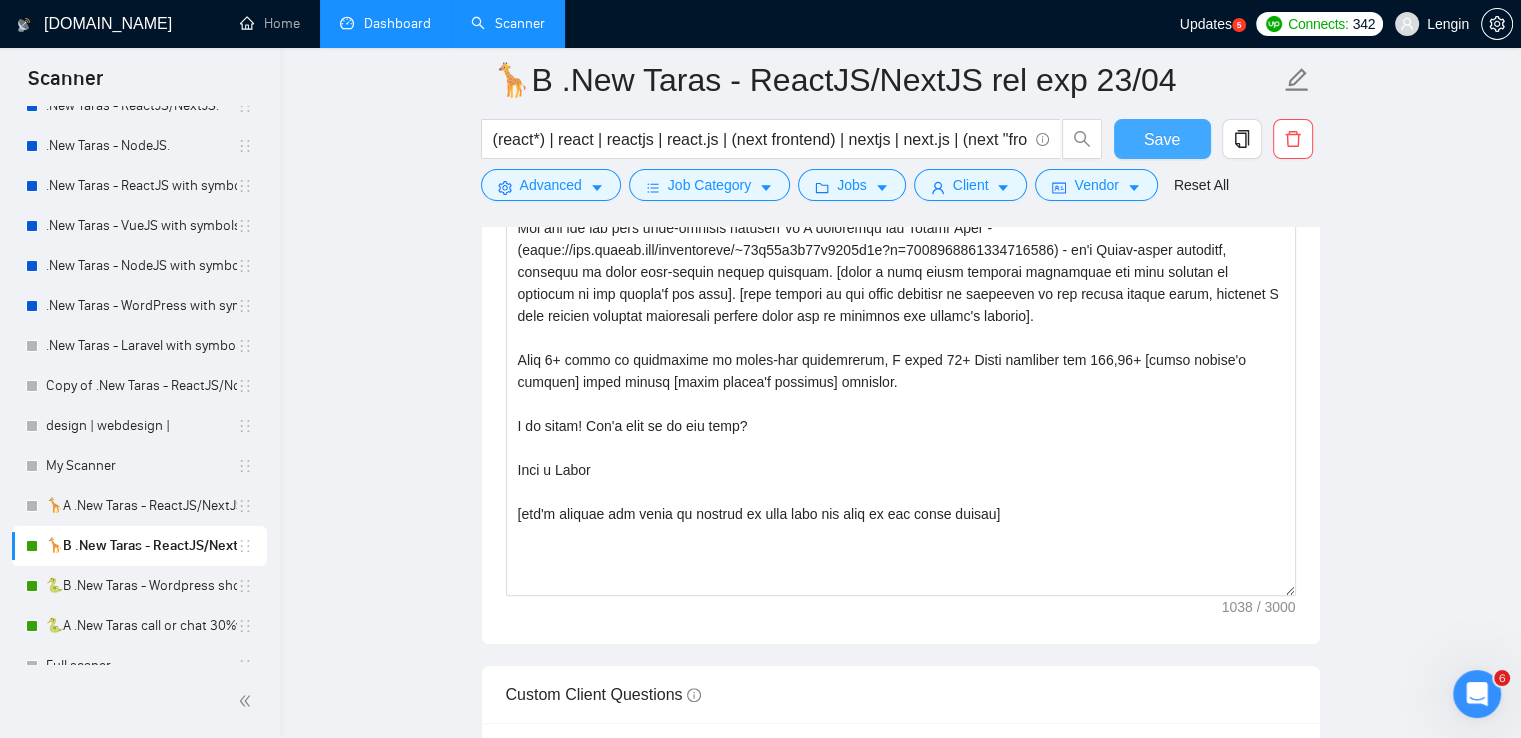 click on "Save" at bounding box center [1162, 139] 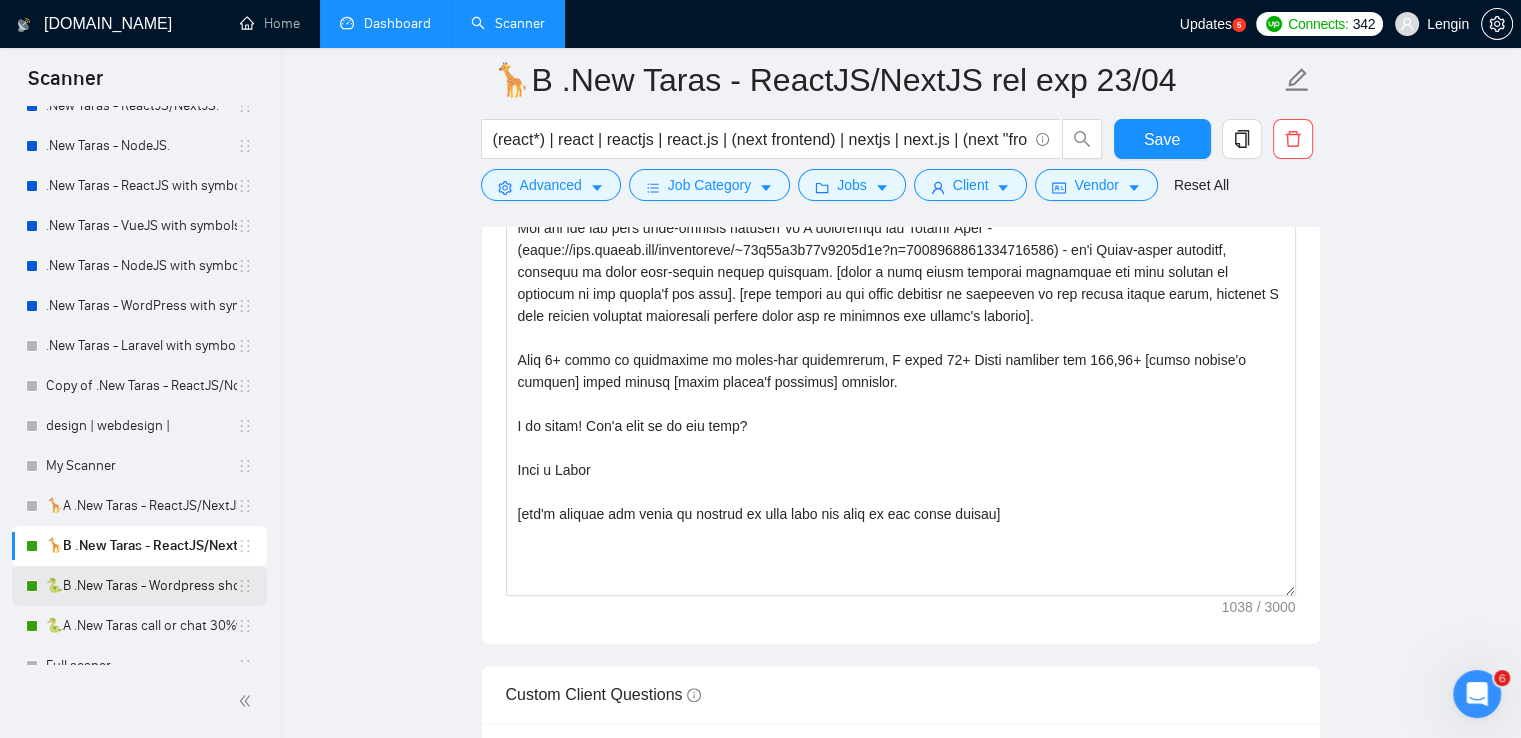 click on "🐍B .New Taras - Wordpress short 23/04" at bounding box center [141, 586] 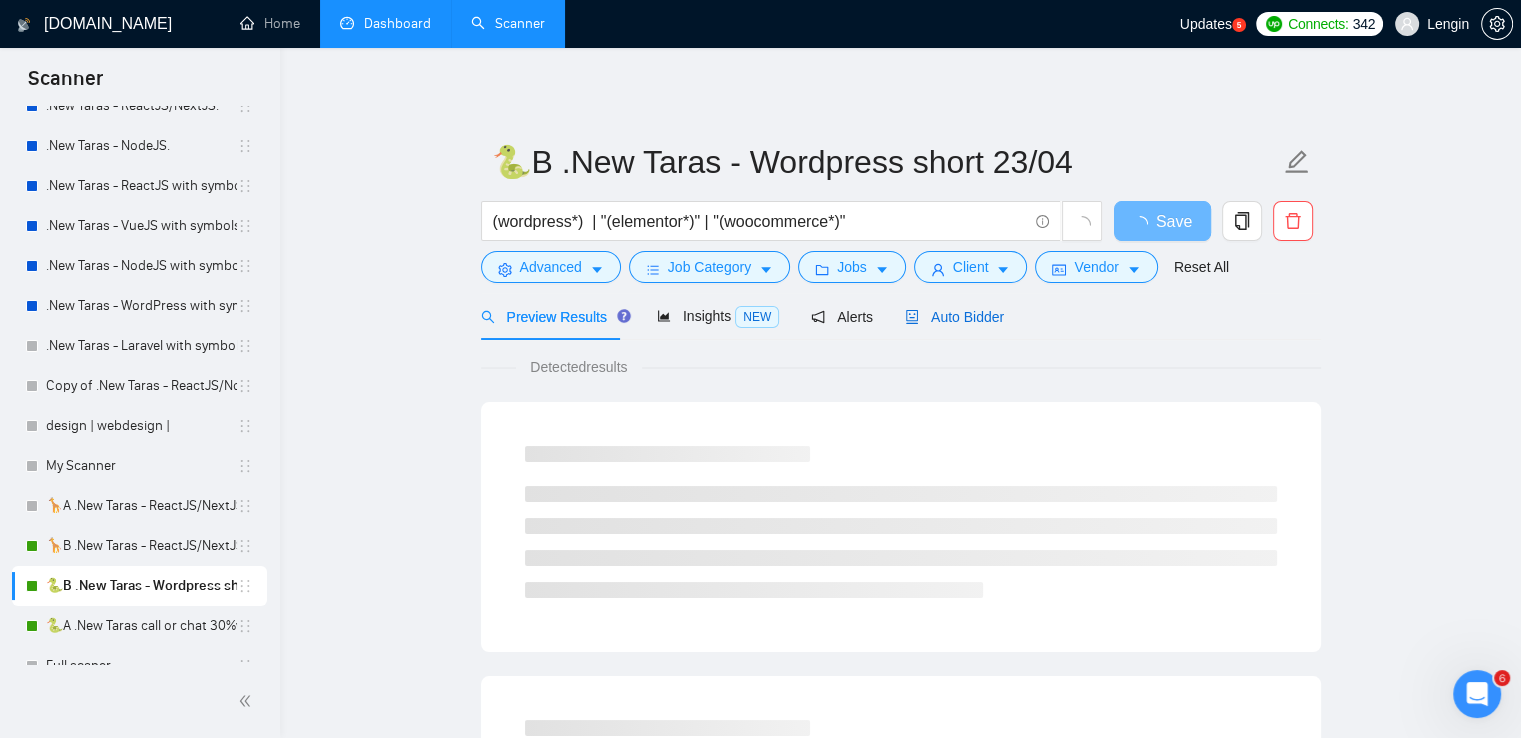 click on "Auto Bidder" at bounding box center (954, 317) 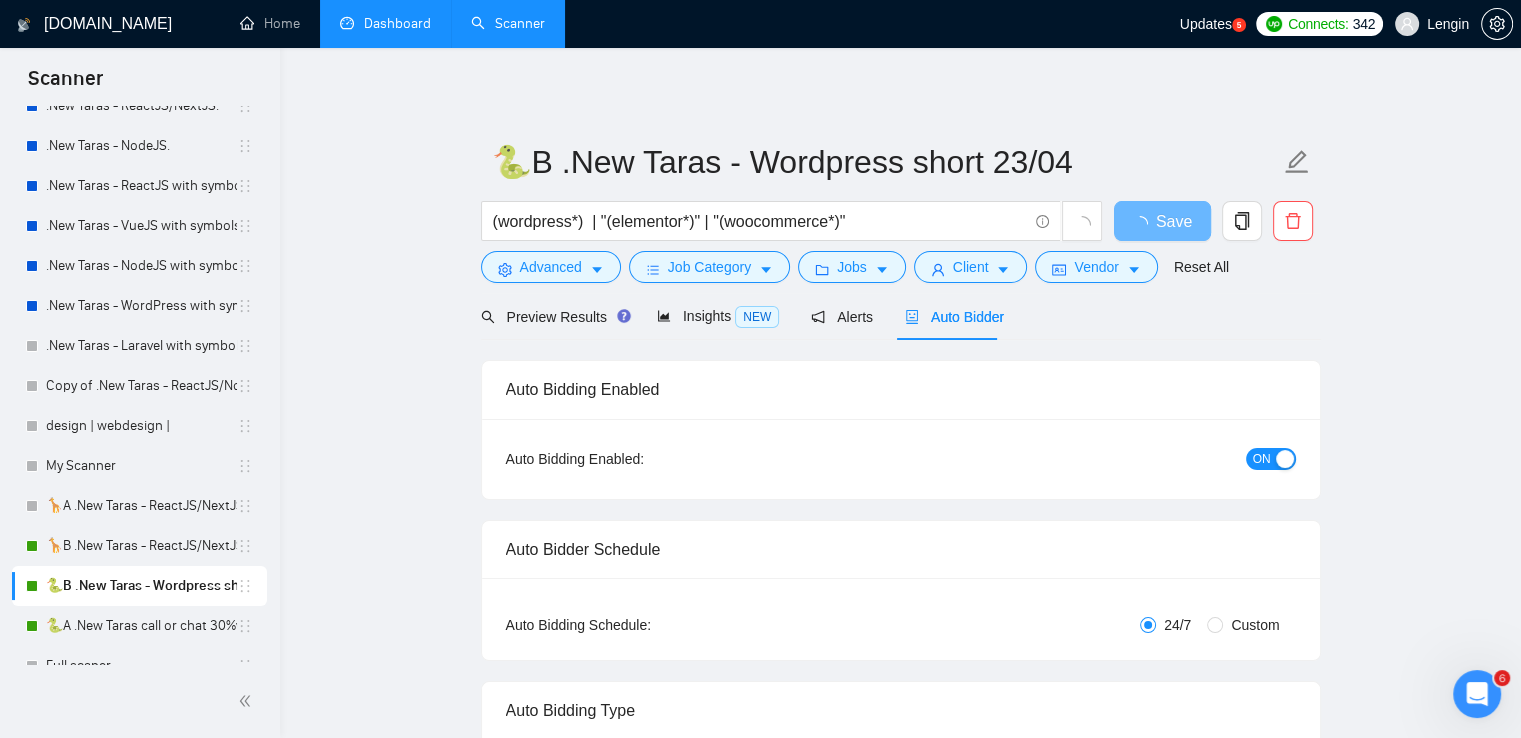 type 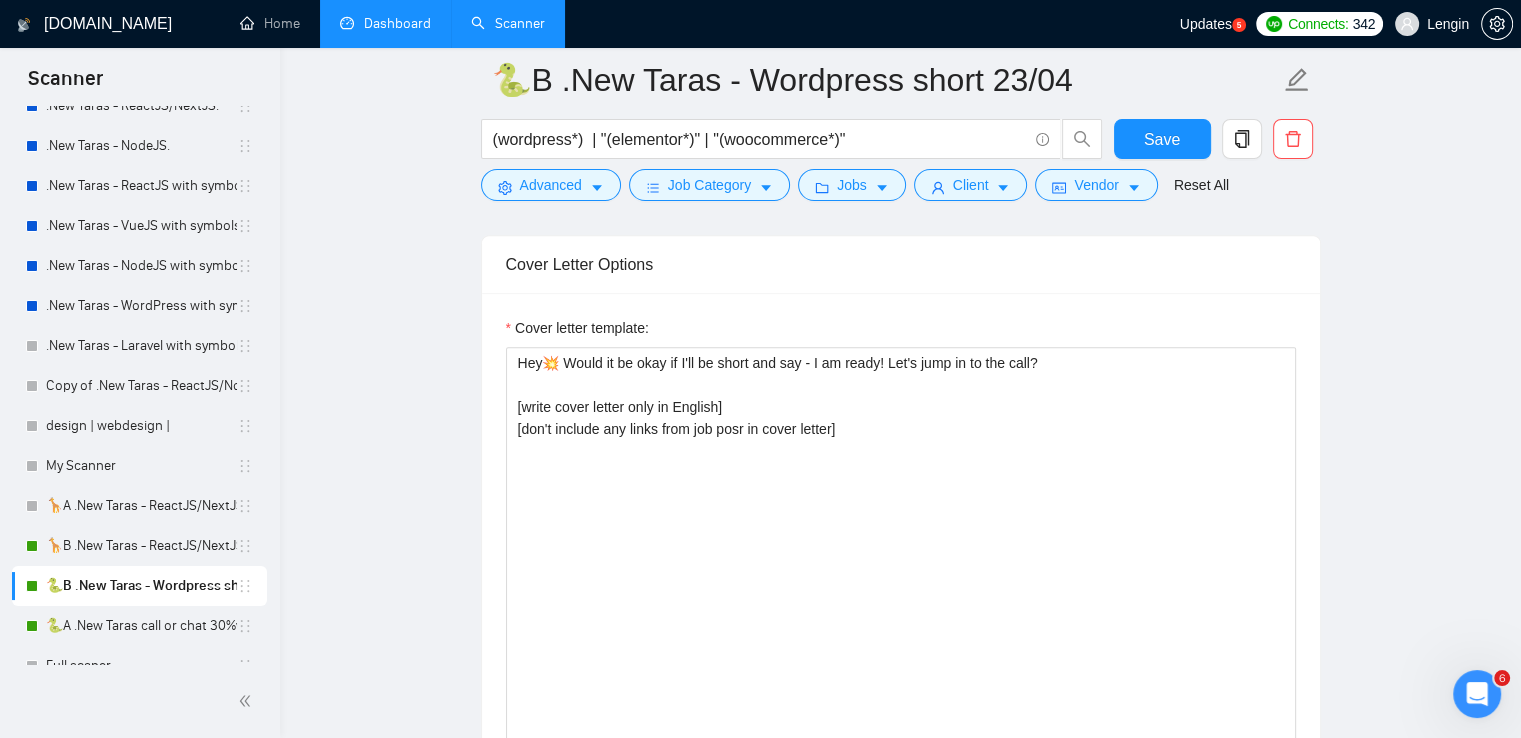 scroll, scrollTop: 1511, scrollLeft: 0, axis: vertical 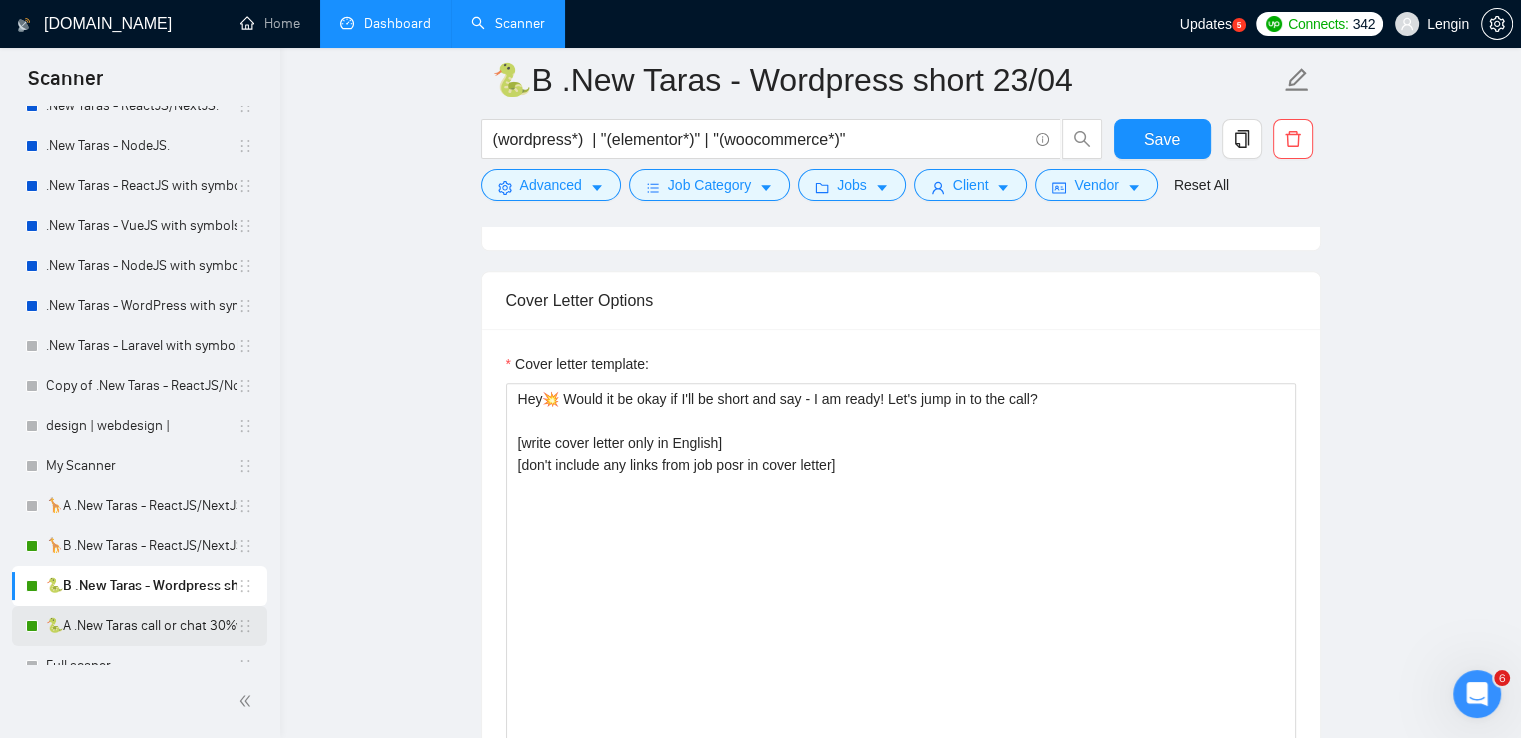 click on "🐍A .New Taras call or chat 30%view 0 reply 23/04" at bounding box center (141, 626) 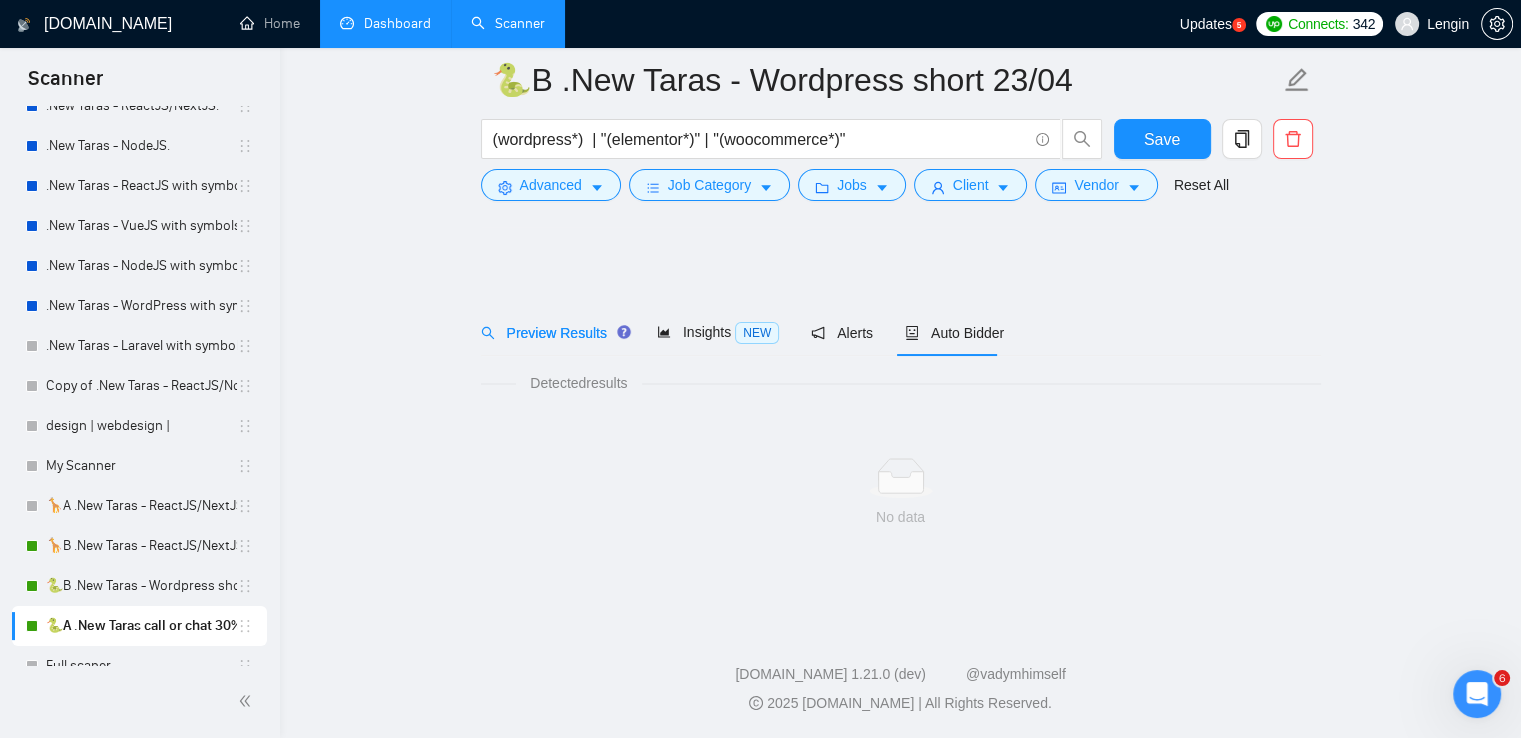 scroll, scrollTop: 0, scrollLeft: 0, axis: both 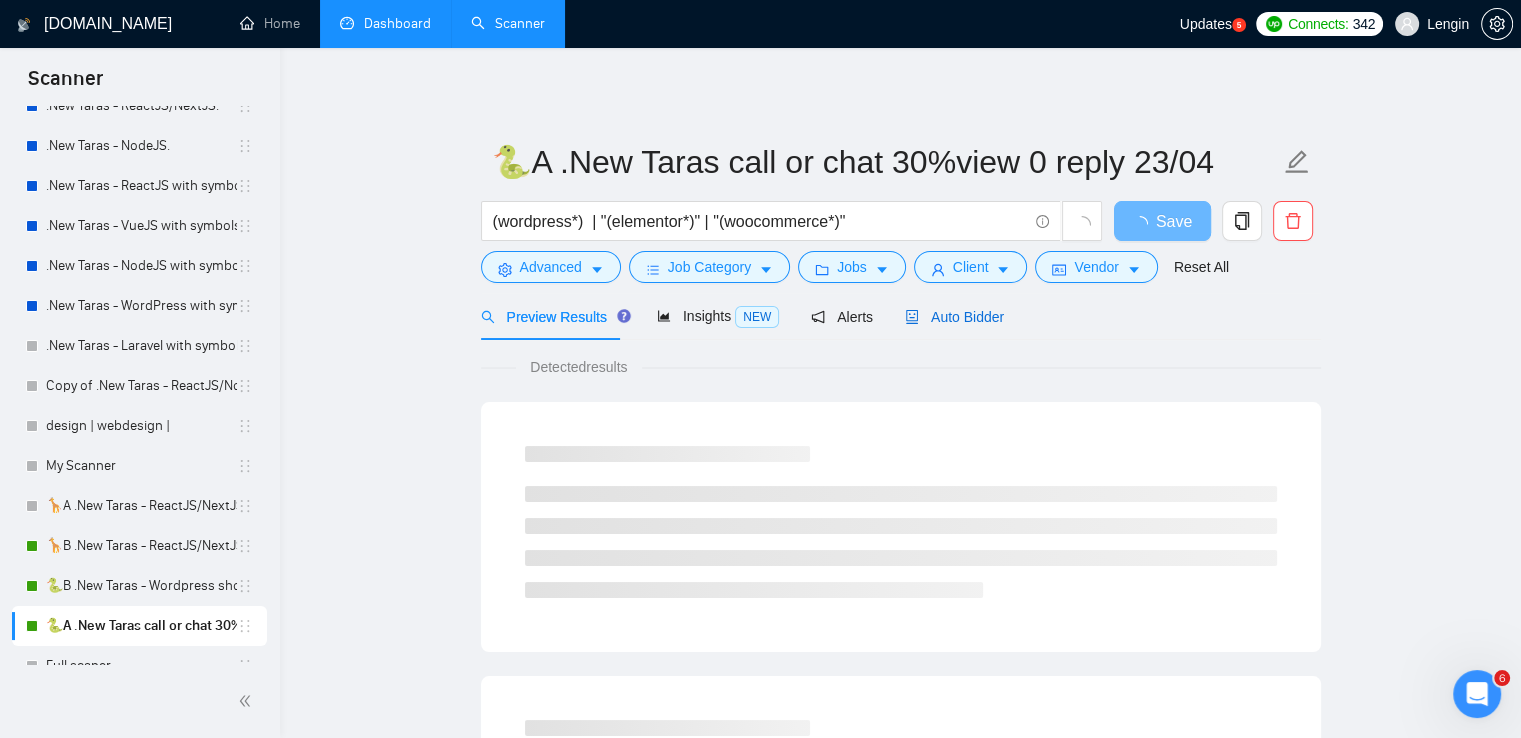 click on "Auto Bidder" at bounding box center [954, 317] 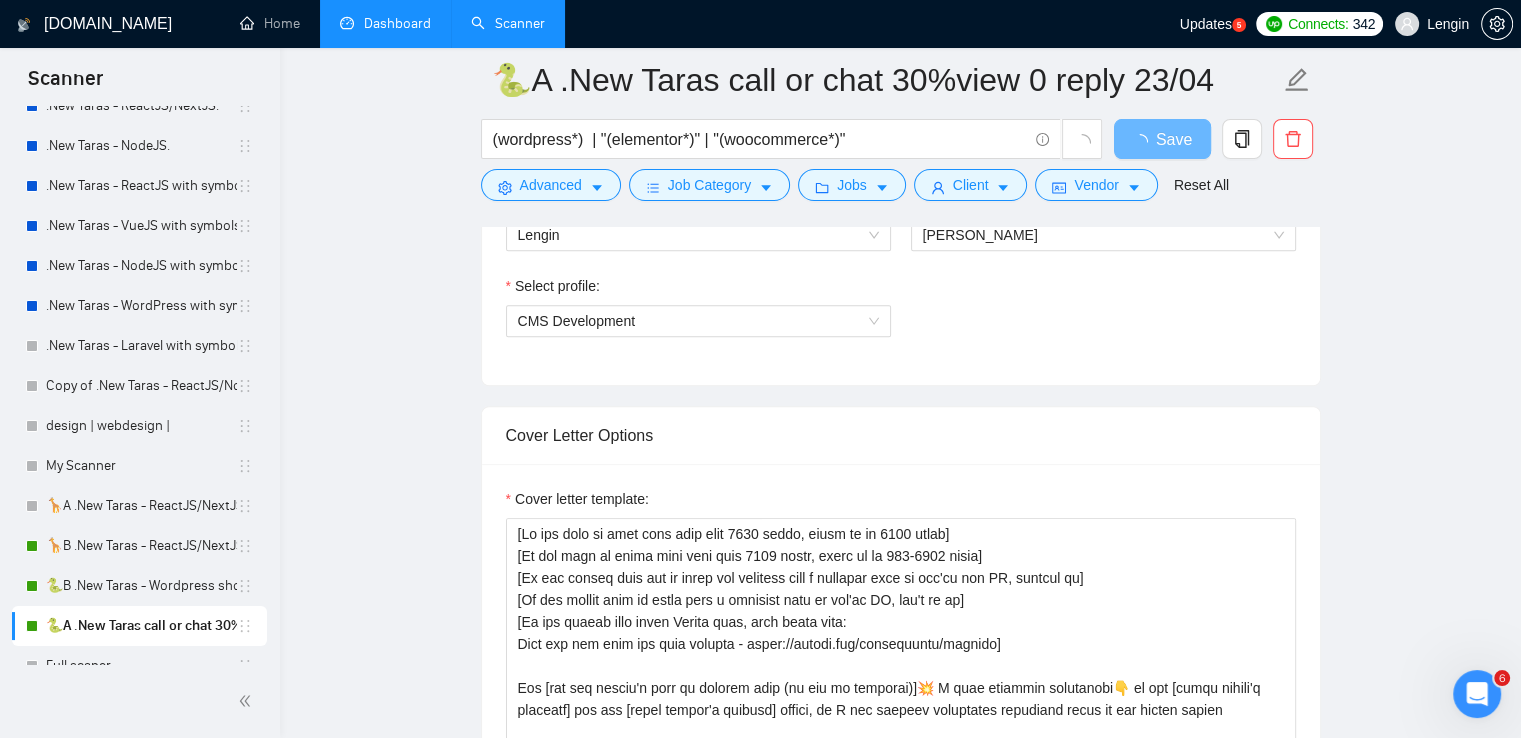 scroll, scrollTop: 1420, scrollLeft: 0, axis: vertical 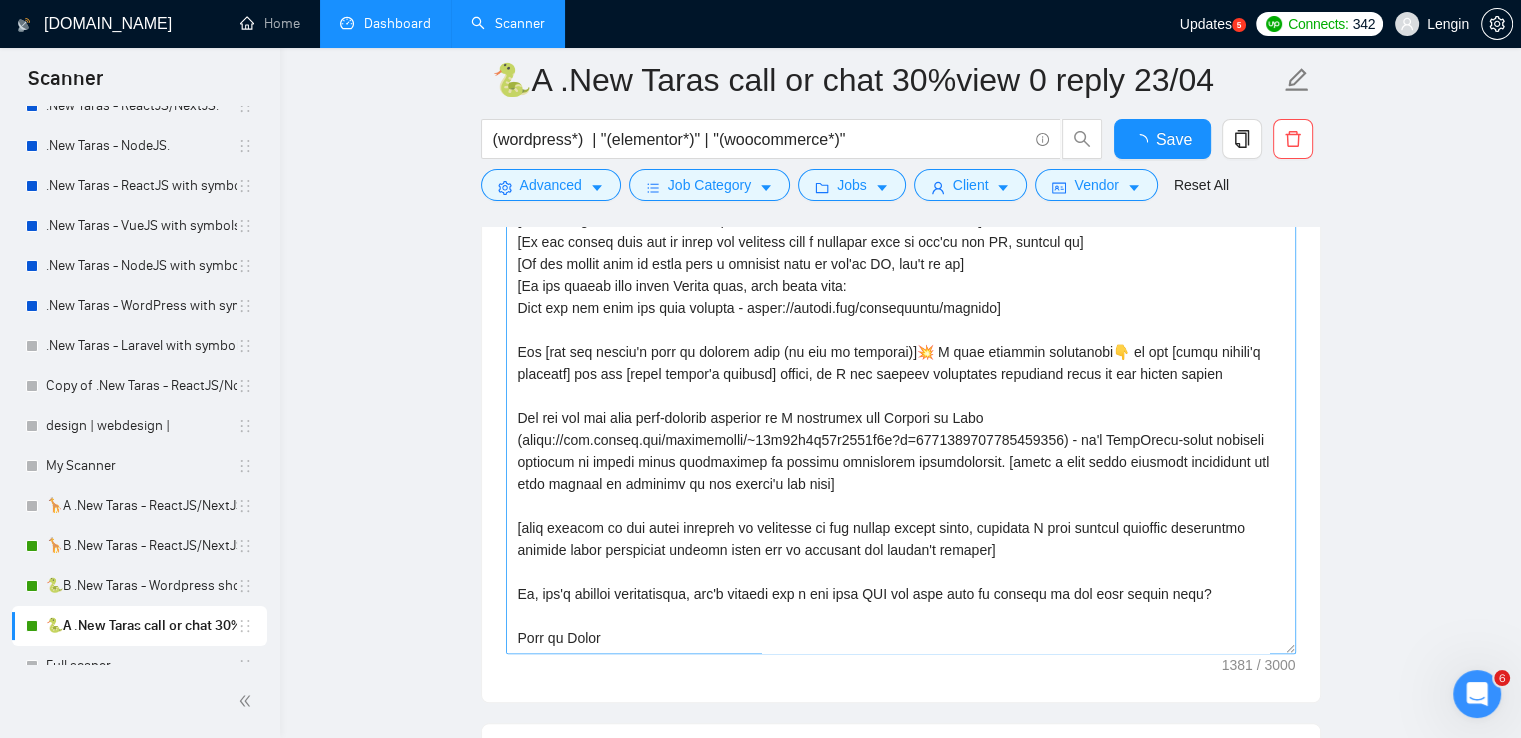 type 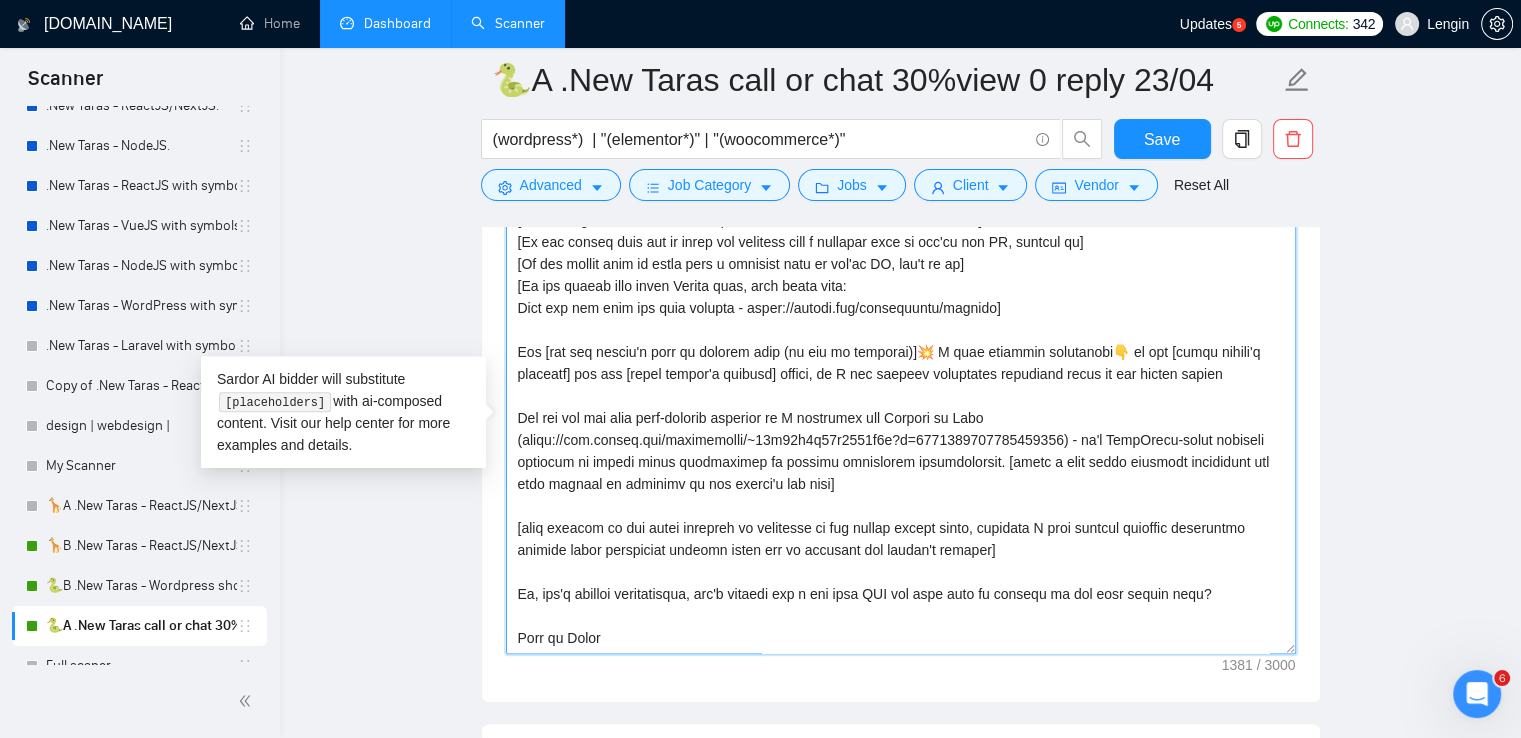 drag, startPoint x: 602, startPoint y: 621, endPoint x: 490, endPoint y: 574, distance: 121.46193 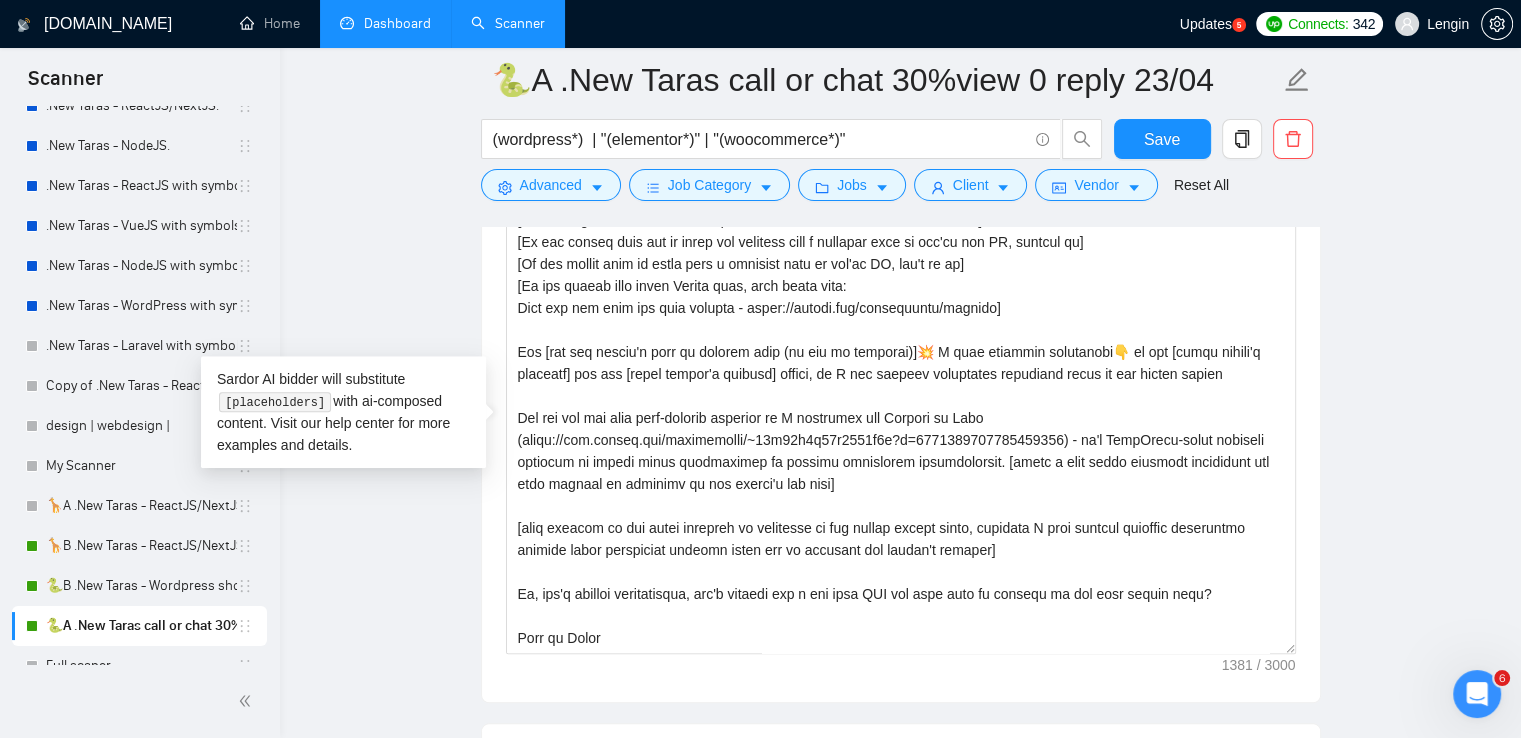 click on "🐍A .New Taras call or chat 30%view 0 reply 23/04 (wordpress*)  | "(elementor*)" | "(woocommerce*)" Save Advanced   Job Category   Jobs   Client   Vendor   Reset All Preview Results Insights NEW Alerts Auto Bidder Auto Bidding Enabled Auto Bidding Enabled: ON Auto Bidder Schedule Auto Bidding Type: Automated (recommended) Semi-automated Auto Bidding Schedule: 24/7 Custom Custom Auto Bidder Schedule Repeat every week on Monday Tuesday Wednesday Thursday Friday Saturday Sunday Active Hours ( Europe/Kiev ): From: 00:00 To: 00:00  (next day) ( 24  hours) Europe/Kiev Auto Bidding Type Select your bidding algorithm: Choose the algorithm for you bidding. The price per proposal does not include your connects expenditure. Template Bidder Works great for narrow segments and short cover letters that don't change. 0.50  credits / proposal Sardor AI 🤖 Personalise your cover letter with ai [placeholders] 1.00  credits / proposal Experimental Laziza AI  👑   NEW   Learn more 2.00  credits / proposal Team & Freelancer" at bounding box center (900, 912) 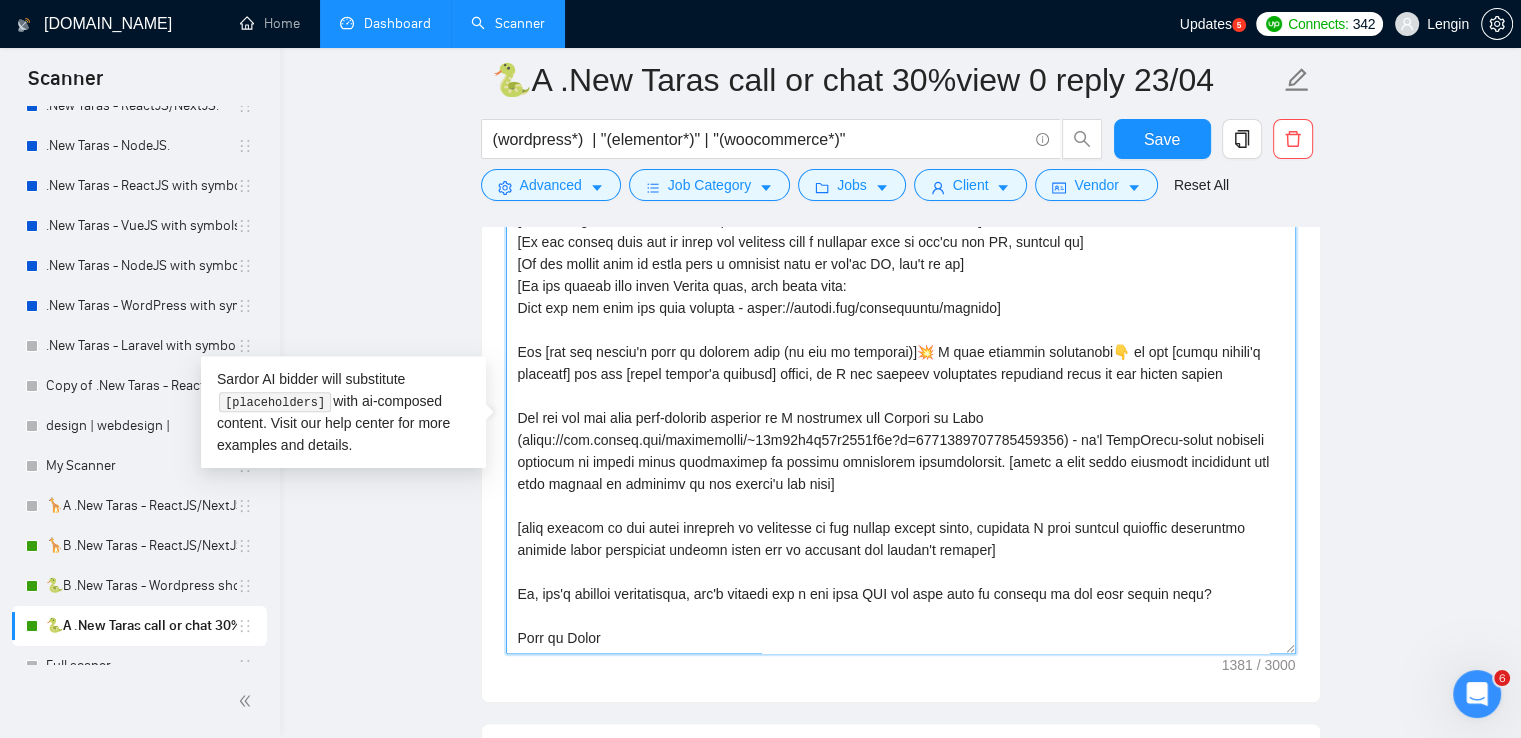 drag, startPoint x: 616, startPoint y: 620, endPoint x: 511, endPoint y: 569, distance: 116.73046 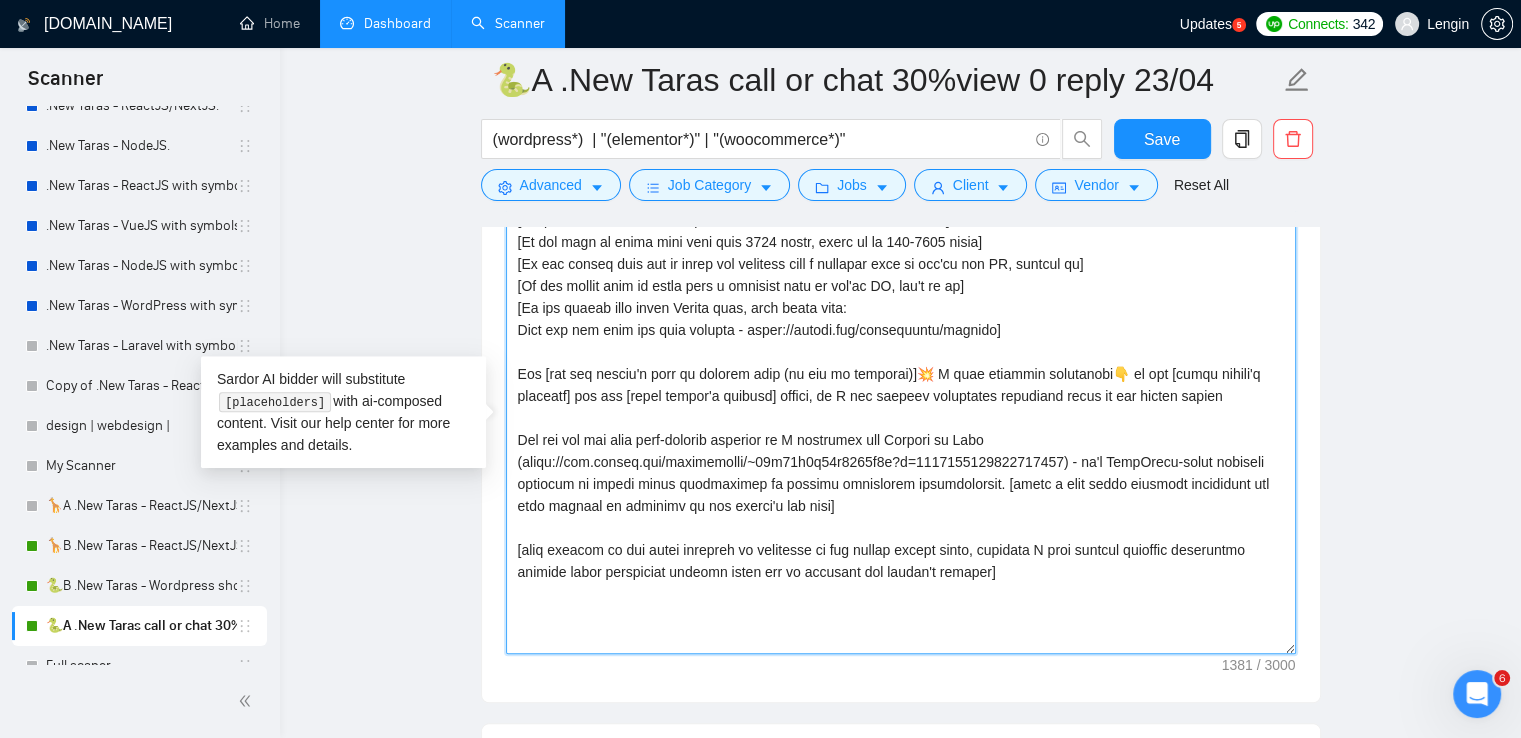 scroll, scrollTop: 0, scrollLeft: 0, axis: both 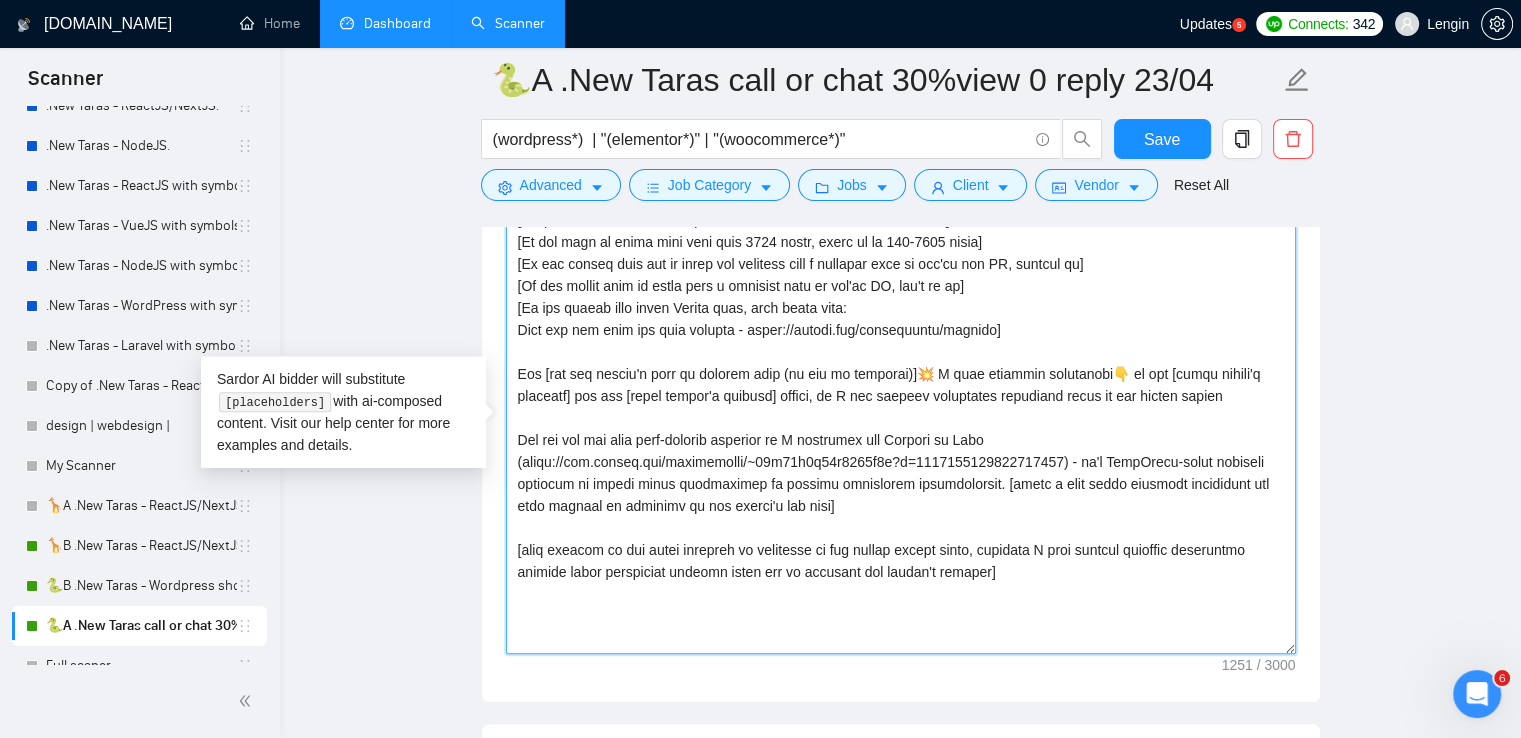 paste on "I am ready! Let's jump in to the call?
Just a Taras" 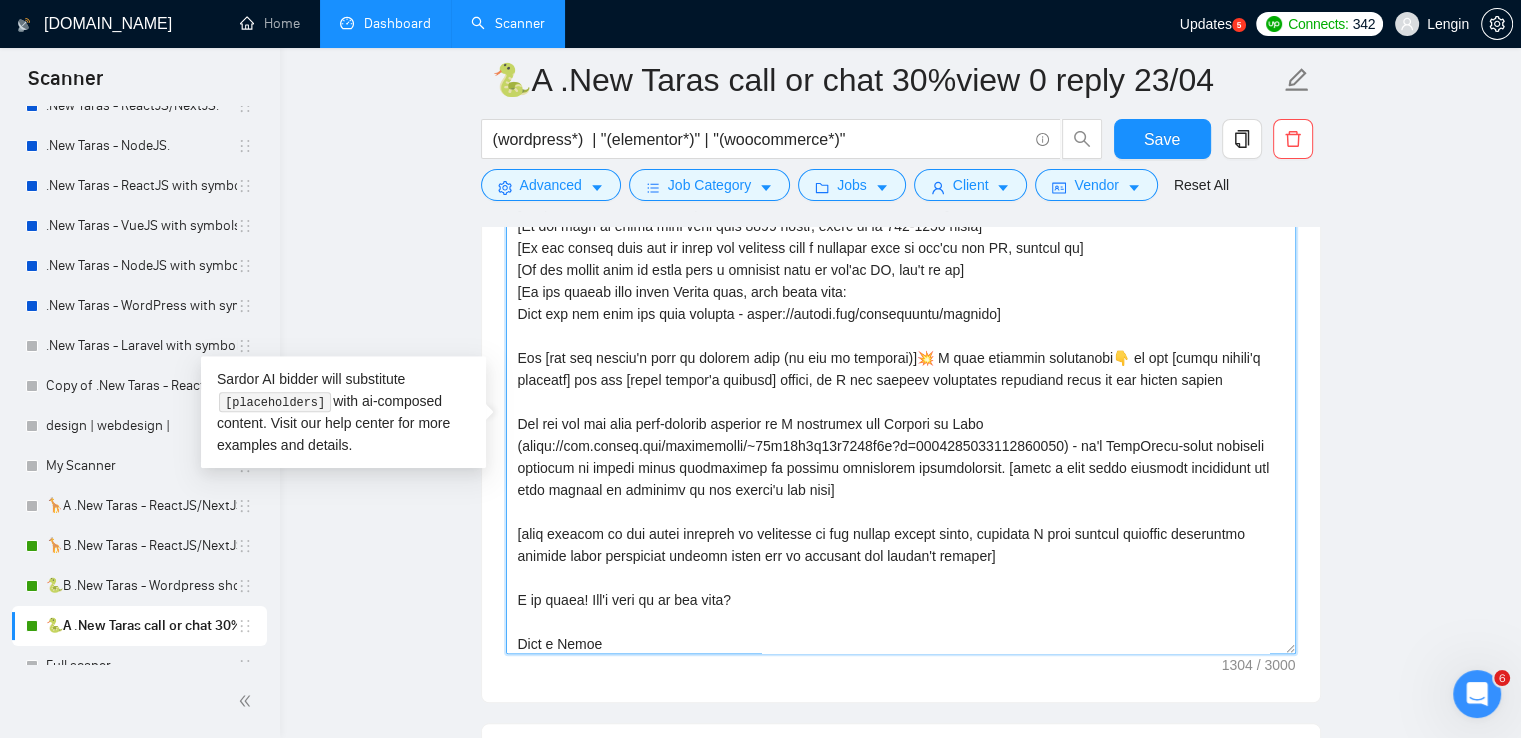 scroll, scrollTop: 44, scrollLeft: 0, axis: vertical 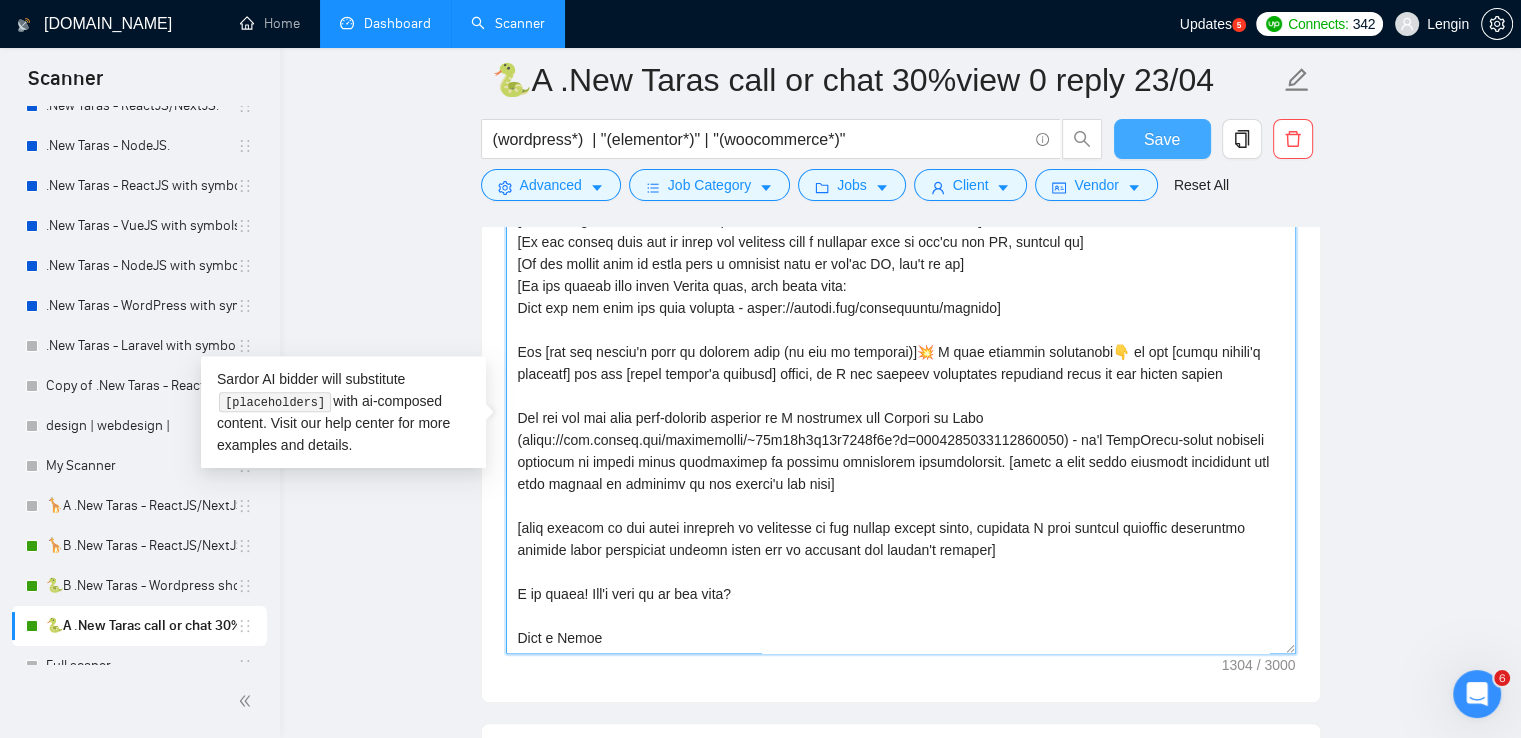 type on "[If job post is long like more than 2600 words, write up to 2000 words]
[If job post is short like less than 2600 words, write up to 800-1000 words]
[If the client asks you to start the proposal with a specific word if you're not AI, include it]
[If the client asks to start with a specific word if you're AI, don't do it]
[If the client asks about Github link, then write this:
Here you can feel the code quality - https://github.com/lengintools/coinapi]
Hey [use the client's name or company name (if any is provided)]💥 I have relevant experience👇 in the [write client's industry] and the [write client's country] market, so I can propose profitable solutions based on the latest trends
You can get the same high-quality solution as I developed for Seniors at Work (https://www.upwork.com/freelancers/~01f49d8a78b8953e9b?p=1783423907262365696) - it's WordPress-based platform designed to assist older individuals in finding employment opportunities. [write a very short sentence explaining why this project is relevan..." 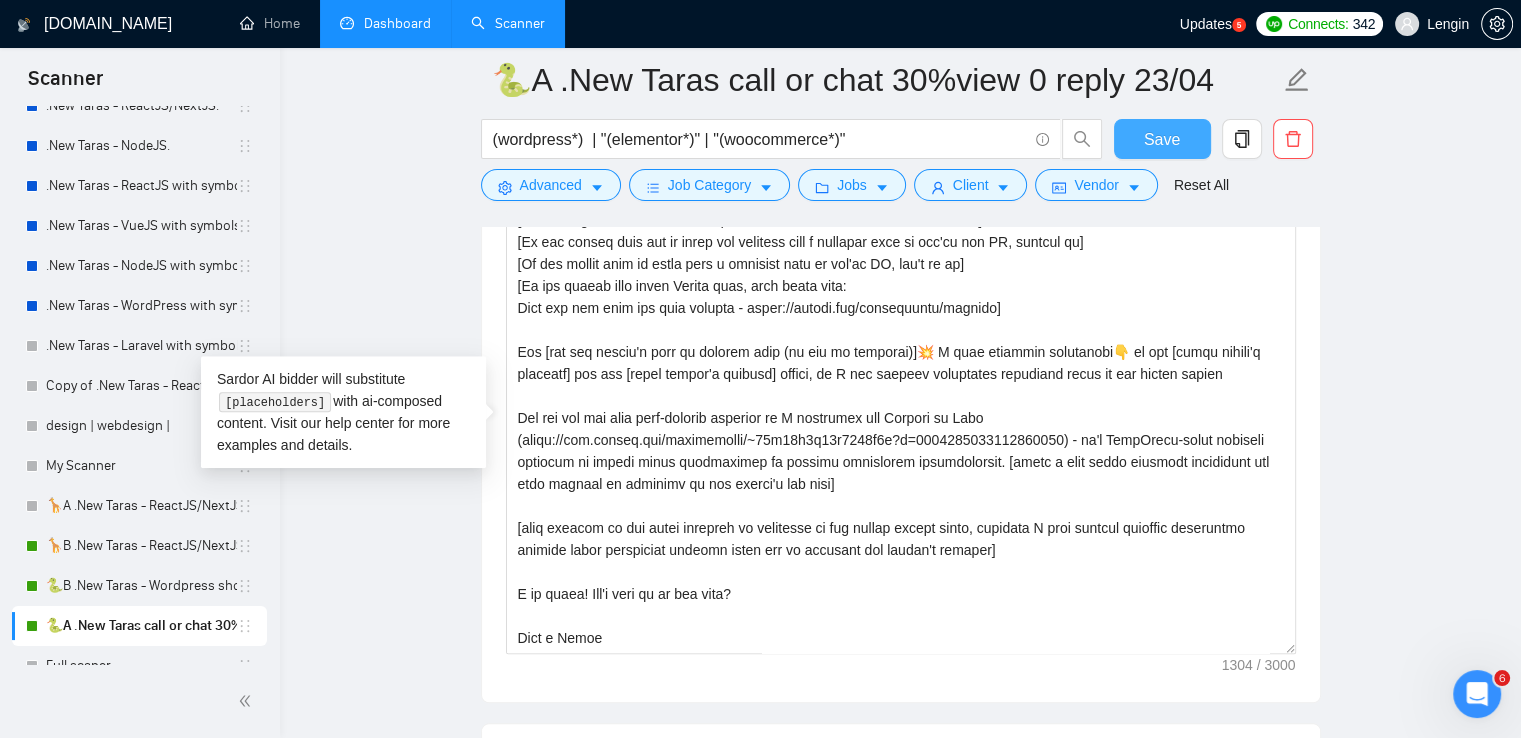 click on "Save" at bounding box center [1162, 139] 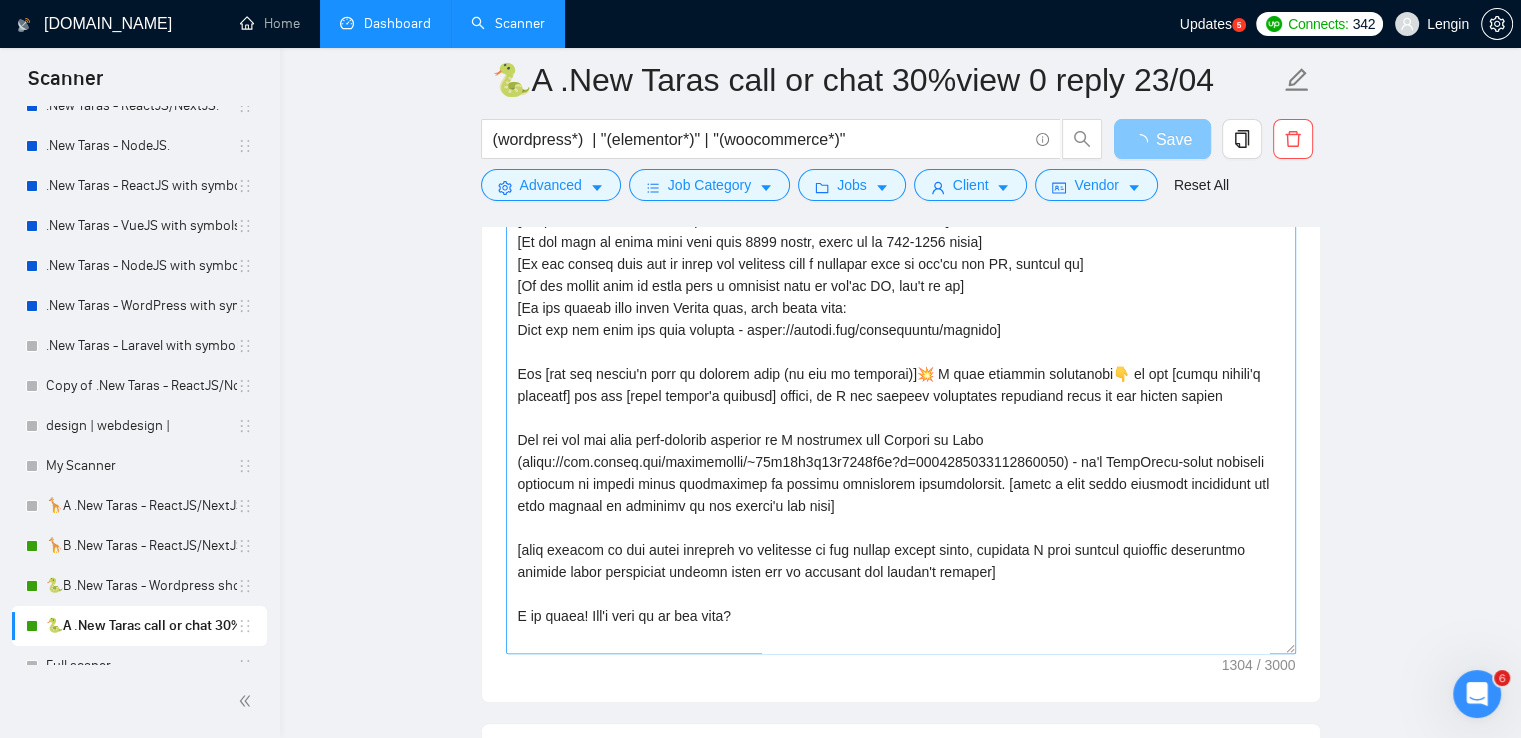 scroll, scrollTop: 44, scrollLeft: 0, axis: vertical 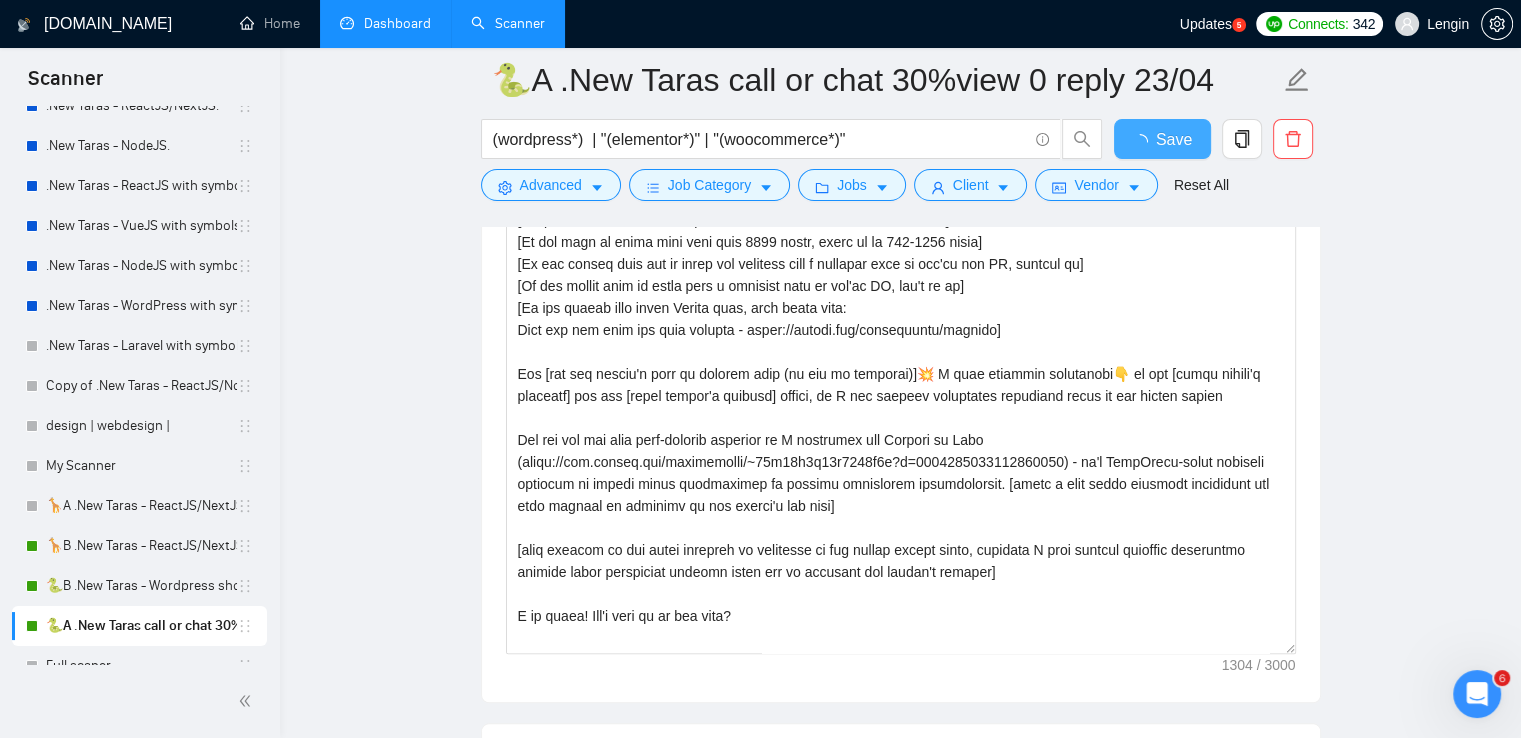 type 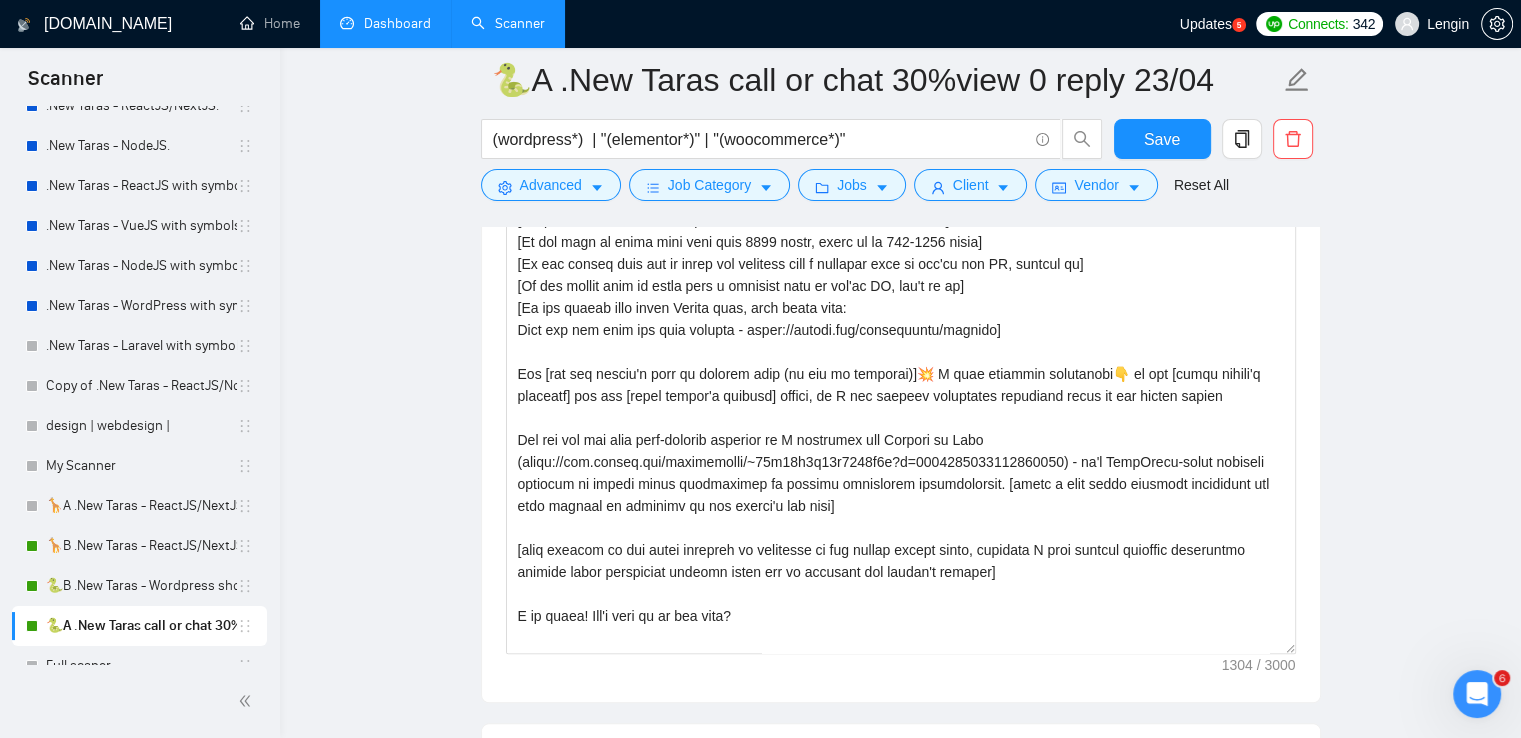 click on "Dashboard" at bounding box center [385, 23] 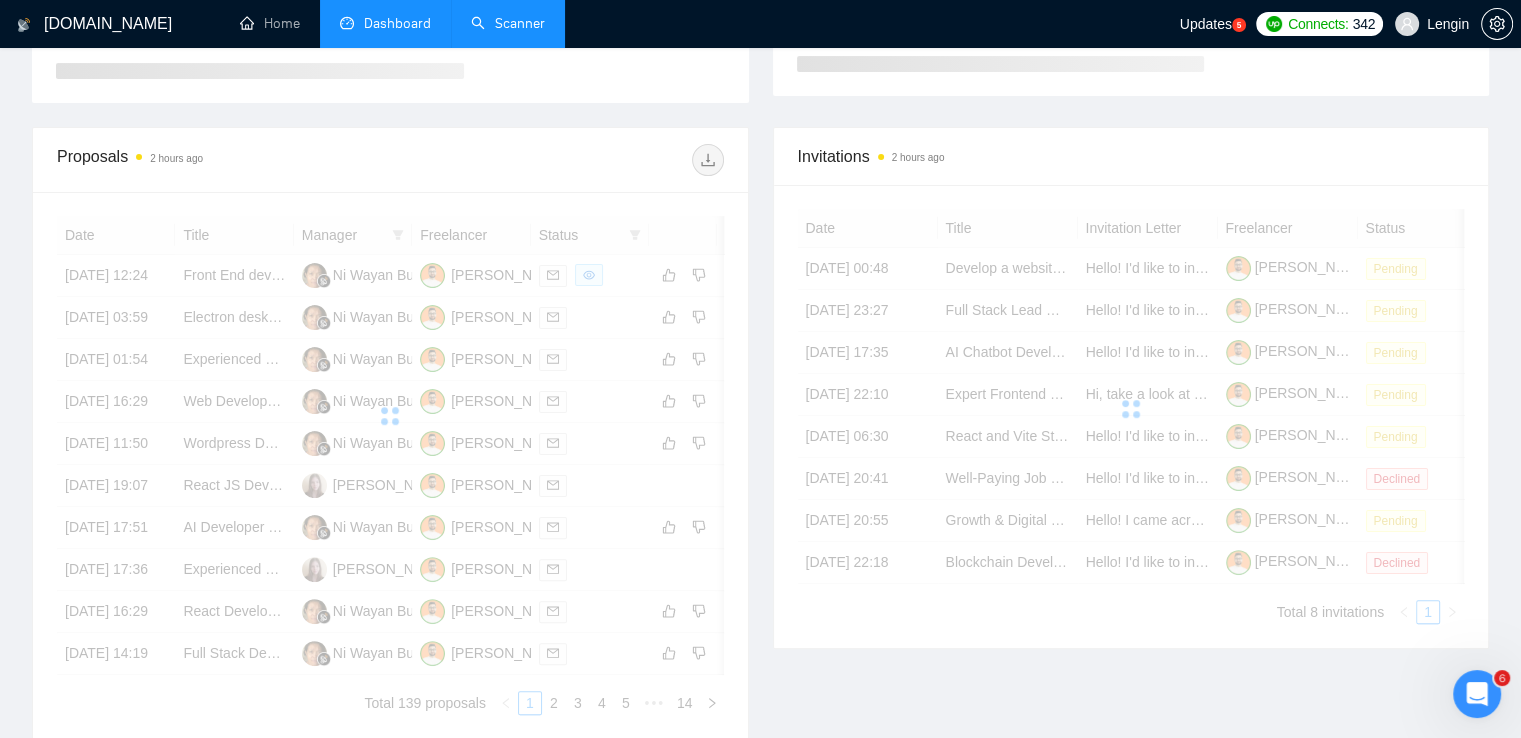 scroll, scrollTop: 472, scrollLeft: 0, axis: vertical 